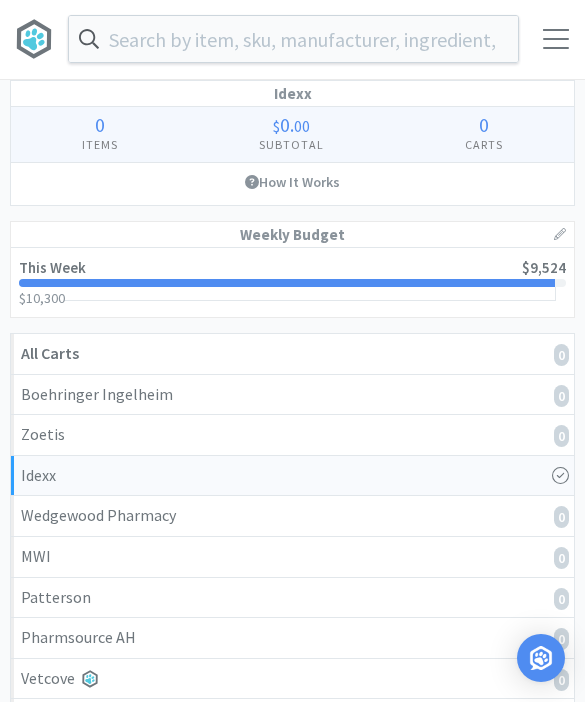 scroll, scrollTop: 0, scrollLeft: 0, axis: both 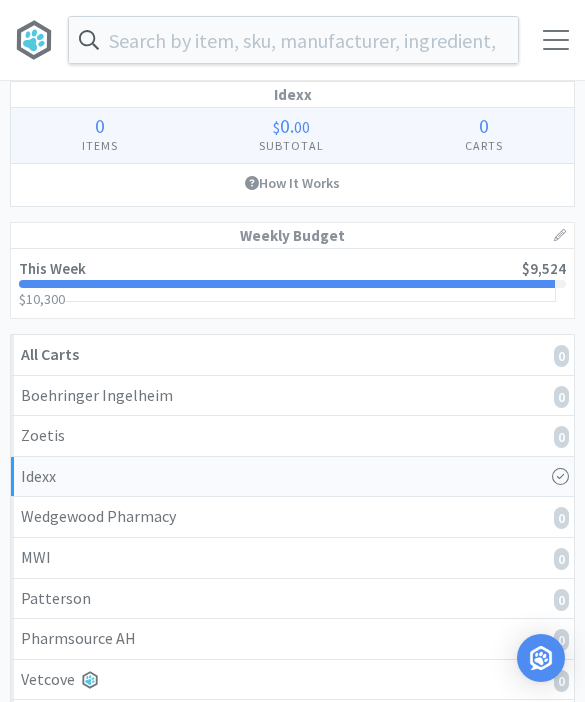 click on "Weekly Budget" at bounding box center [292, 236] 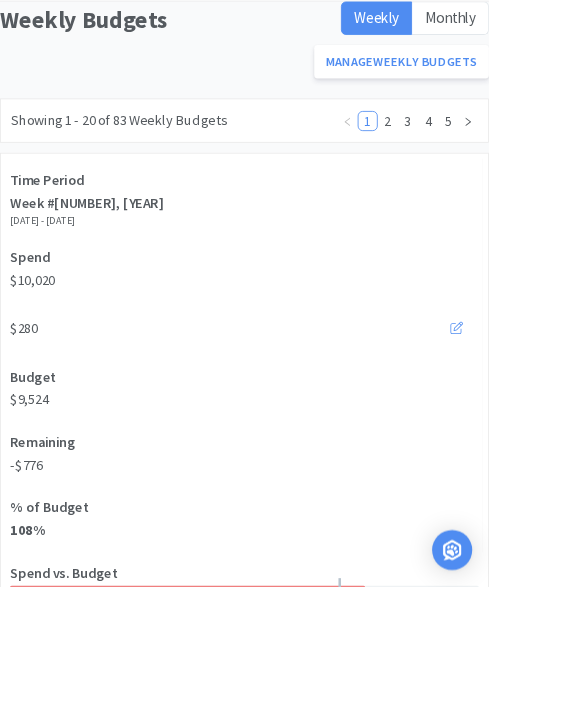 click on "Spend $10,020" at bounding box center [292, 322] 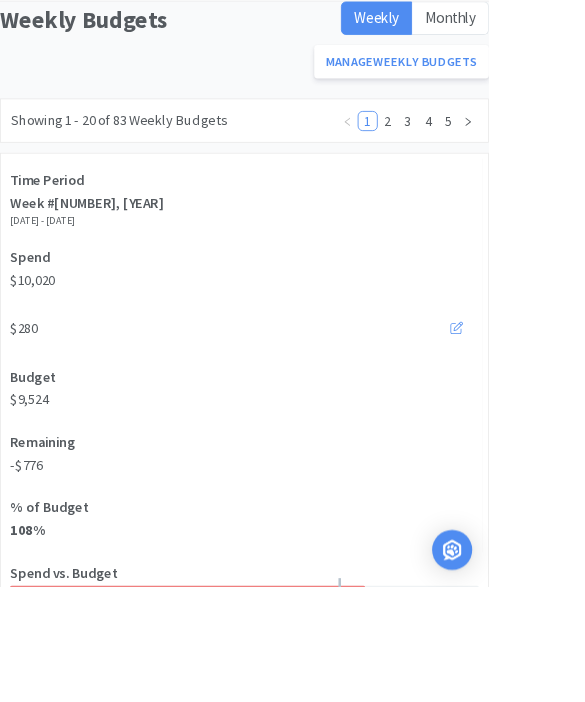 scroll, scrollTop: 971431, scrollLeft: 999415, axis: both 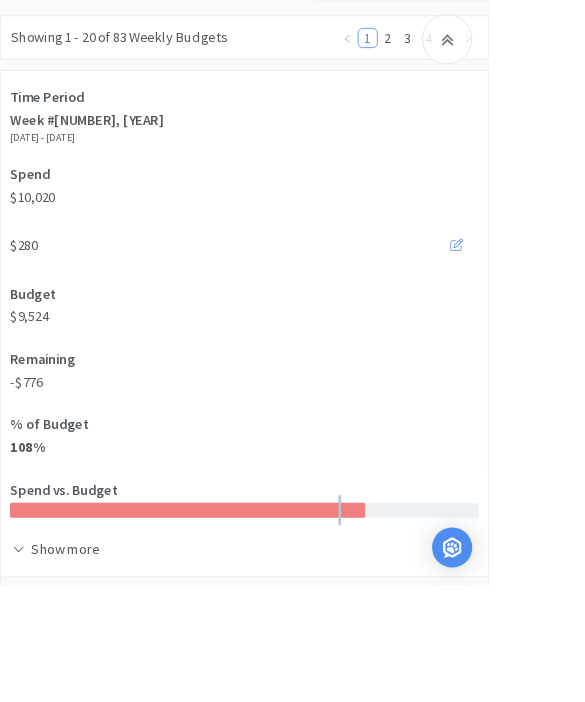 click at bounding box center (292, 660) 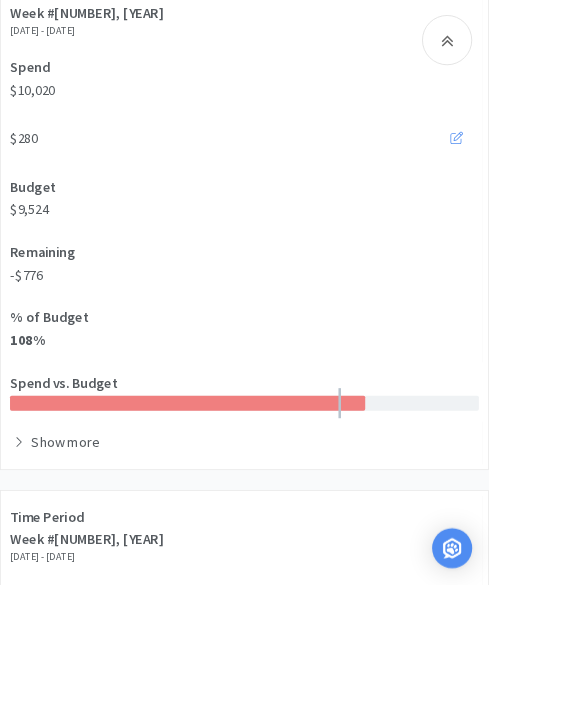 click at bounding box center (292, 531) 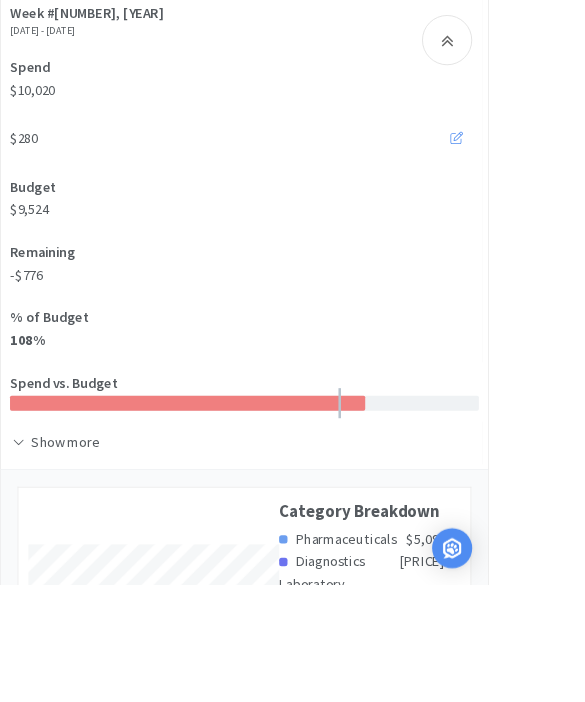 scroll, scrollTop: 369, scrollLeft: 0, axis: vertical 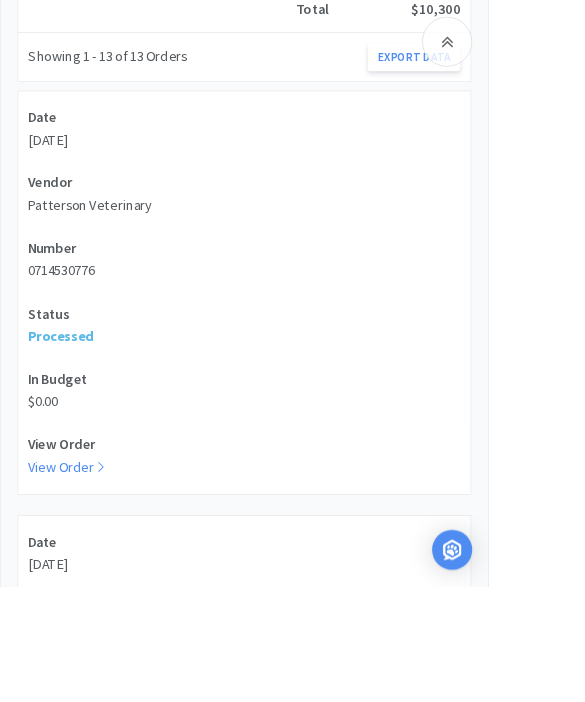 click on "Number [NUMBER]" at bounding box center (292, 310) 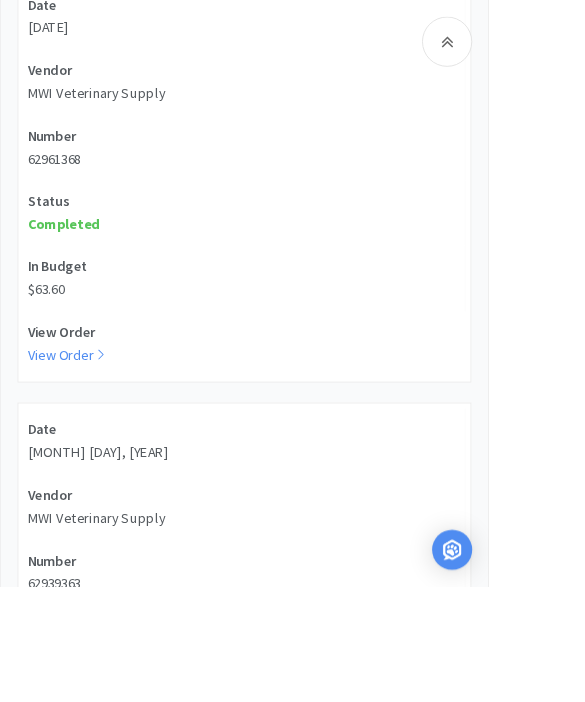 scroll, scrollTop: 2280, scrollLeft: 0, axis: vertical 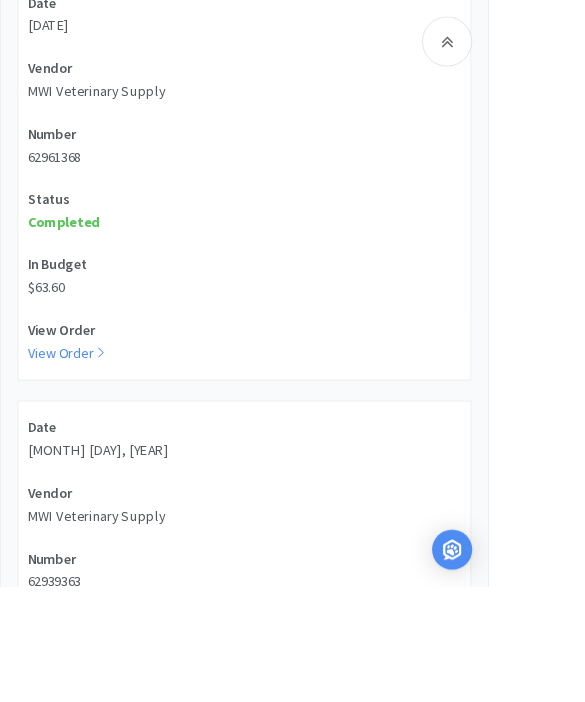 click on "View Order" at bounding box center [79, 423] 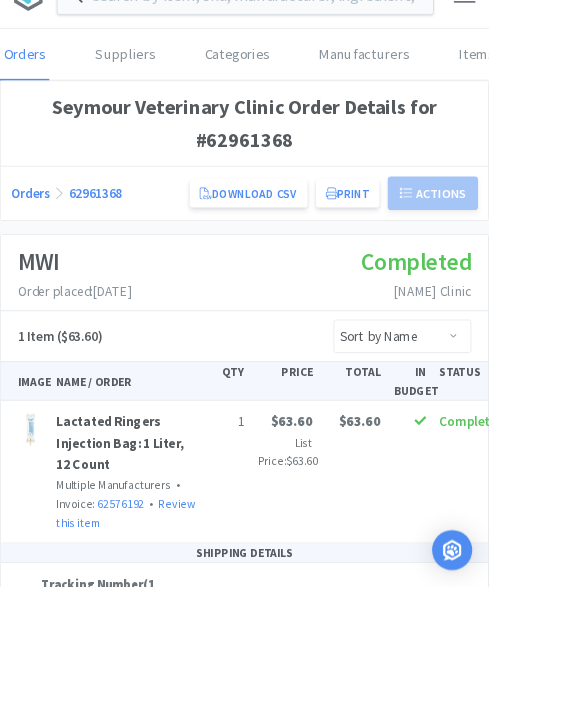scroll, scrollTop: 0, scrollLeft: 0, axis: both 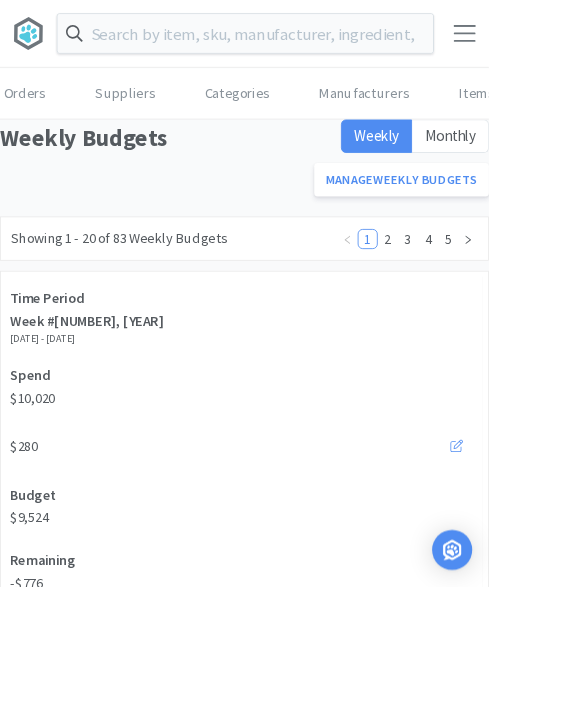 click at bounding box center (293, 40) 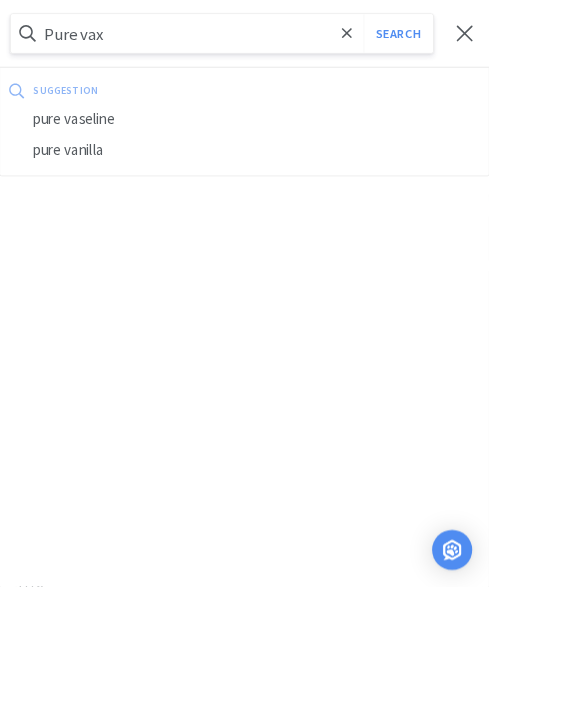 type on "Pure vax" 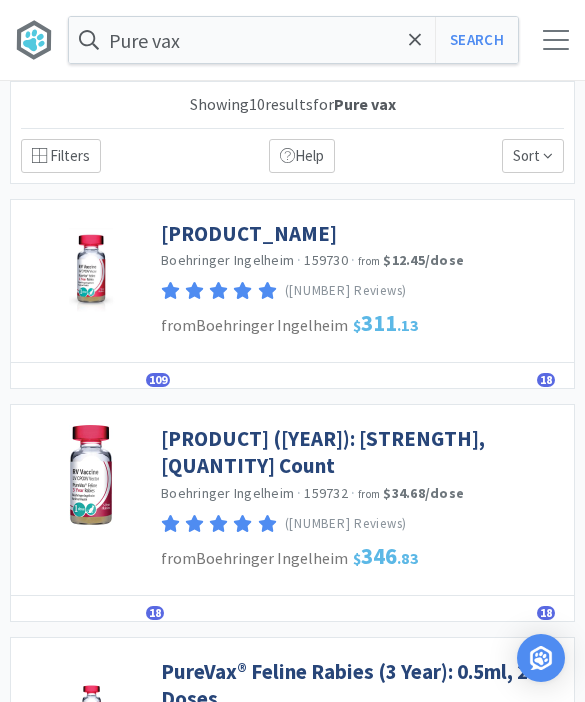 click on "[PRODUCT] ([YEAR]): [STRENGTH], [QUANTITY] Count" at bounding box center [362, 452] 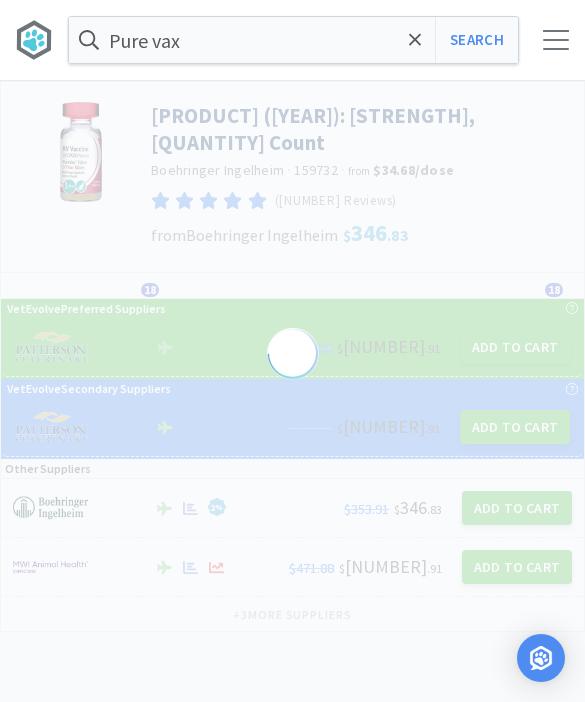 select on "433491" 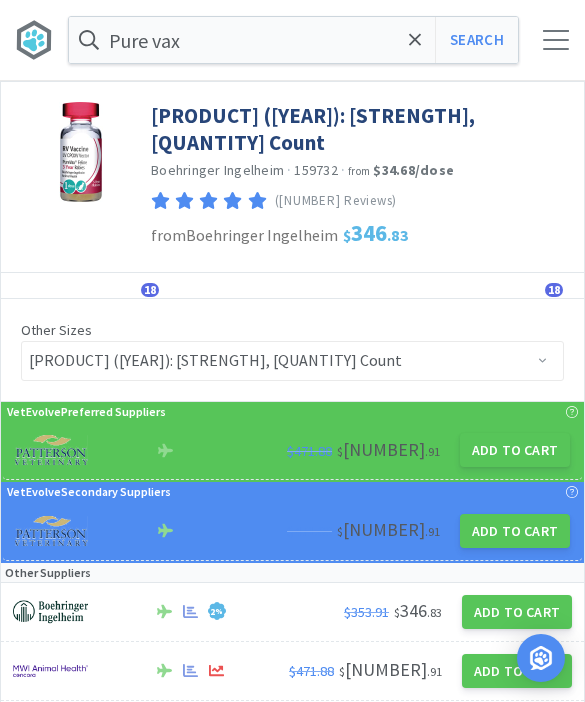 click on "Add to Cart" at bounding box center (515, 450) 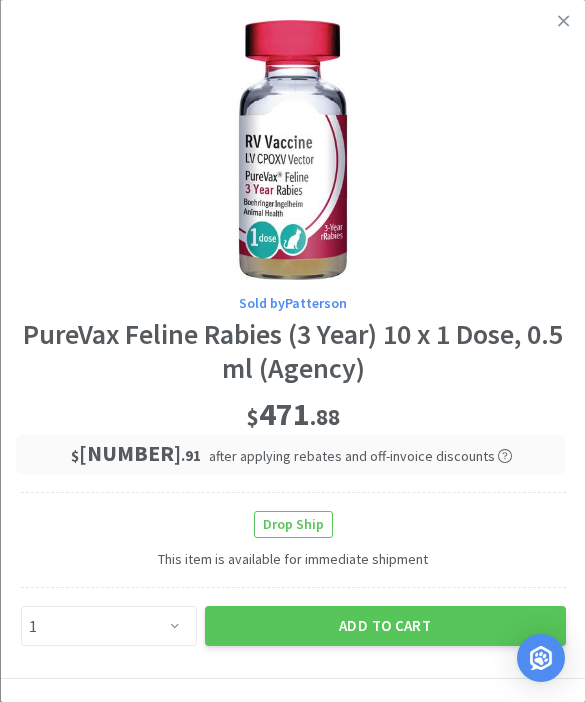 click on "Add to Cart" at bounding box center [384, 626] 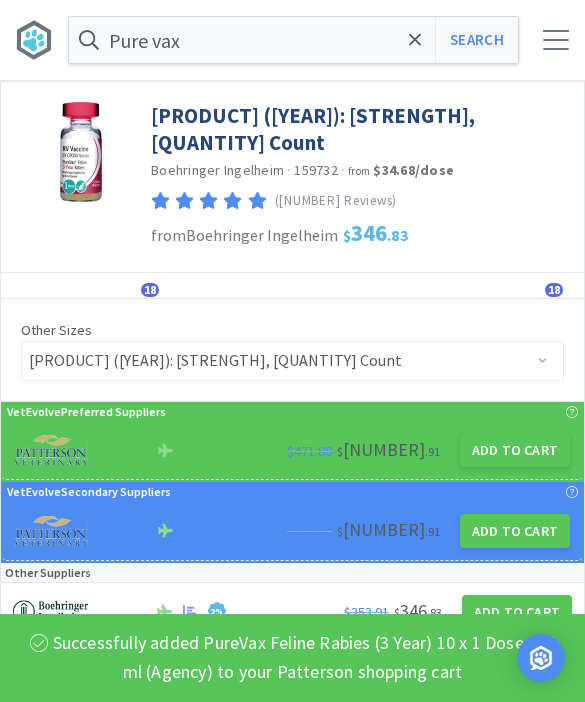 select on "1" 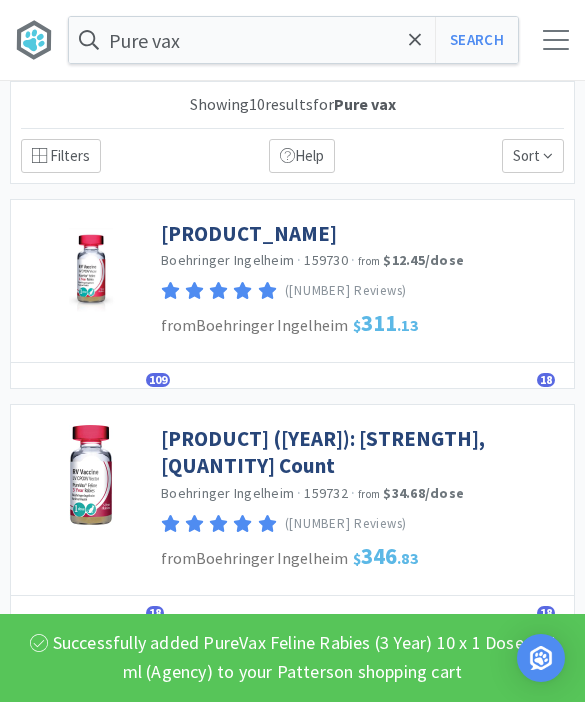 click on "[PRODUCT_NAME]" at bounding box center (249, 233) 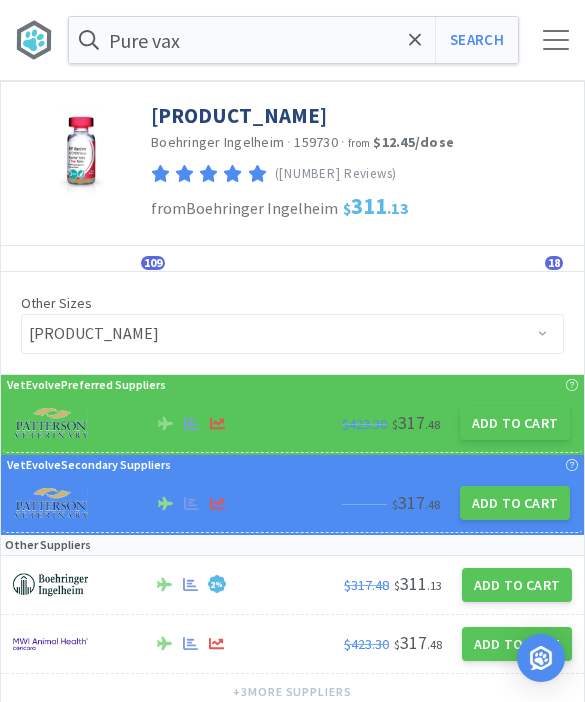 click on "Add to Cart" at bounding box center [515, 423] 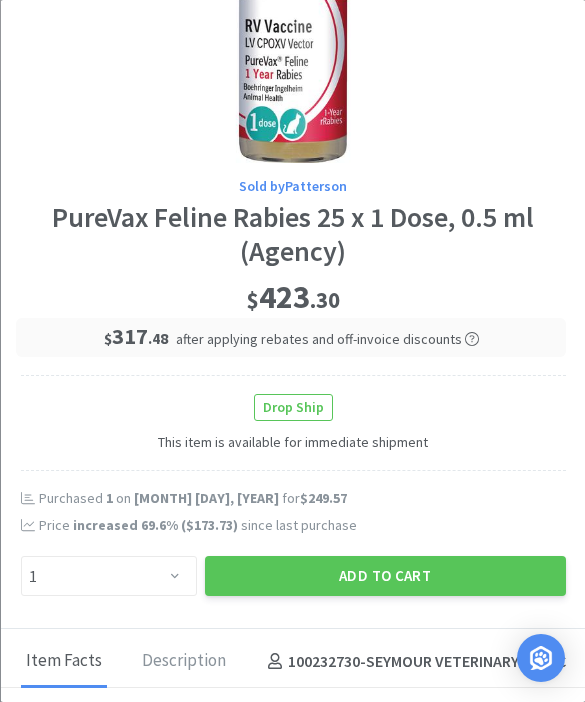 scroll, scrollTop: 173, scrollLeft: 0, axis: vertical 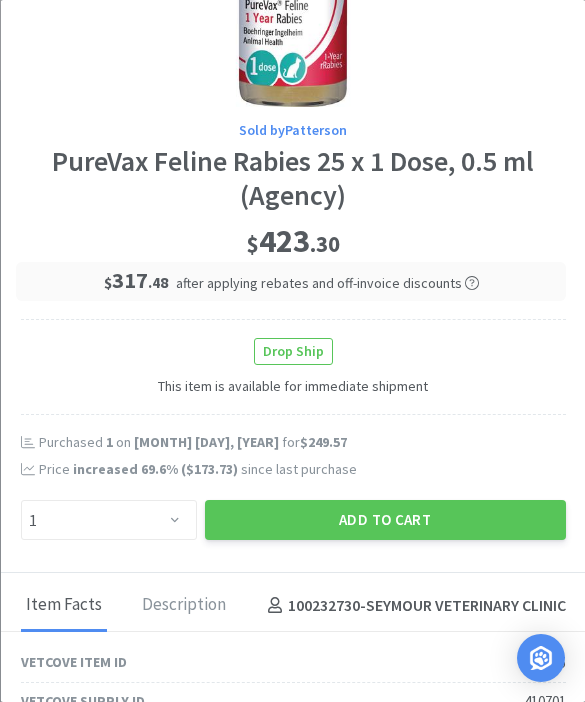 click on "Add to Cart" at bounding box center (384, 520) 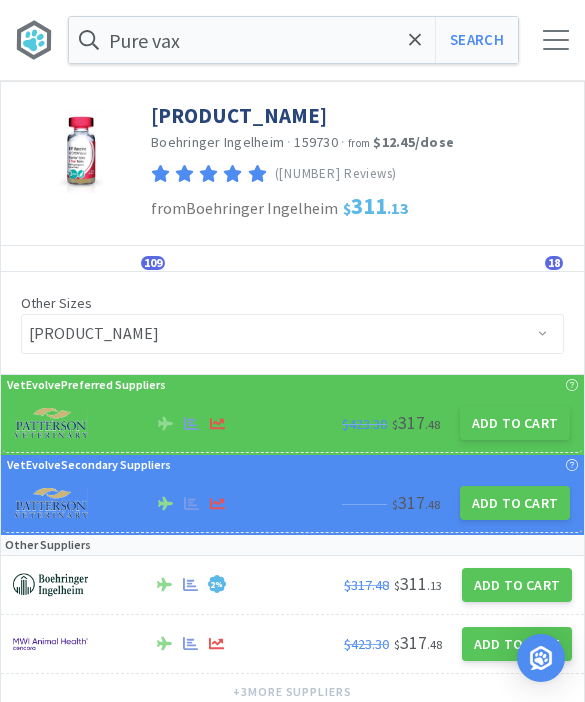 click at bounding box center [415, 40] 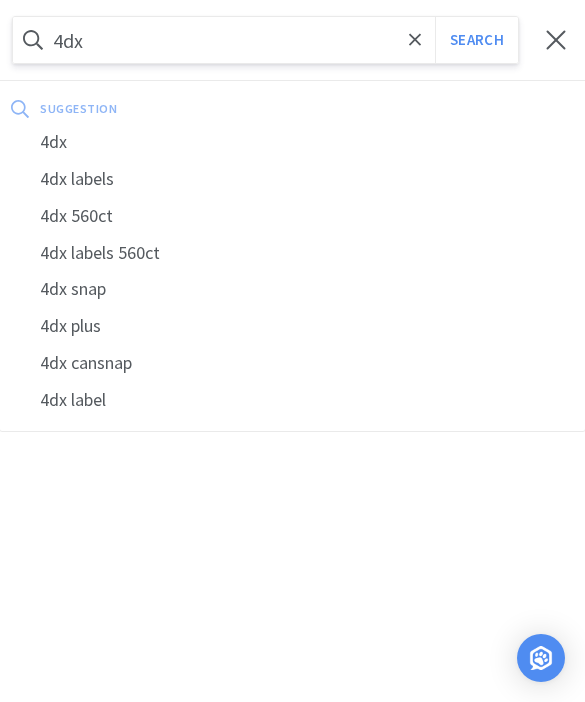 type on "4dx" 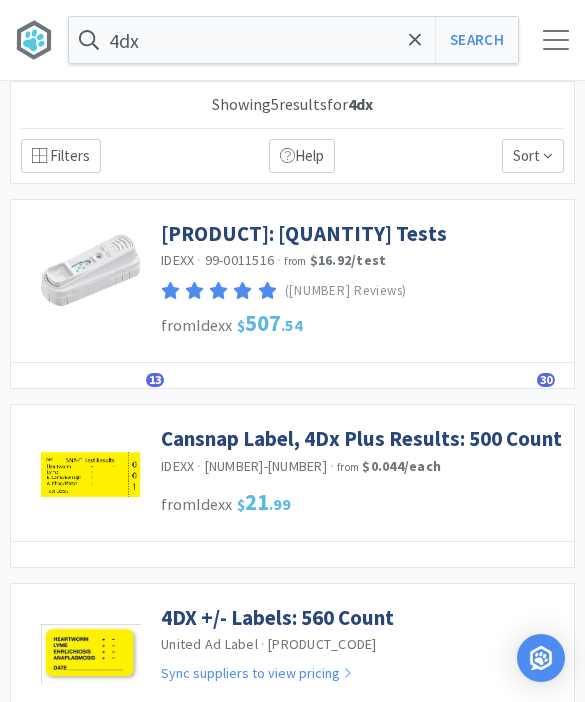 click on "[PRODUCT]: [QUANTITY] Tests" at bounding box center [304, 233] 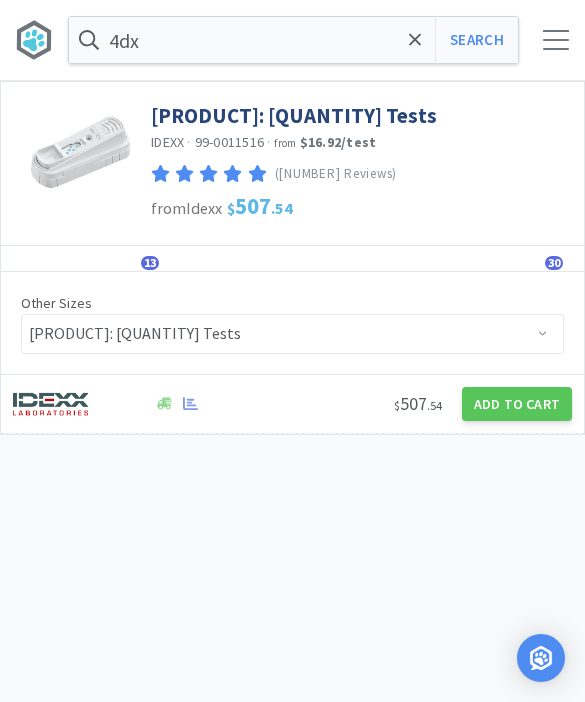 click on "Add to Cart" at bounding box center (517, 404) 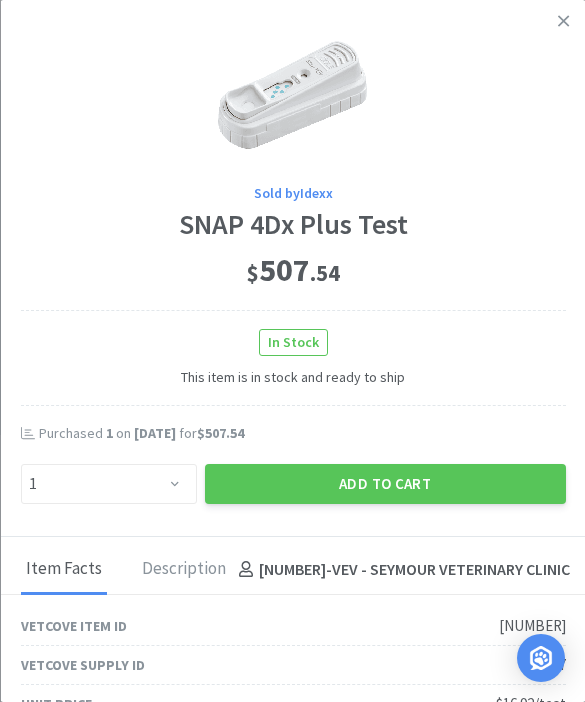 click on "Add to Cart" at bounding box center [384, 484] 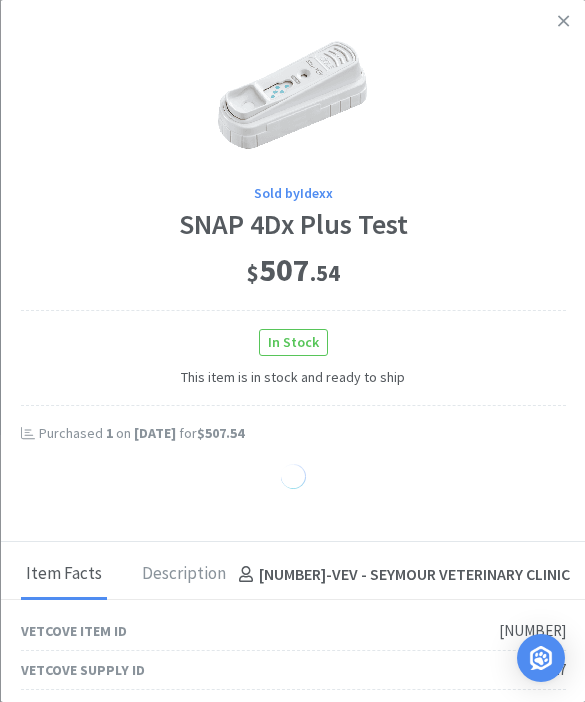 click at bounding box center (563, 21) 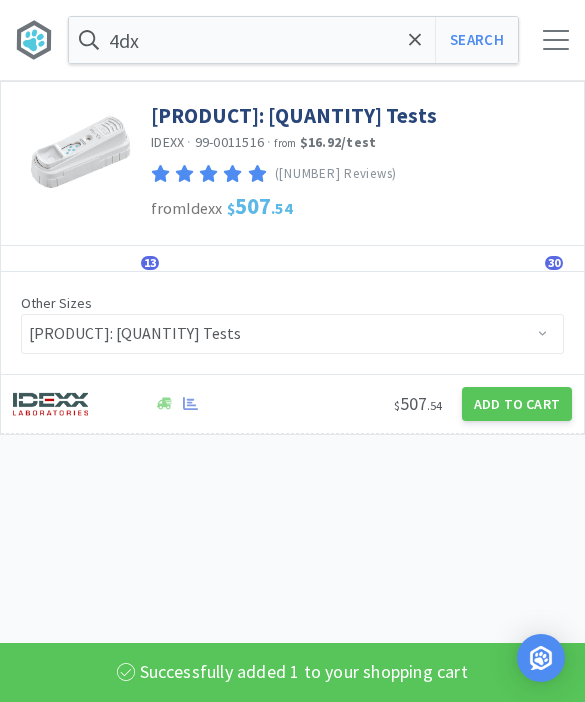 click on "4dx" at bounding box center (293, 40) 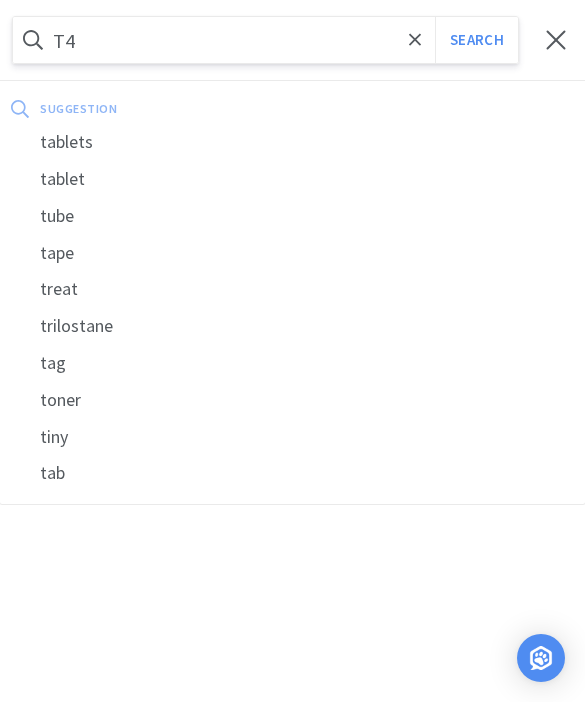type on "T4" 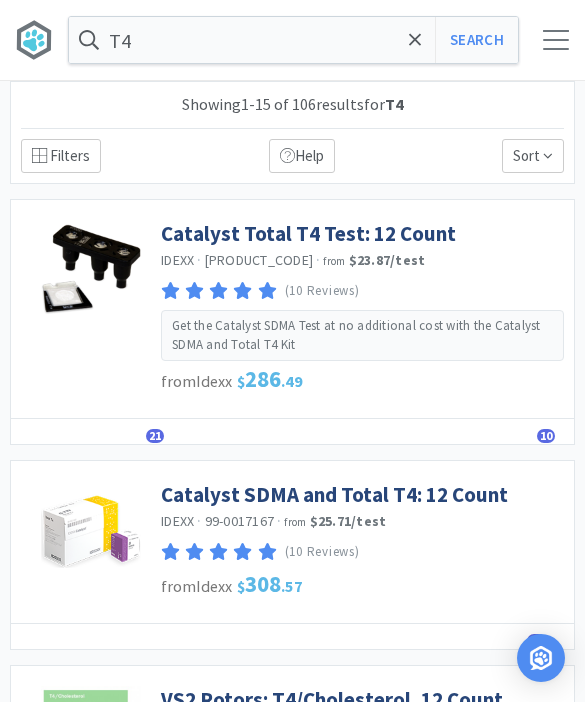 click on "Catalyst Total T4 Test: 12 Count" at bounding box center (308, 233) 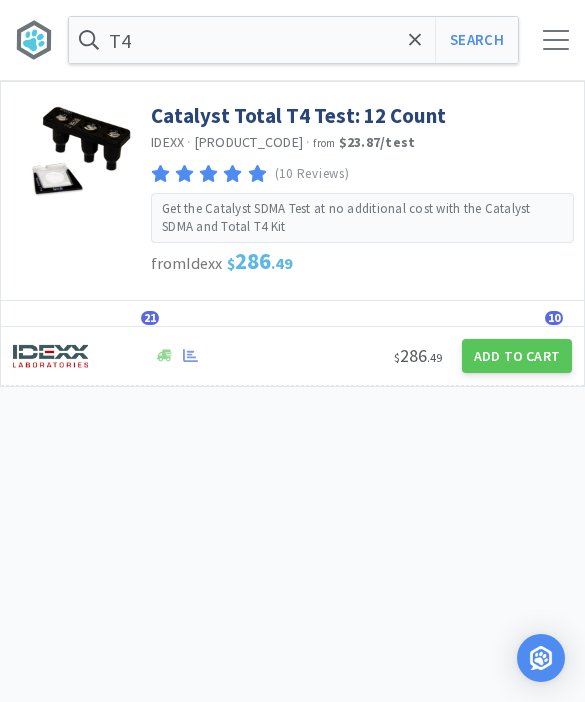 click on "Add to Cart" at bounding box center (517, 356) 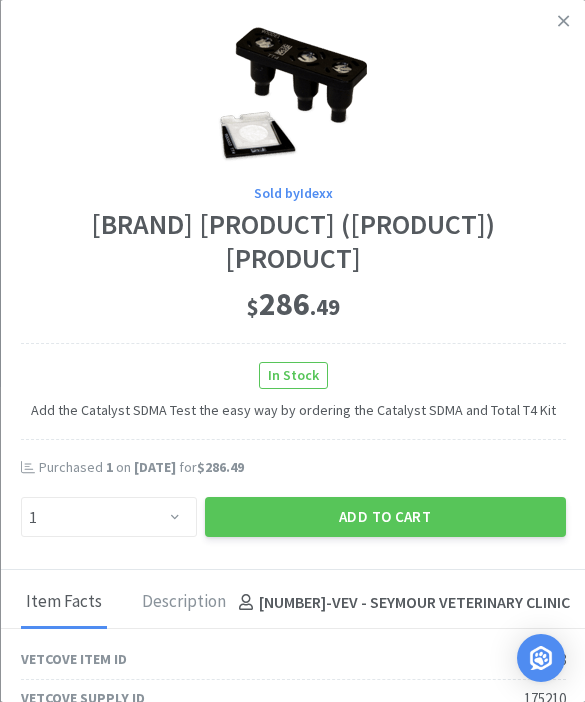 click on "Add to Cart" at bounding box center [384, 517] 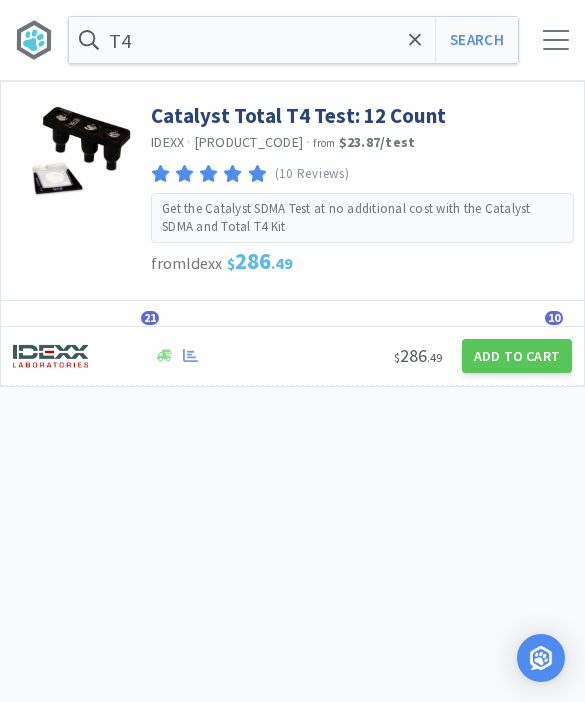 click 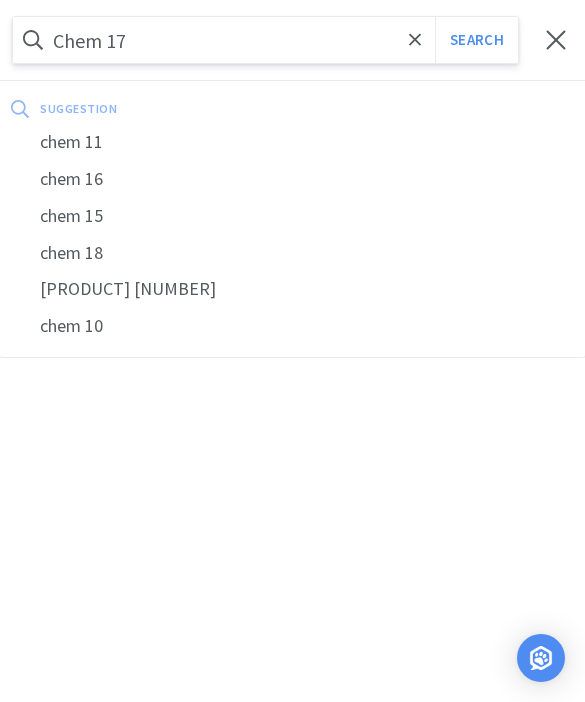 type on "Chem 17" 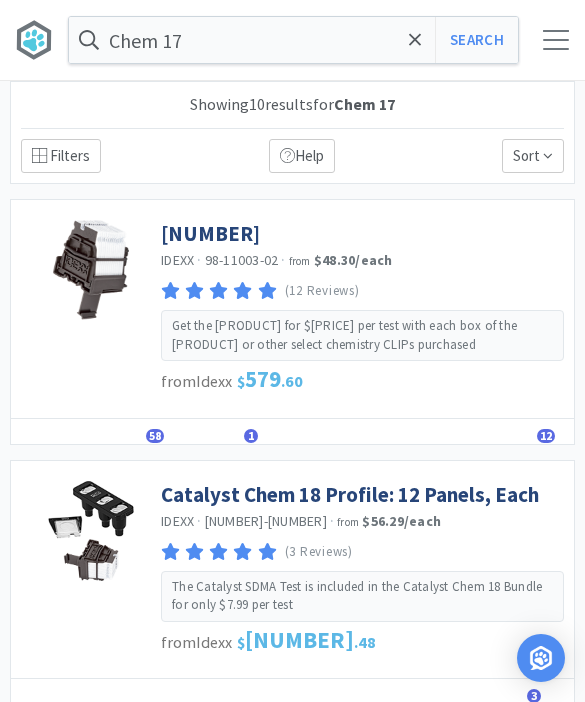 click on "[NUMBER]" at bounding box center (210, 233) 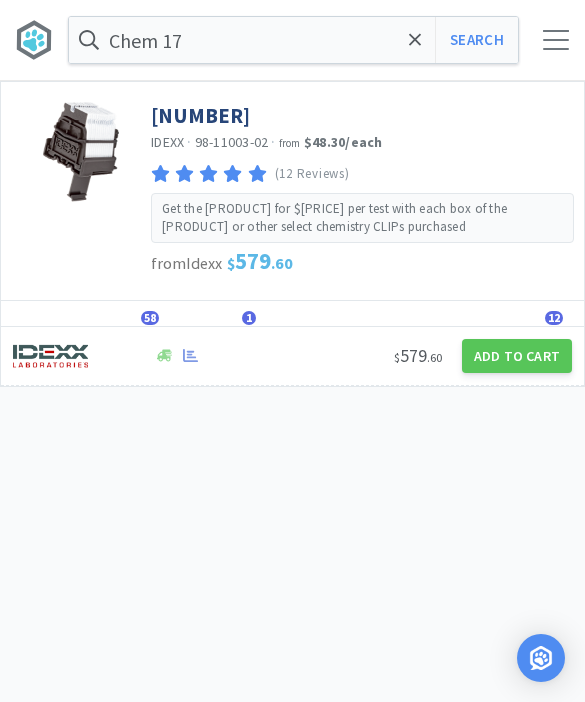 click on "Add to Cart" at bounding box center (517, 356) 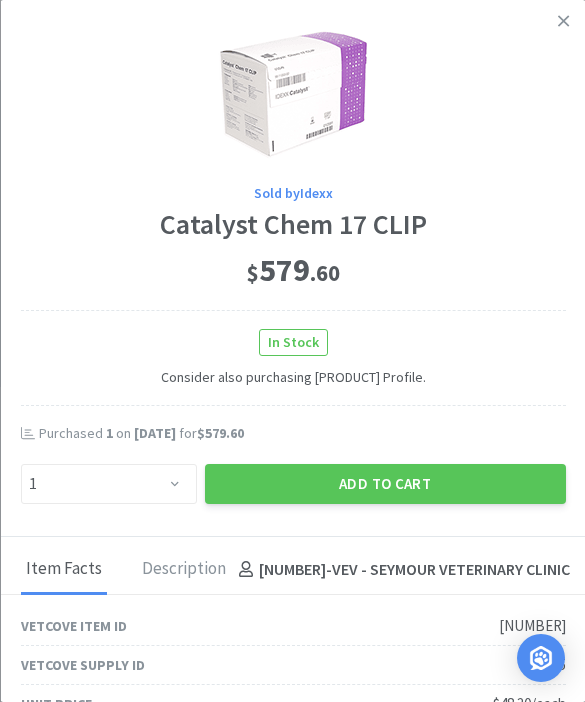 click on "Add to Cart" at bounding box center (384, 484) 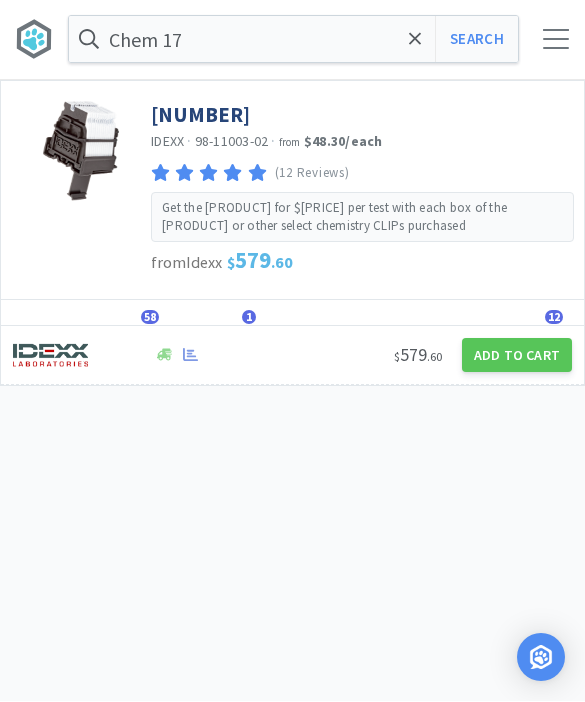 click 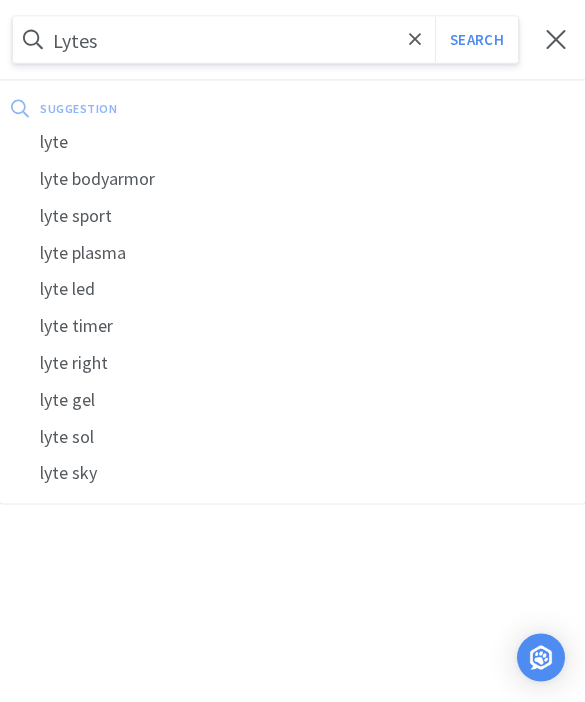type on "Lytes" 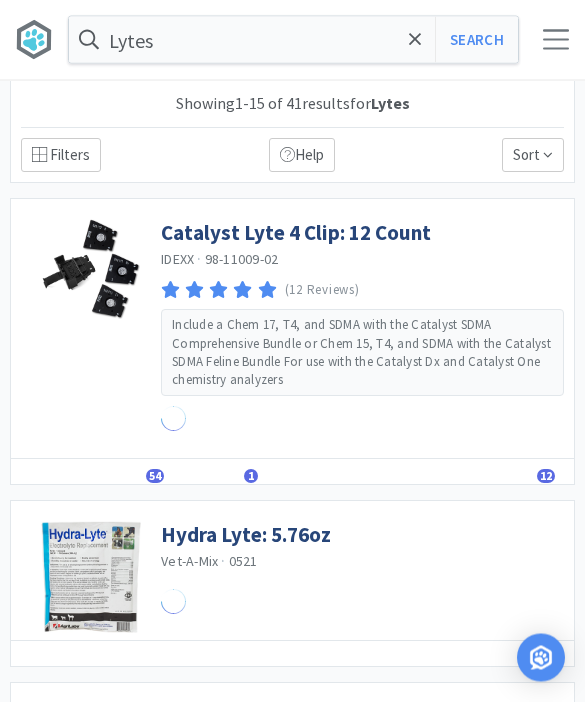 scroll, scrollTop: 1, scrollLeft: 0, axis: vertical 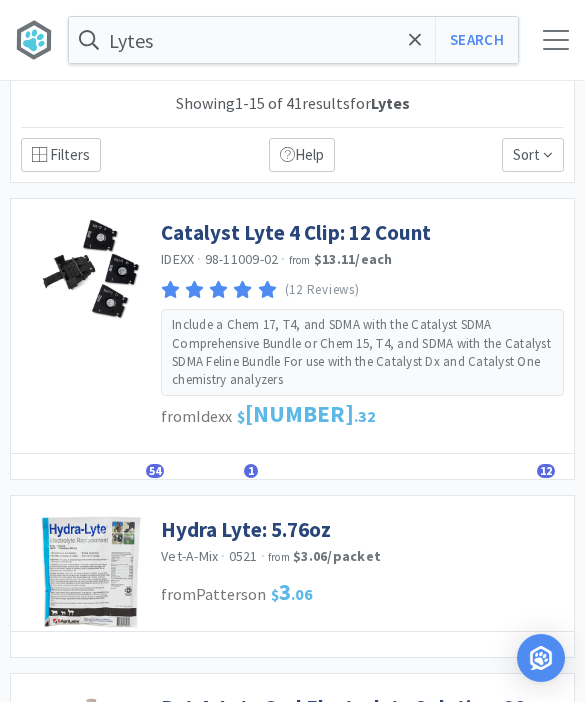 click on "Catalyst Lyte 4 Clip: 12 Count" at bounding box center (296, 232) 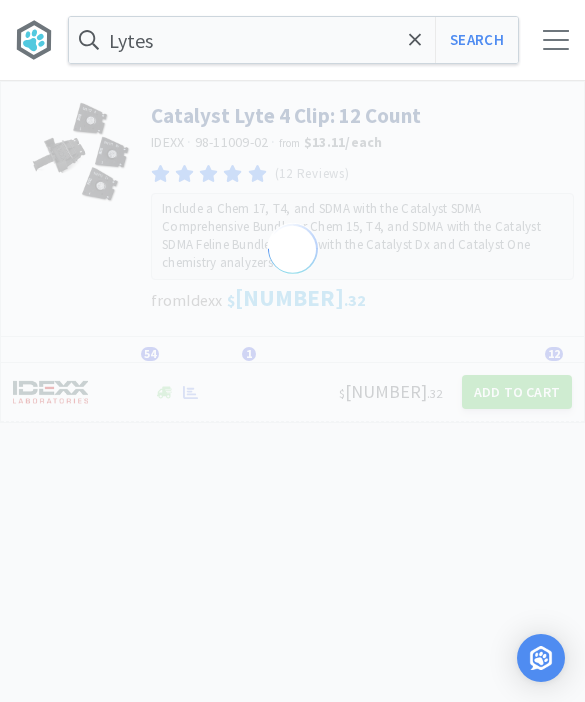 scroll, scrollTop: 0, scrollLeft: 0, axis: both 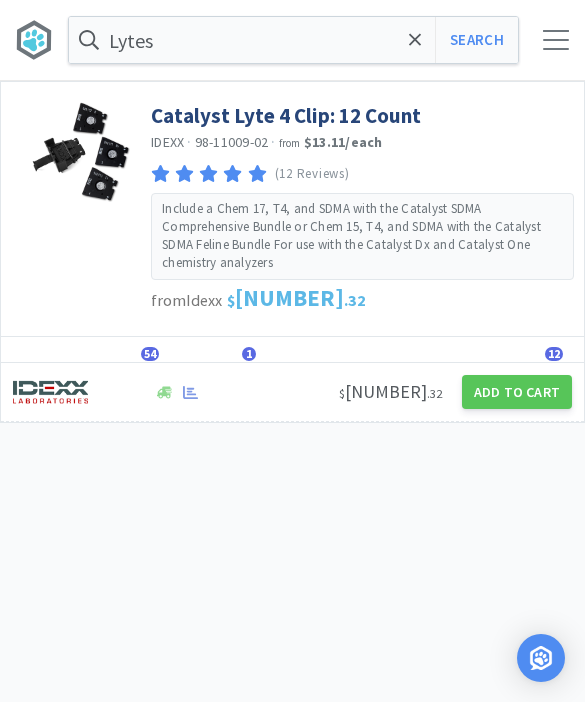 click on "Add to Cart" at bounding box center (517, 392) 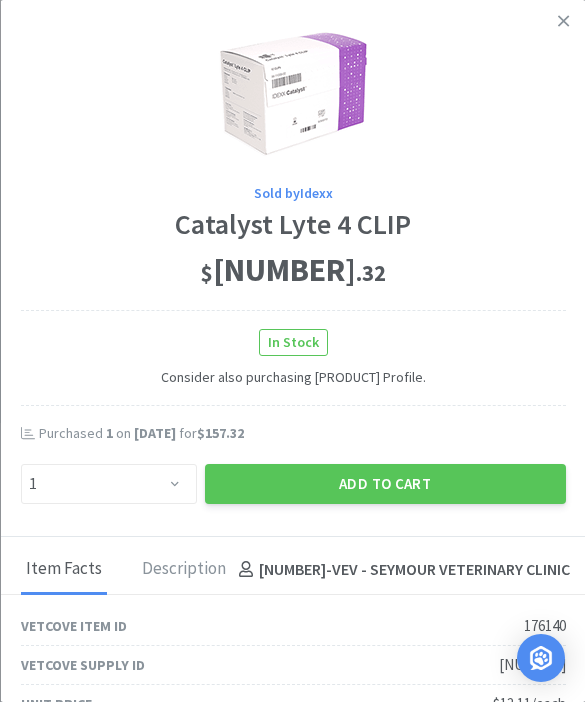 click on "Add to Cart" at bounding box center [384, 484] 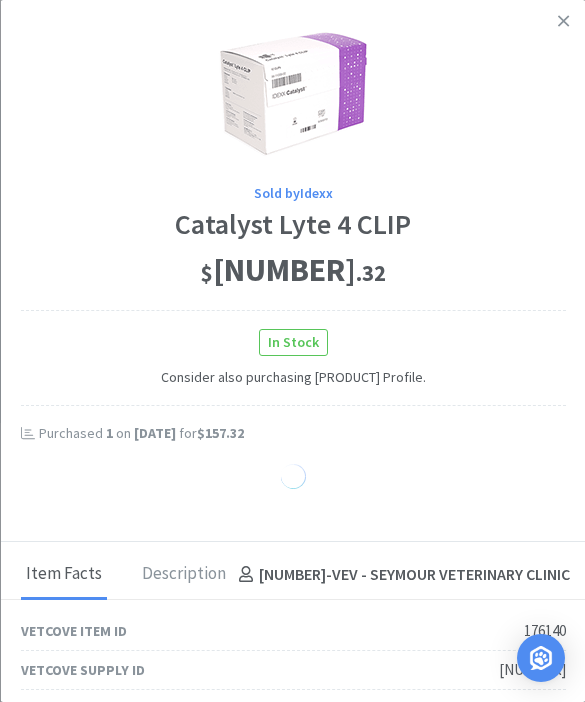 click at bounding box center [563, 21] 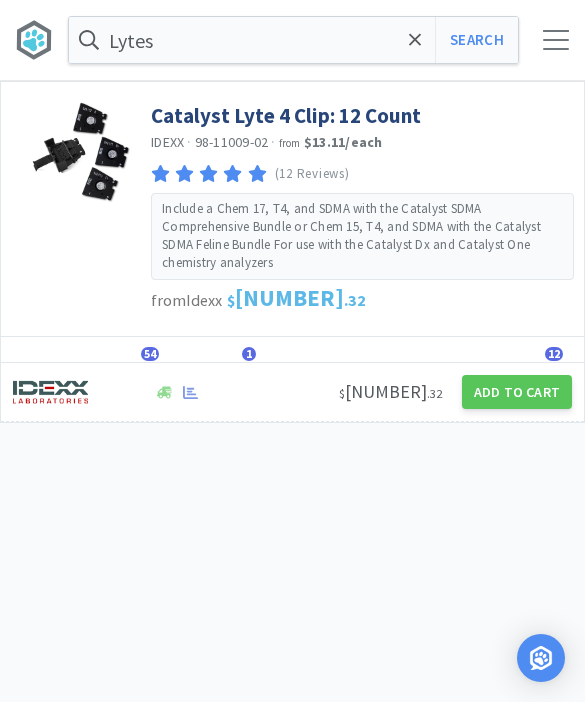 click 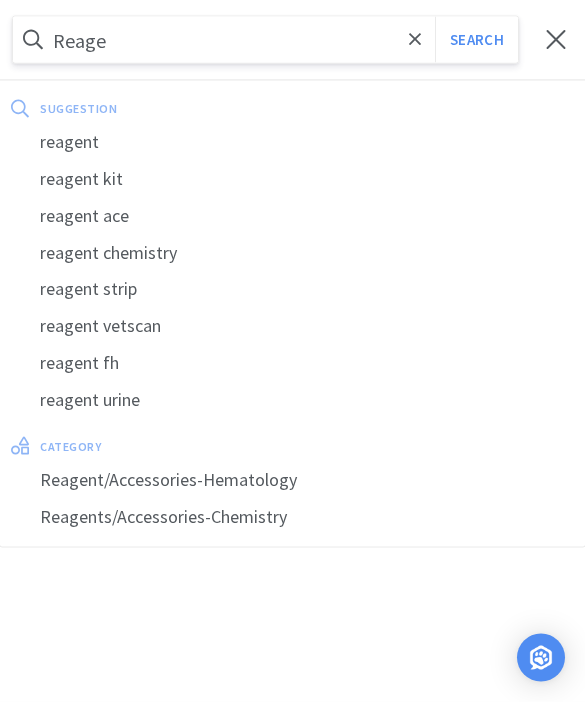 type on "Reage" 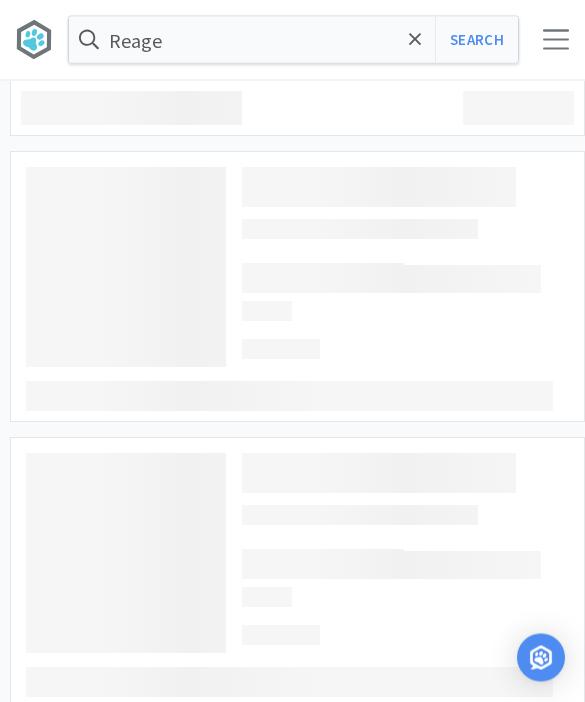 type on "reagent kit" 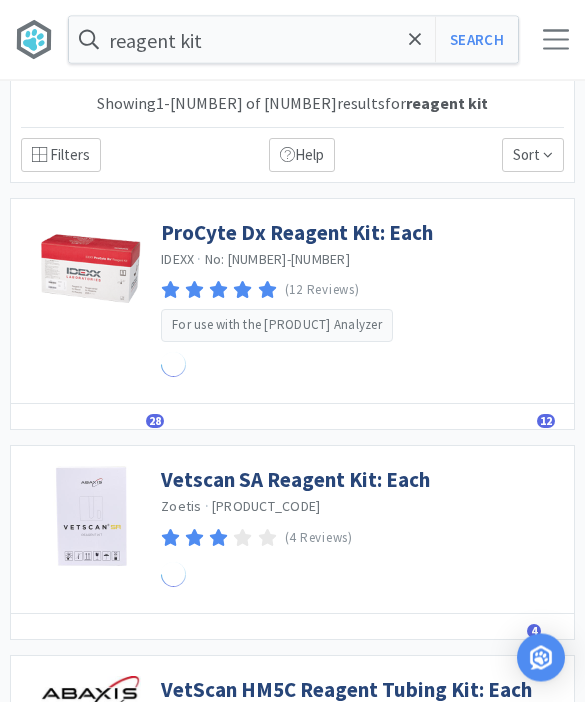 scroll, scrollTop: 1, scrollLeft: 0, axis: vertical 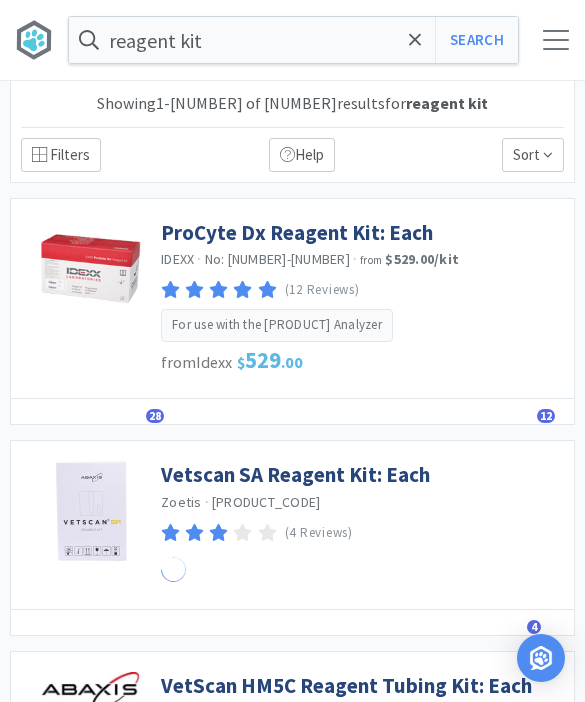 click on "ProCyte Dx Reagent Kit: Each" at bounding box center (297, 232) 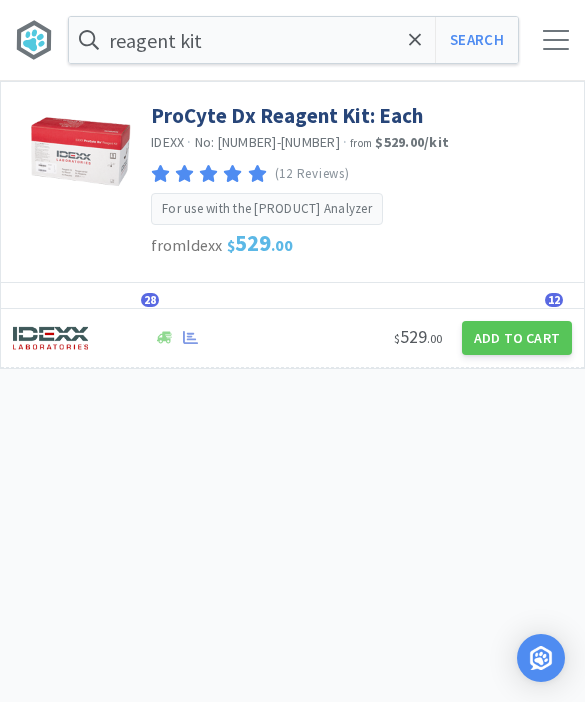 click on "Add to Cart" at bounding box center [517, 338] 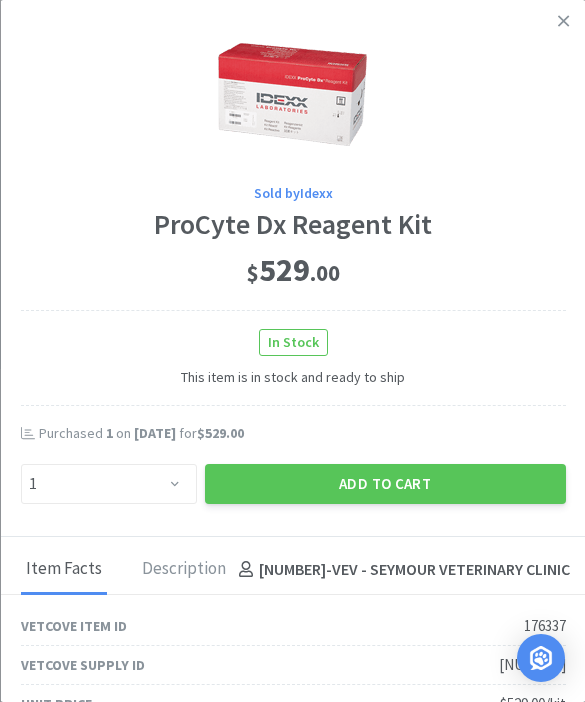 click on "Add to Cart" at bounding box center [384, 484] 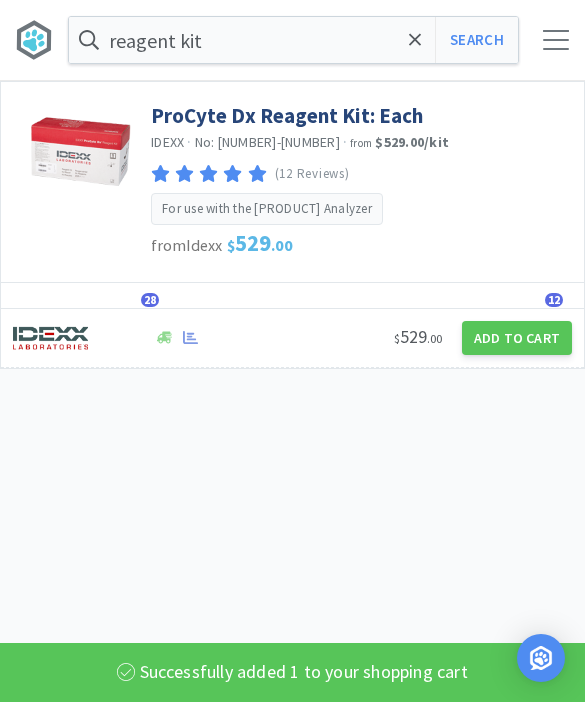 click on "reagent kit" at bounding box center (293, 40) 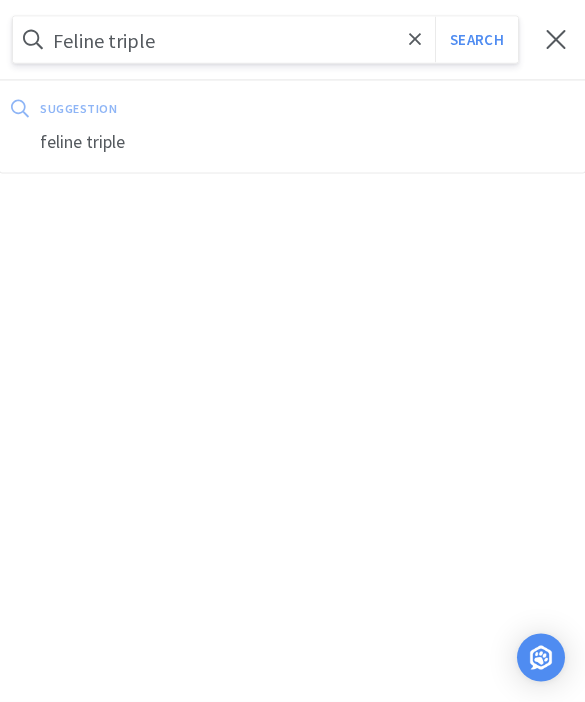 type on "Feline triple" 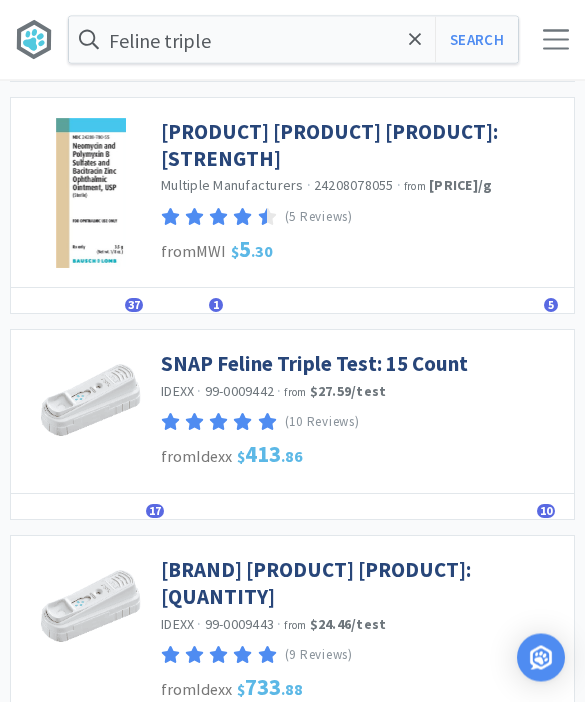 scroll, scrollTop: 107, scrollLeft: 0, axis: vertical 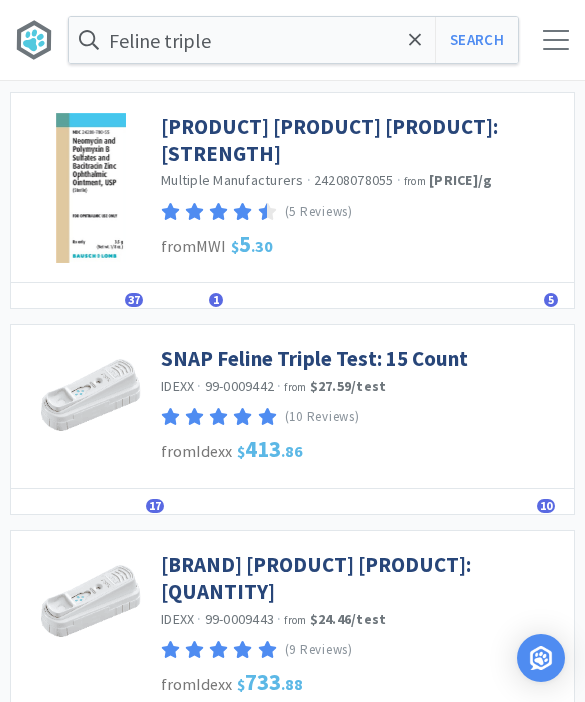 click on "SNAP Feline Triple Test: 15 Count" at bounding box center (314, 358) 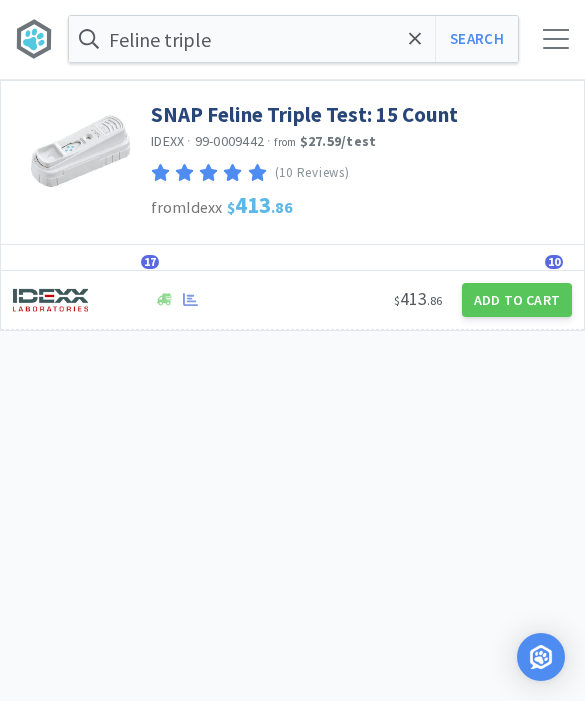 click on "Add to Cart" at bounding box center (517, 301) 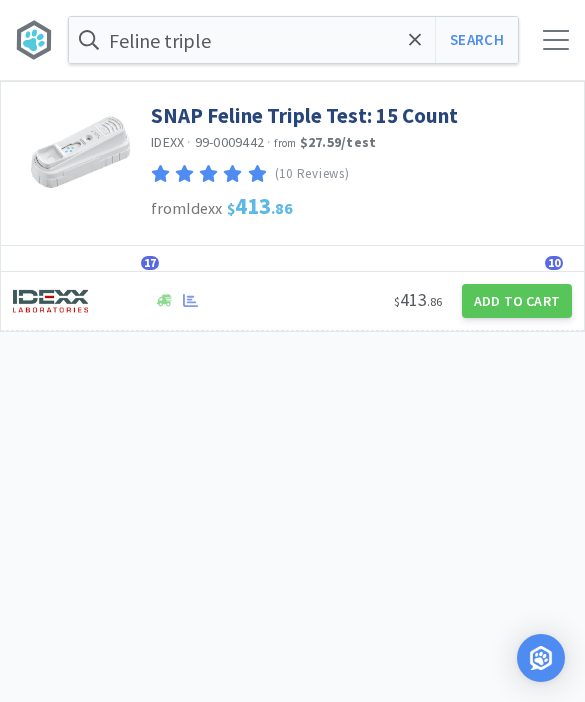 select on "1" 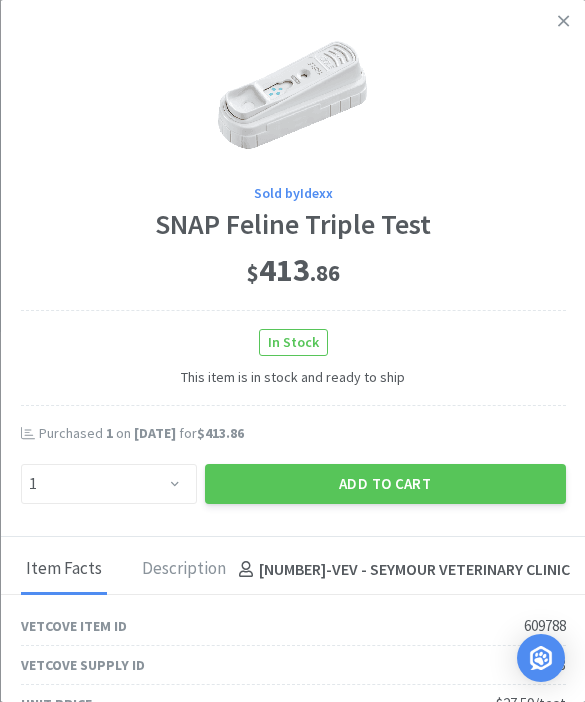 click on "Add to Cart" at bounding box center (384, 484) 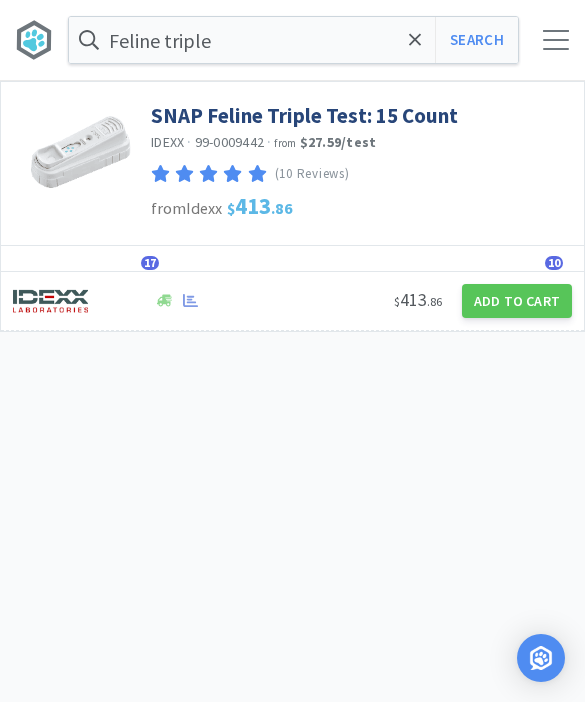 click on "Feline triple" at bounding box center (293, 40) 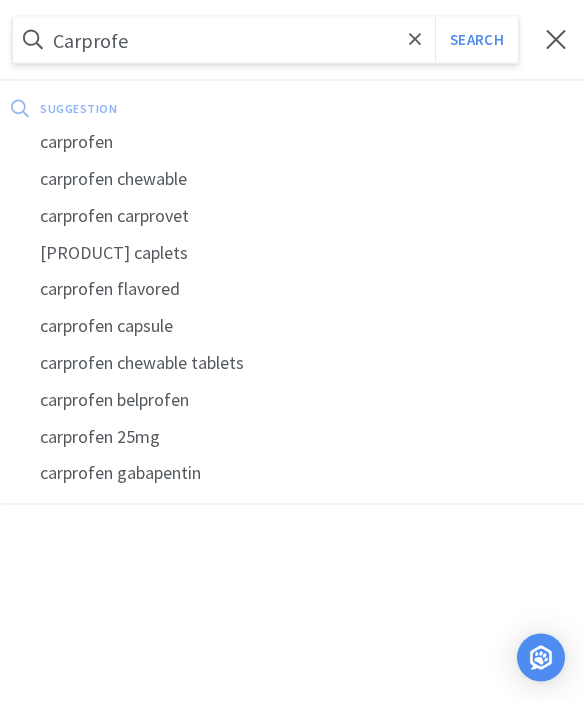 click on "carprofen" at bounding box center (292, 142) 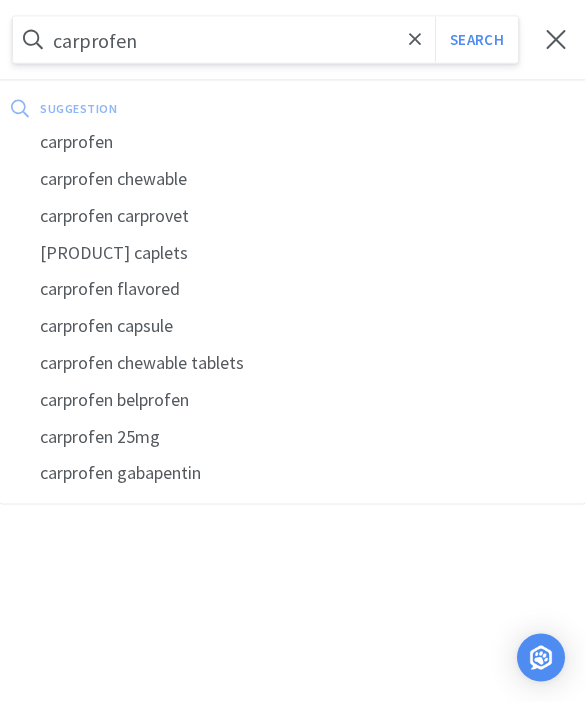 select on "1" 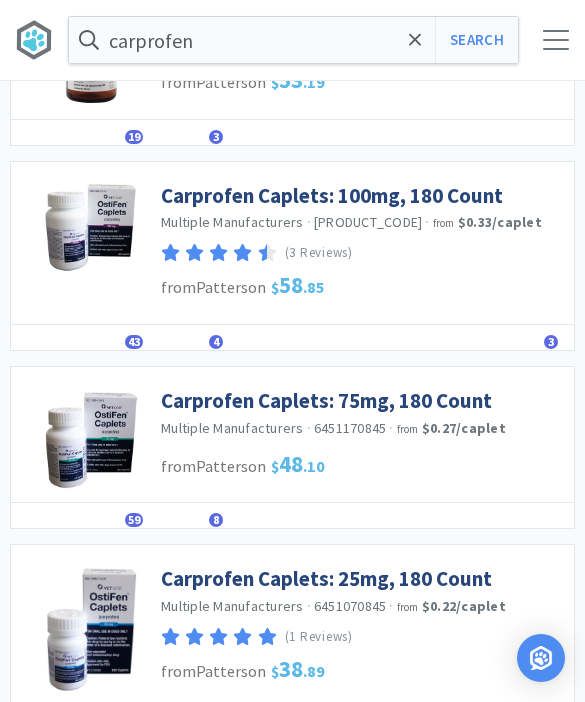 scroll, scrollTop: 1103, scrollLeft: 0, axis: vertical 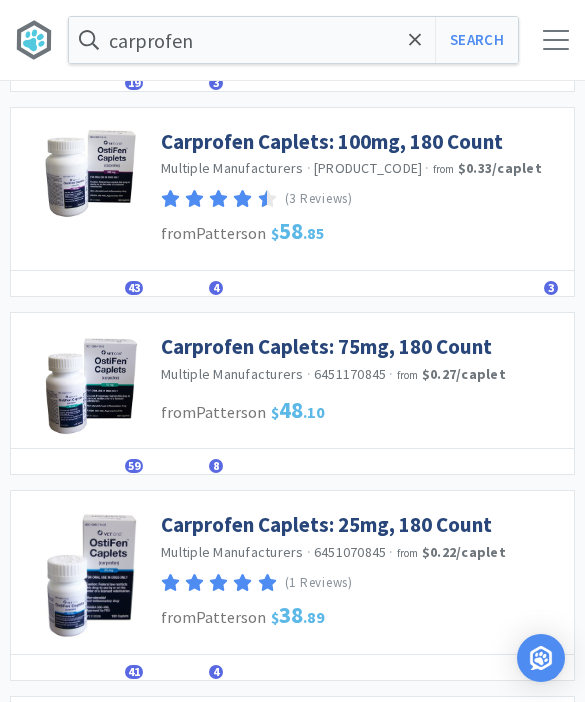 click on "Carprofen Caplets: 25mg, 180 Count" at bounding box center (326, 524) 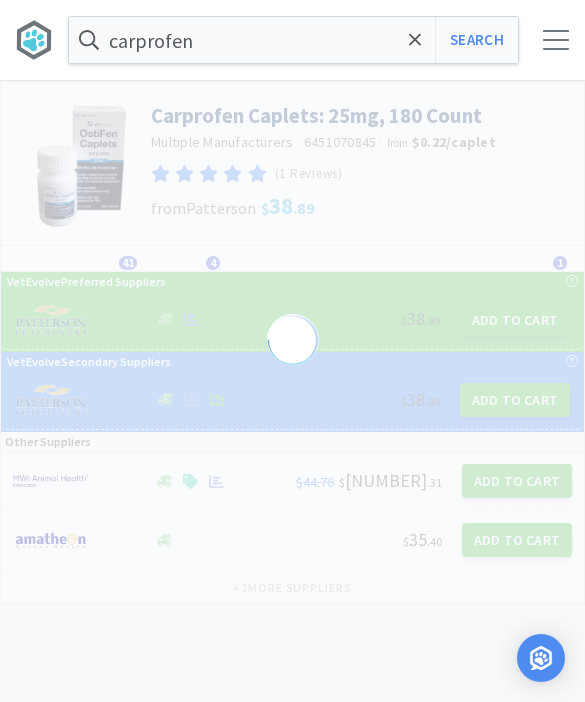 scroll, scrollTop: 0, scrollLeft: 0, axis: both 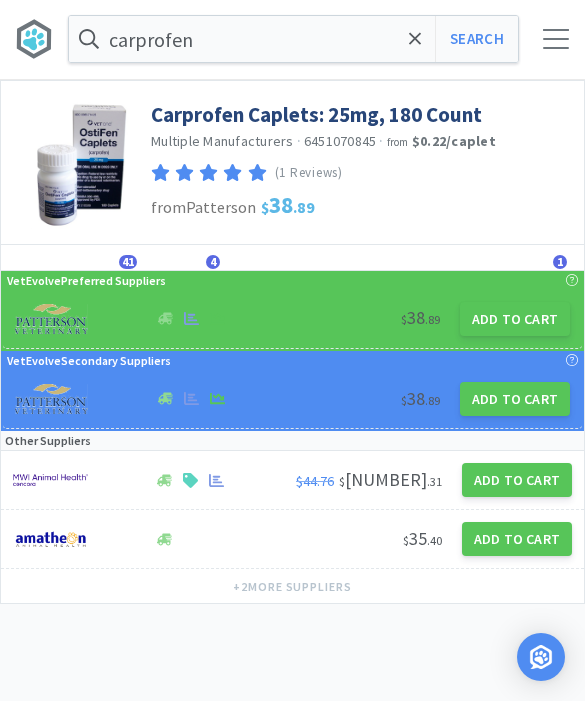 click on "Add to Cart" at bounding box center (515, 320) 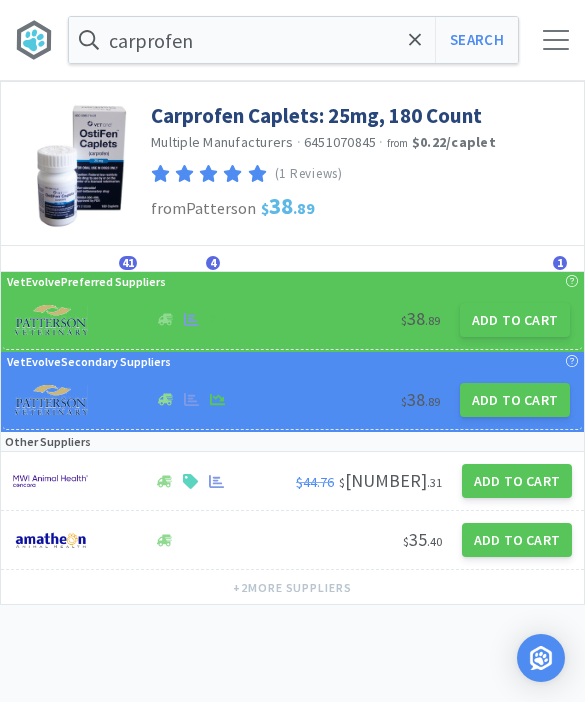 select on "1" 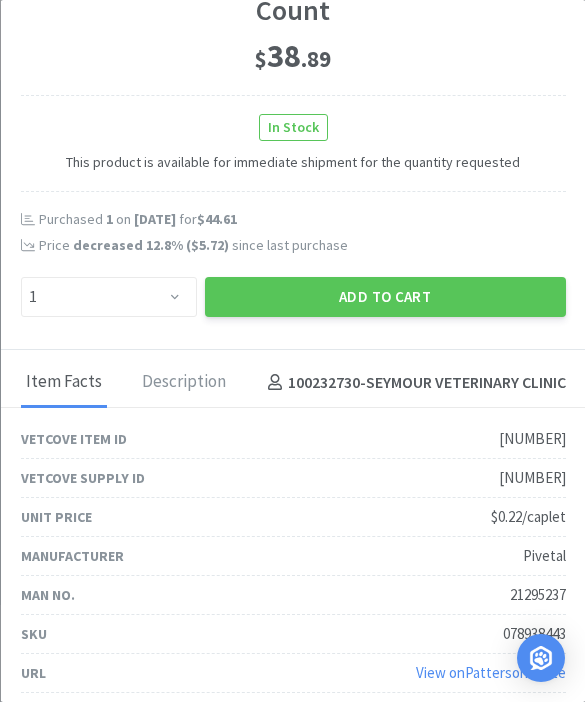 scroll, scrollTop: 324, scrollLeft: 0, axis: vertical 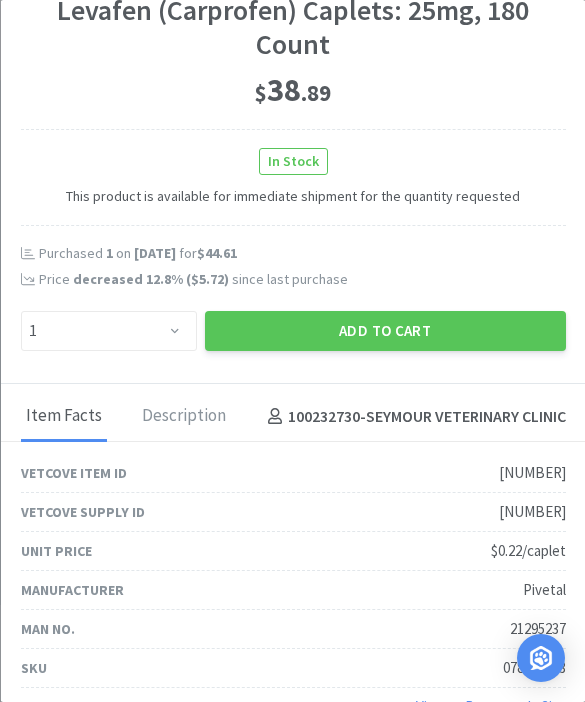 click on "Add to Cart" at bounding box center [384, 331] 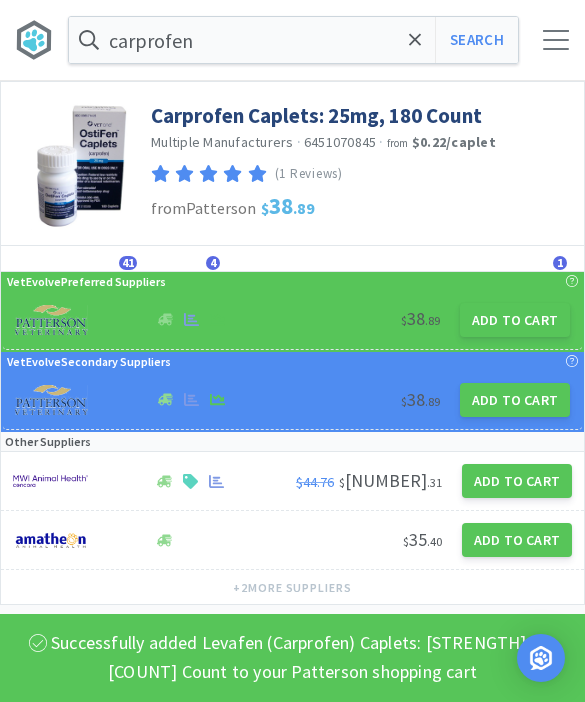 select on "1" 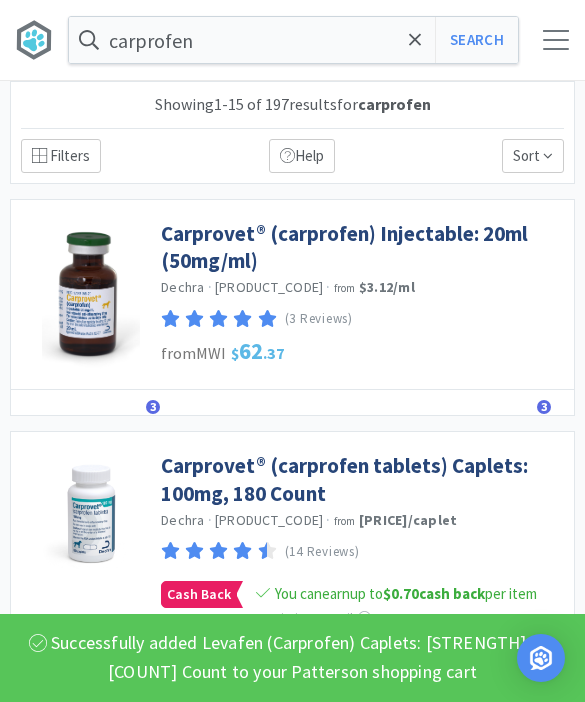 scroll, scrollTop: 1173, scrollLeft: 0, axis: vertical 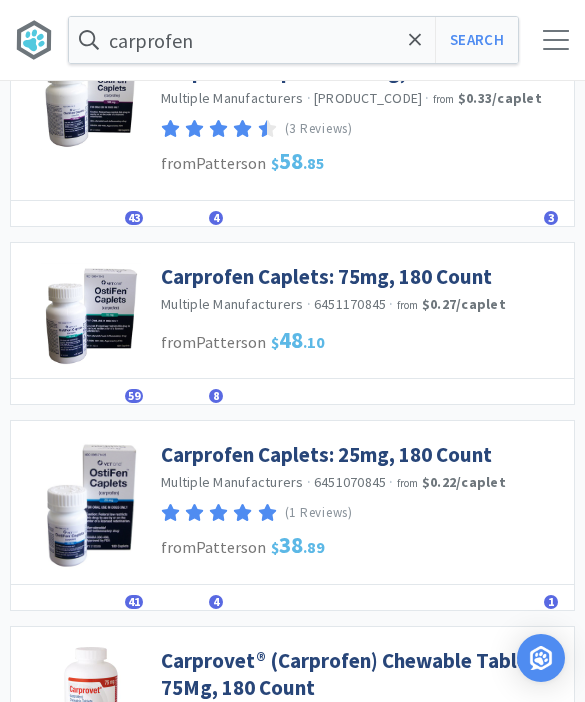 click on "Carprofen Caplets: 75mg, 180 Count" at bounding box center (326, 276) 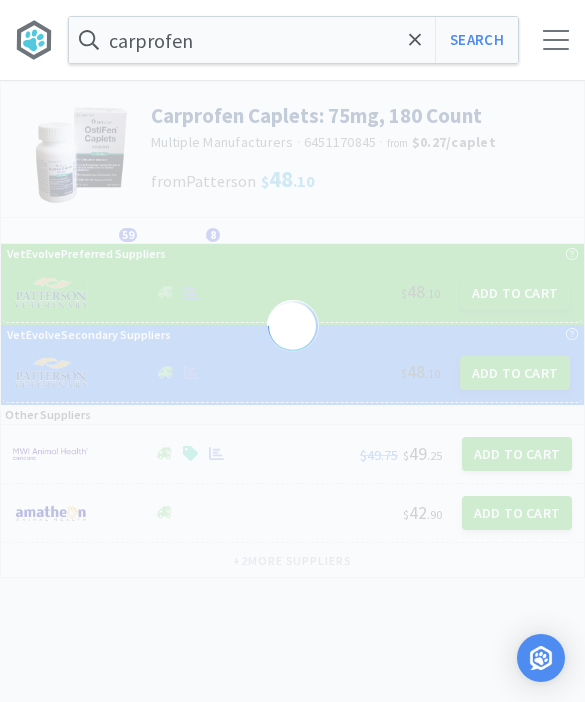 scroll, scrollTop: 0, scrollLeft: 0, axis: both 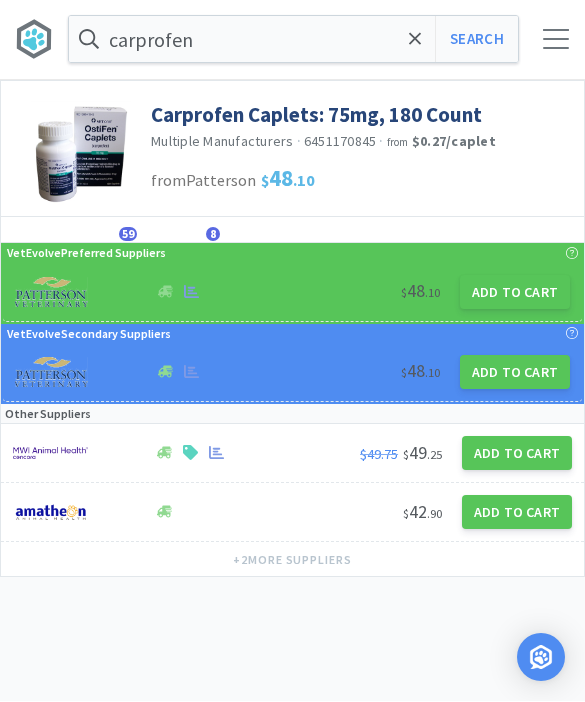click on "Add to Cart" at bounding box center (515, 373) 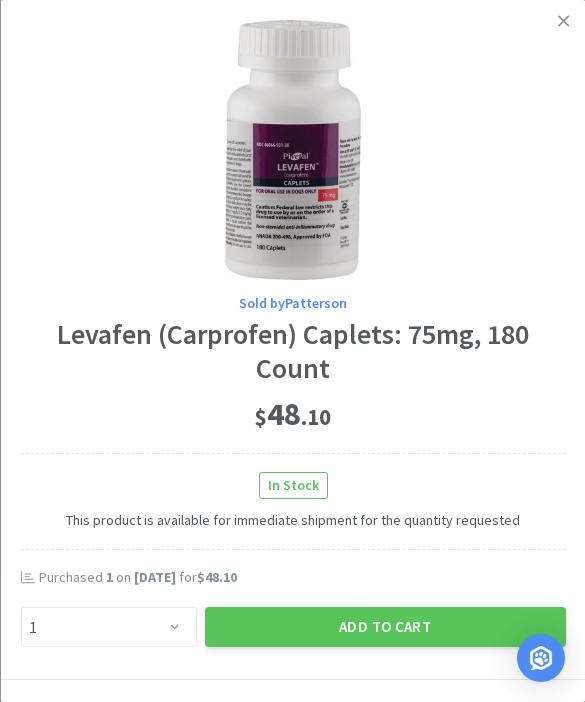 click 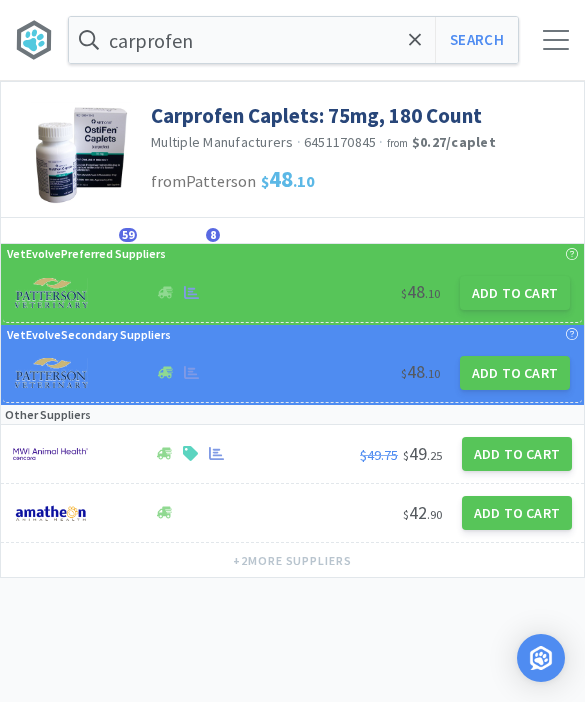 click on "$ [NUMBER] . [NUMBER] Add to Cart" at bounding box center (292, 293) 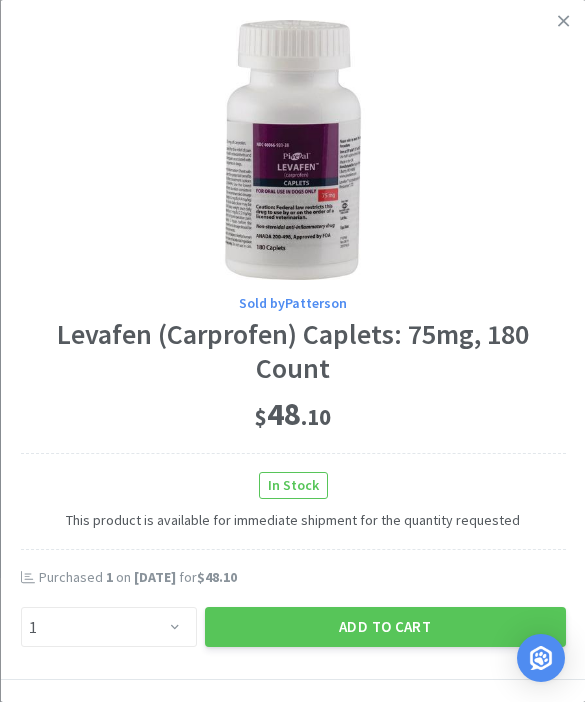 click on "Add to Cart" at bounding box center (384, 627) 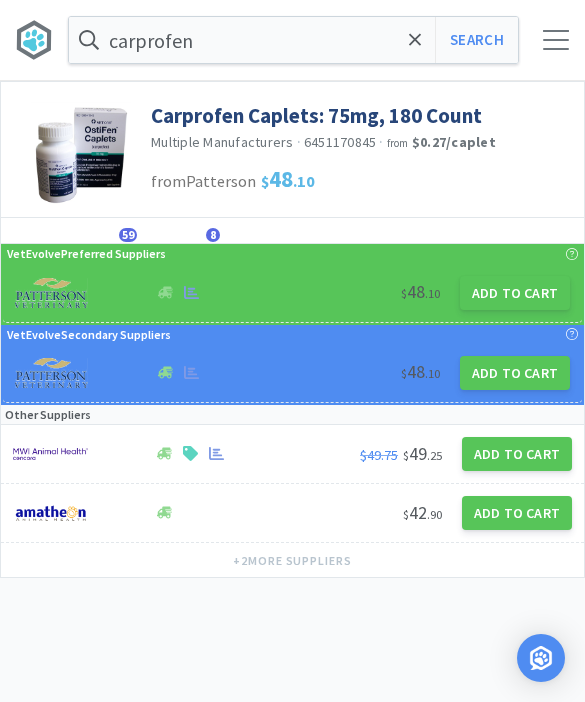 click 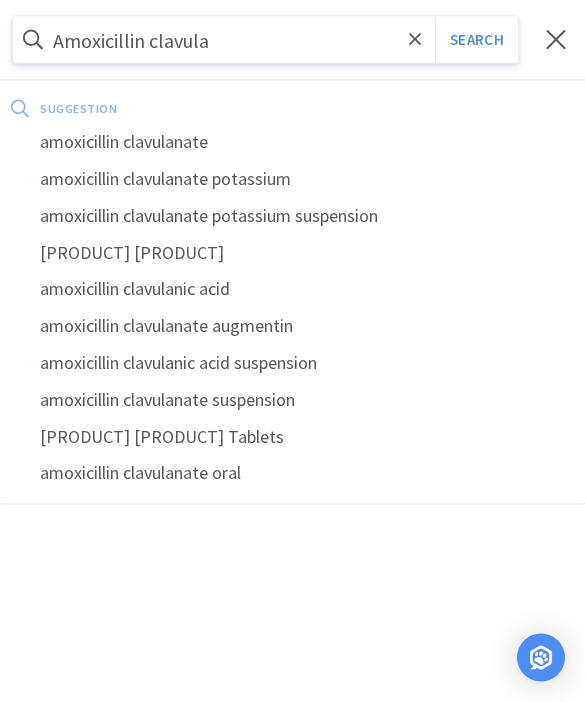 click on "amoxicillin clavulanate" at bounding box center [292, 142] 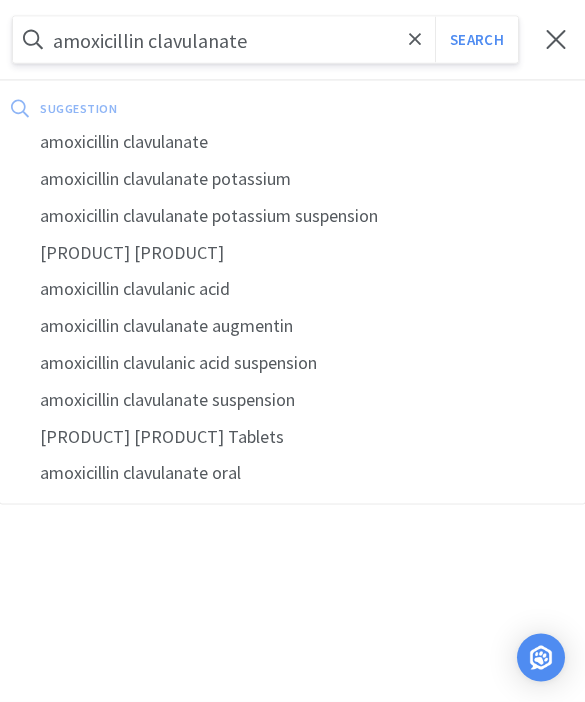 select on "1" 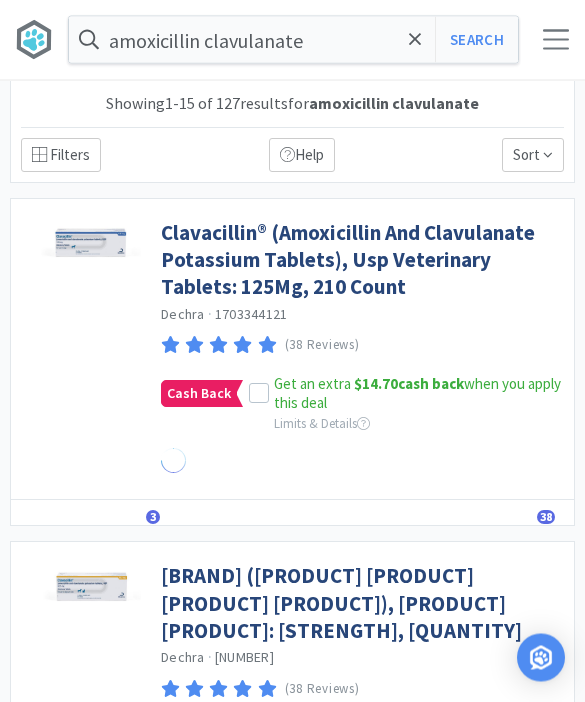 scroll, scrollTop: 1, scrollLeft: 0, axis: vertical 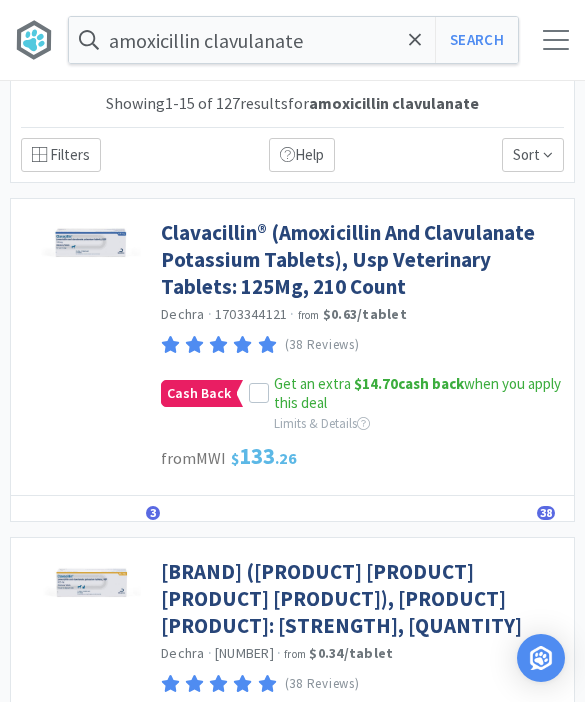 click 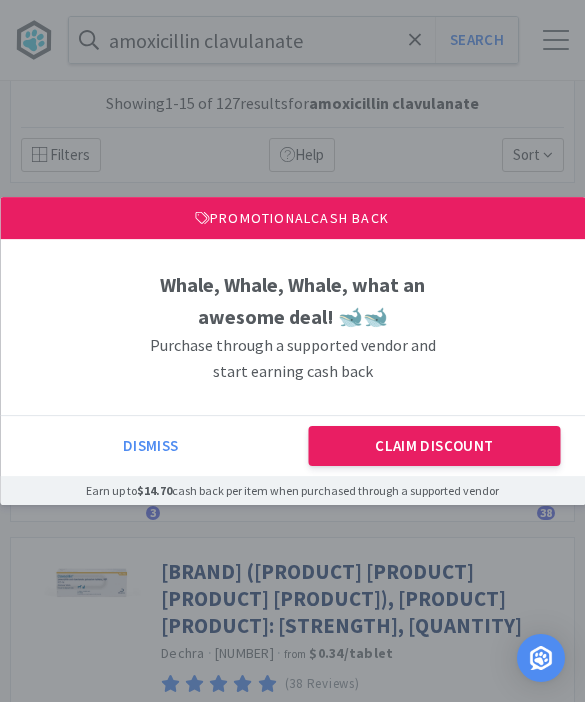 click on "Claim Discount" at bounding box center (434, 446) 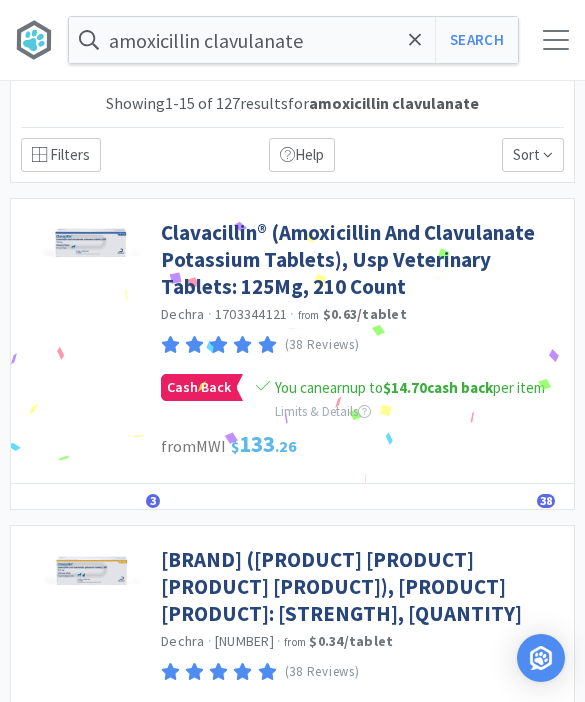 click on "Clavacillin® (Amoxicillin And Clavulanate Potassium Tablets), Usp Veterinary Tablets: 125Mg, 210 Count" at bounding box center [362, 260] 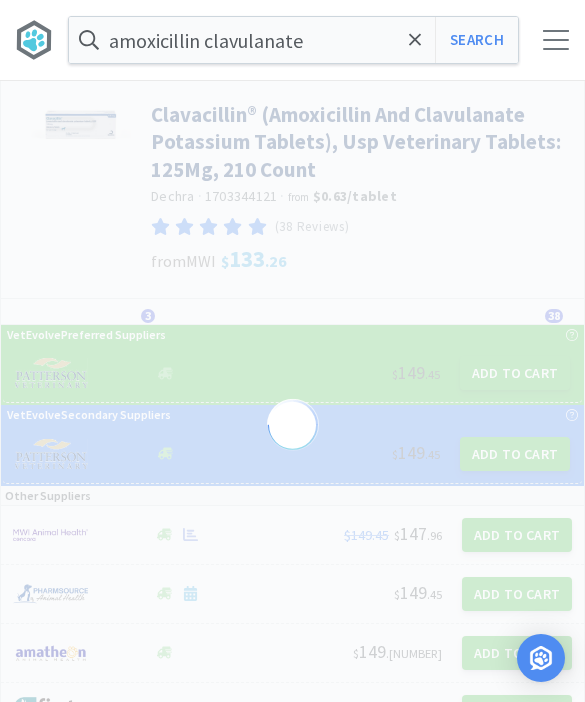 scroll, scrollTop: 0, scrollLeft: 0, axis: both 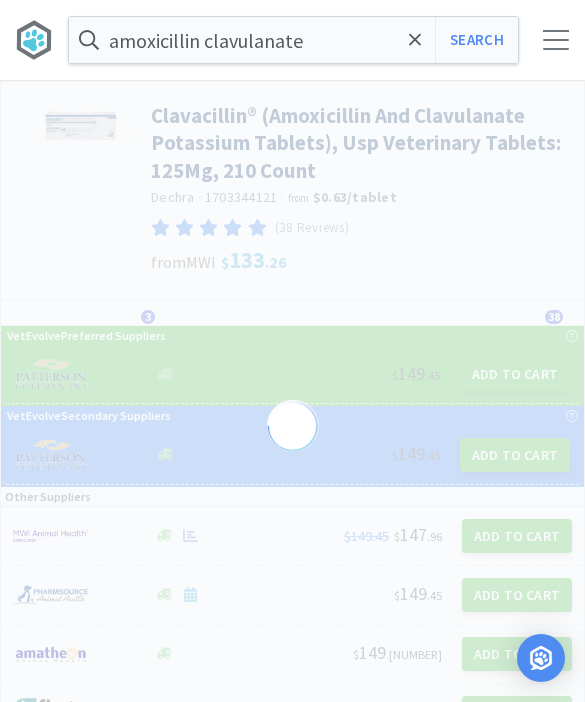 select on "291698" 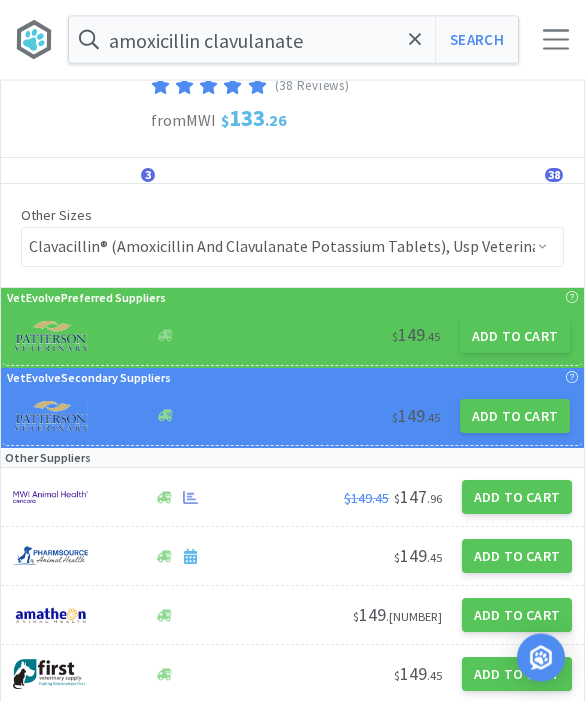 scroll, scrollTop: 142, scrollLeft: 0, axis: vertical 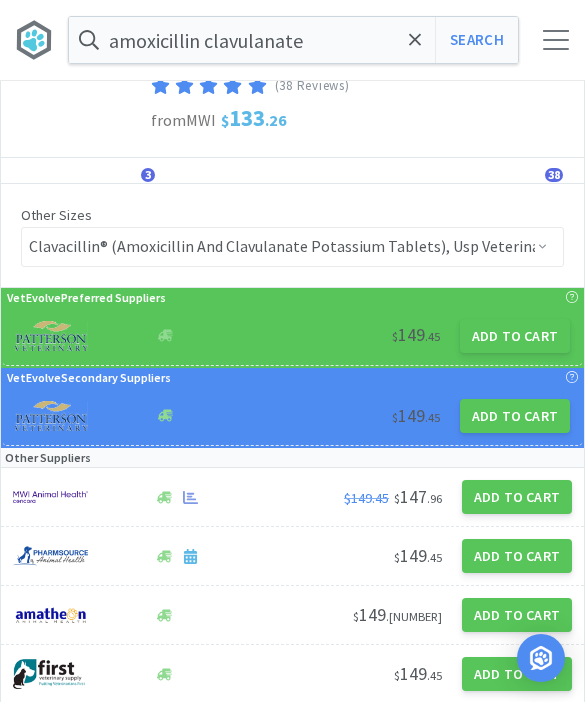 click on "Add to Cart" at bounding box center (515, 336) 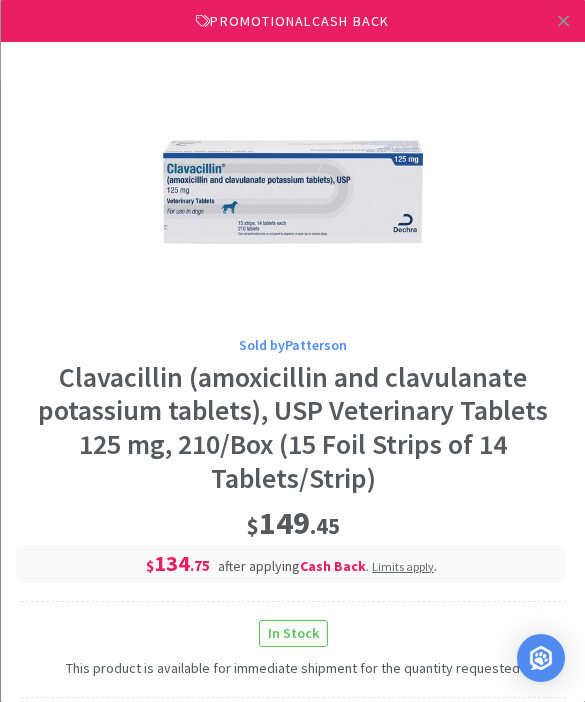 click on "Add to Cart" at bounding box center [384, 736] 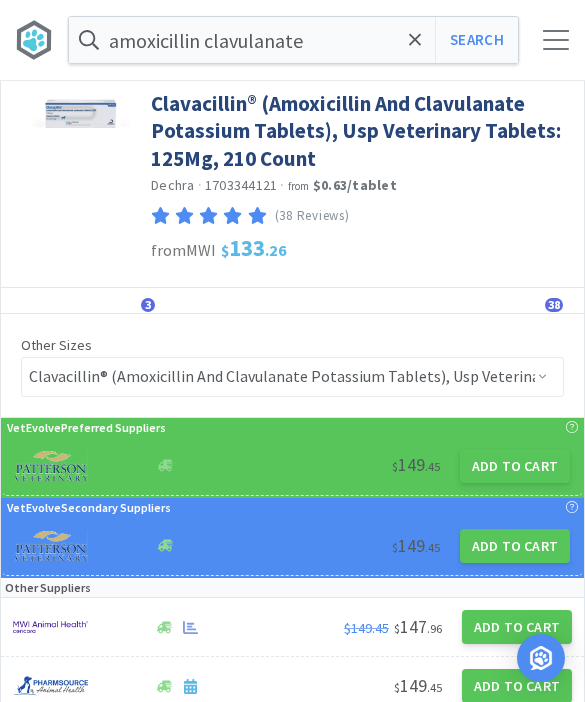 scroll, scrollTop: 0, scrollLeft: 0, axis: both 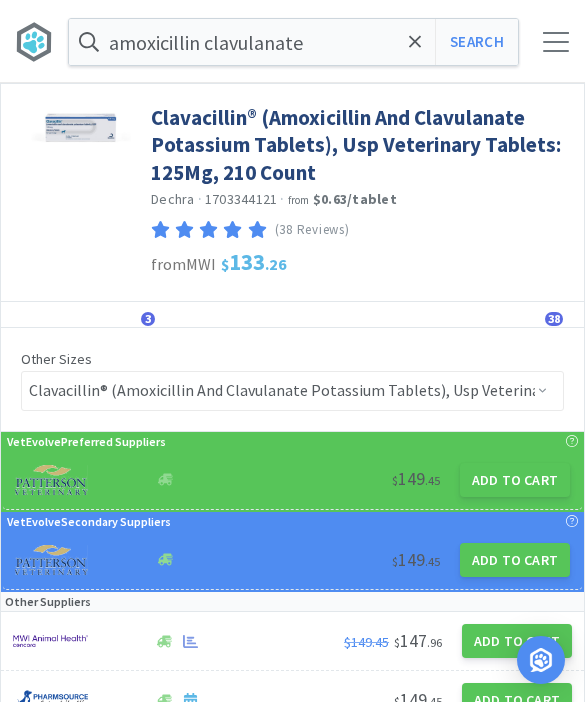 select on "1" 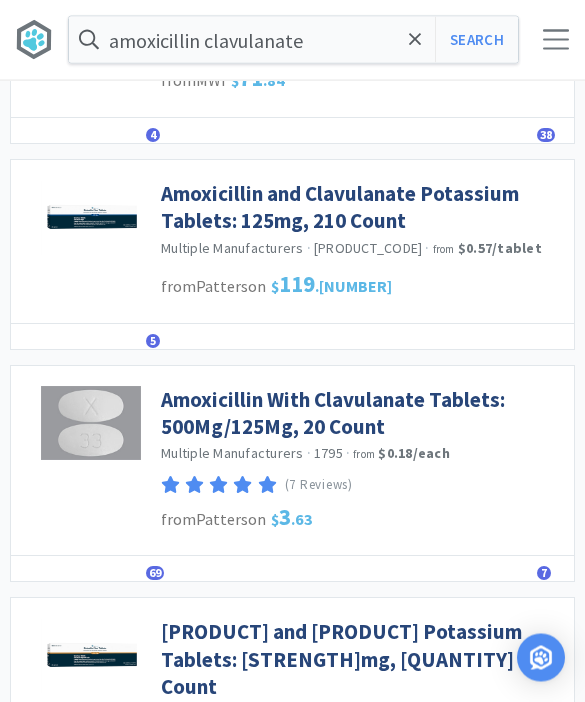 scroll, scrollTop: 745, scrollLeft: 0, axis: vertical 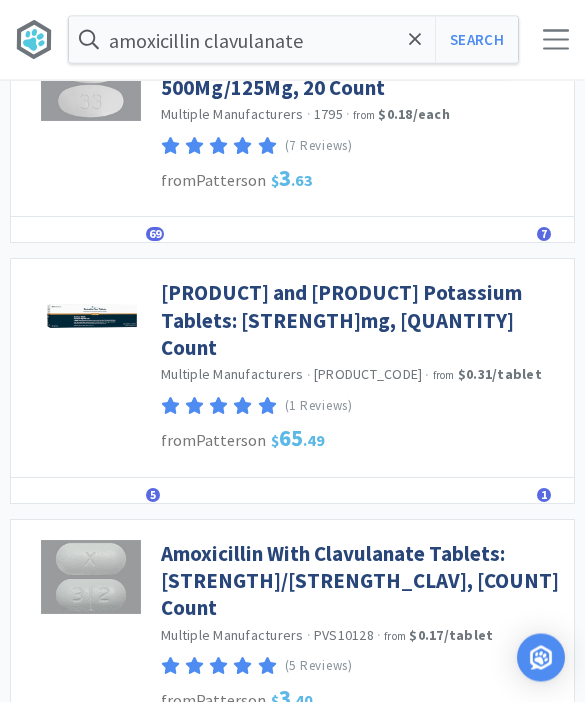 click on "Amoxicillin With Clavulanate Tablets: [STRENGTH]/[STRENGTH_CLAV], [COUNT] Count" at bounding box center [362, 582] 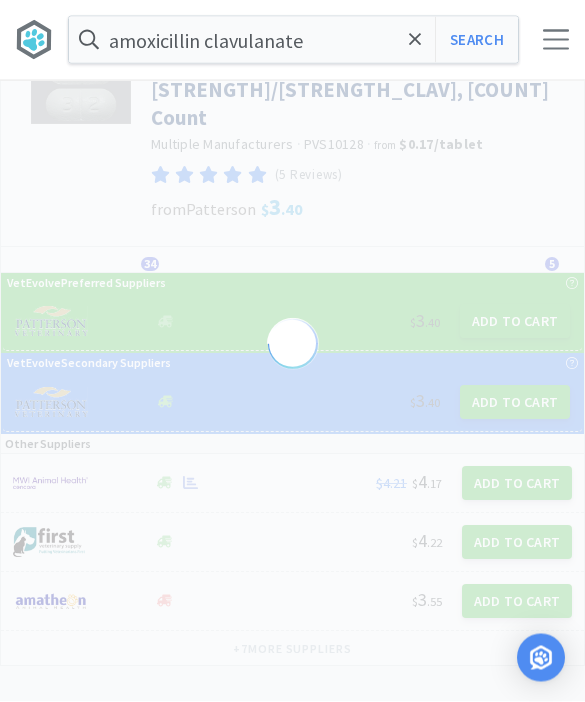 scroll, scrollTop: 22, scrollLeft: 0, axis: vertical 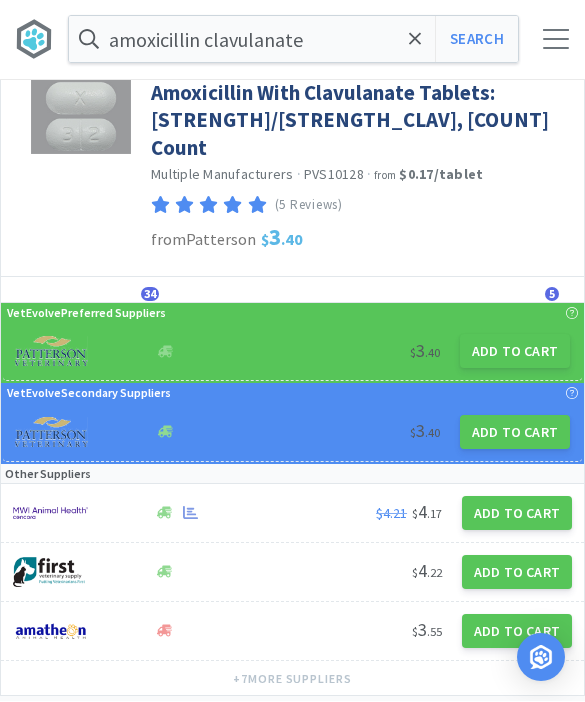 click on "Add to Cart" at bounding box center (515, 352) 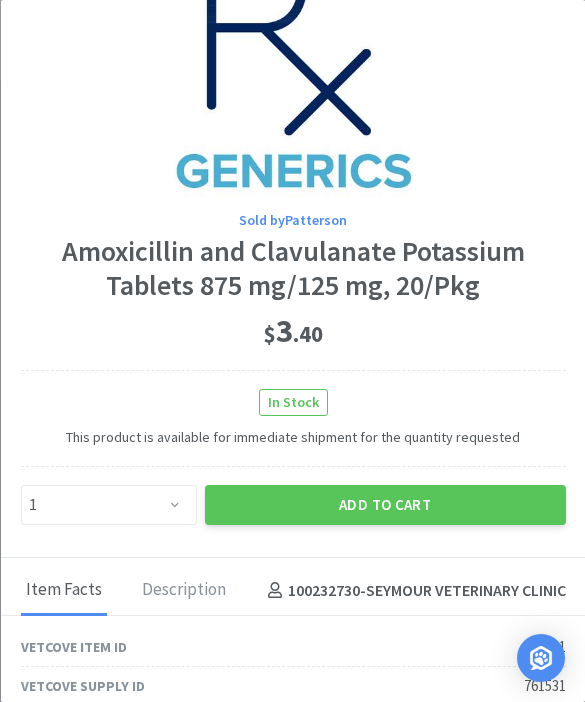 scroll, scrollTop: 102, scrollLeft: 0, axis: vertical 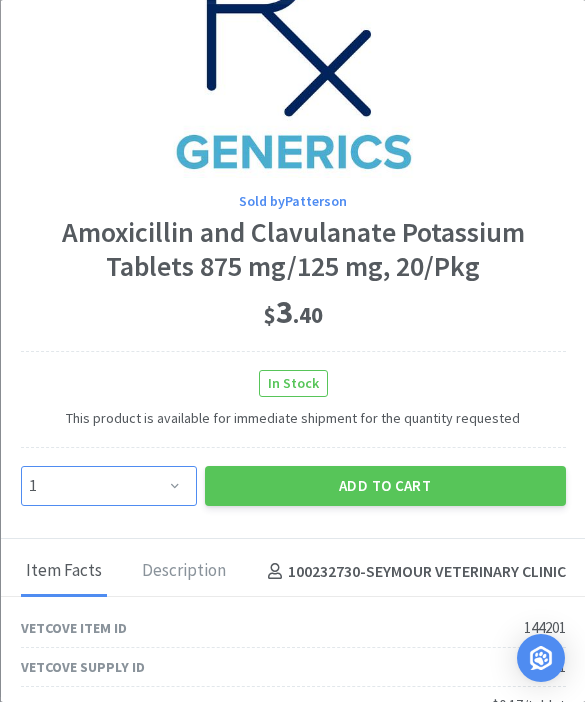 click on "Enter Quantity 1 2 3 4 5 6 7 8 9 10 11 12 13 14 15 16 17 18 19 20 Enter Quantity" at bounding box center (108, 486) 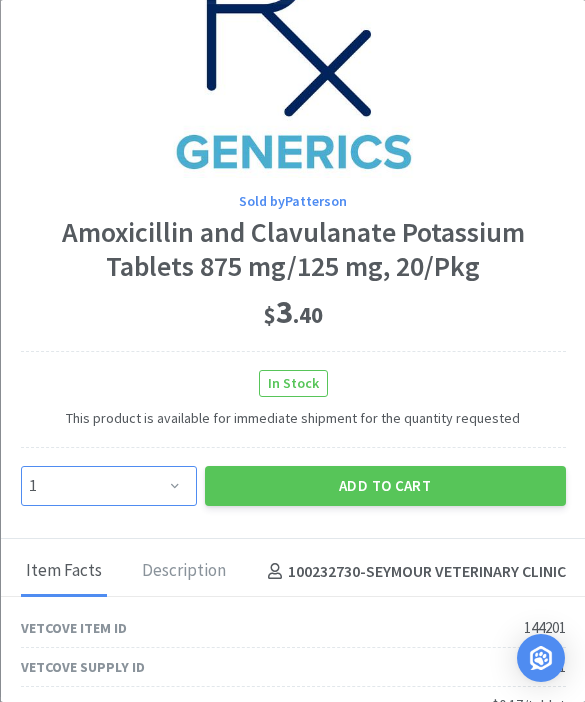 select on "5" 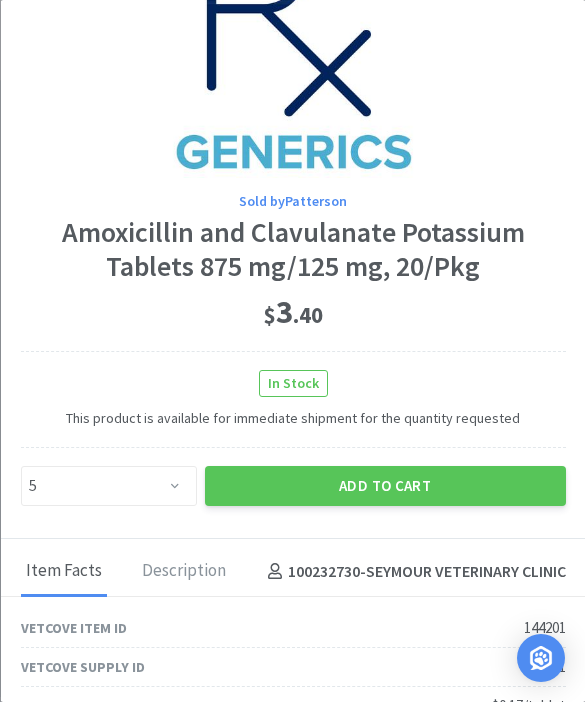 click on "Add to Cart" at bounding box center (384, 486) 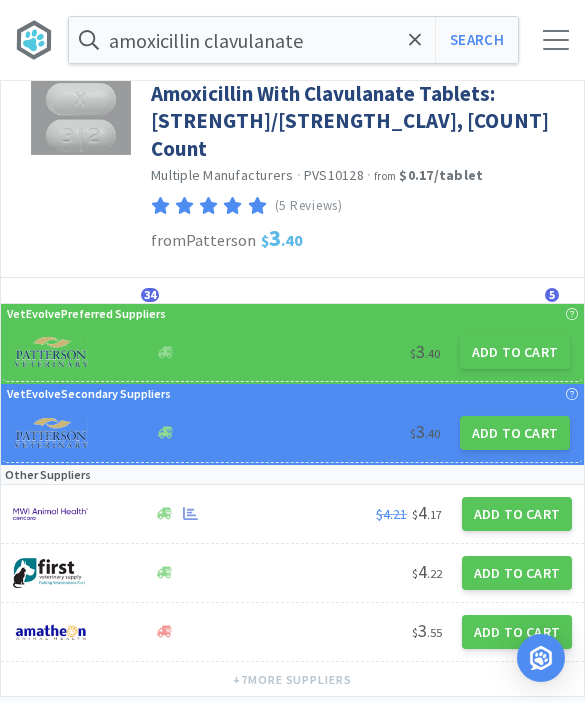 click on "amoxicillin clavulanate" at bounding box center [293, 40] 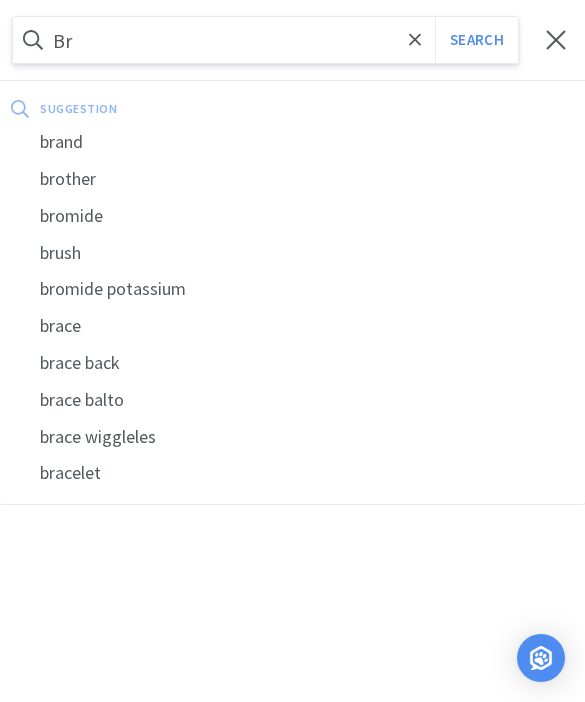 type on "B" 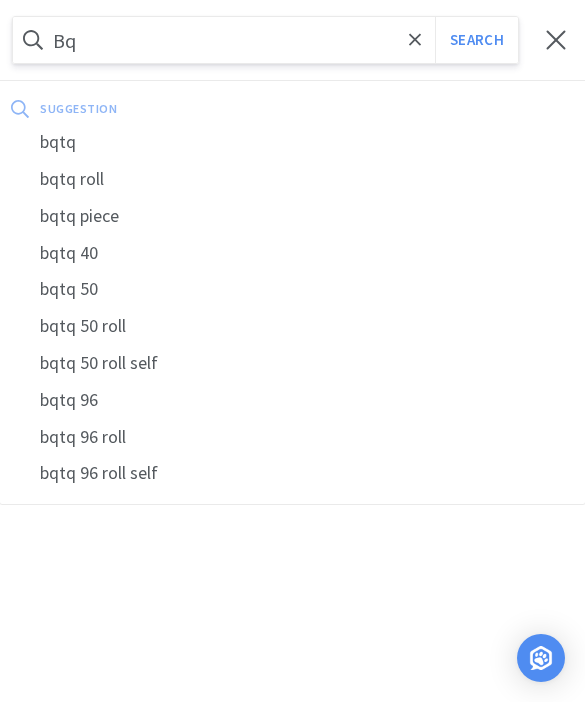 type on "B" 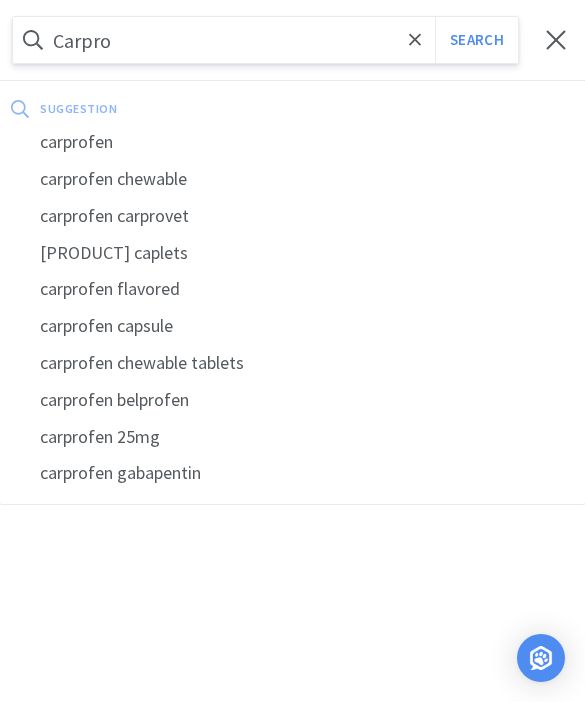 type on "Carpro" 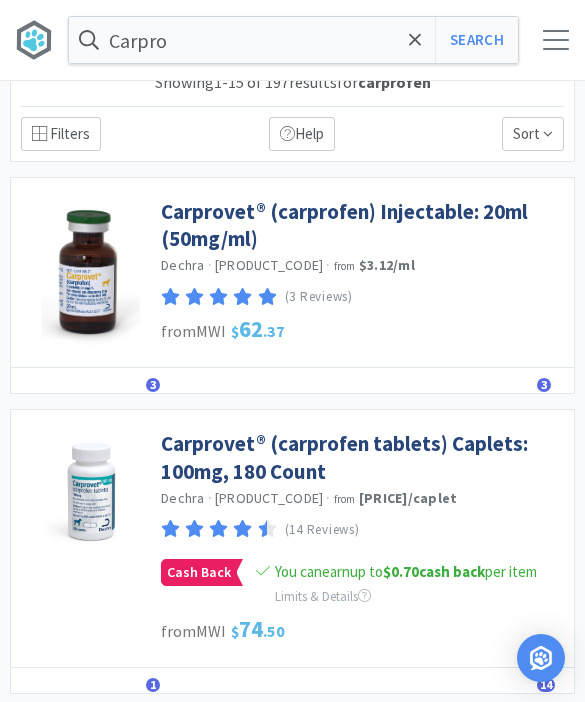 type on "carprofen" 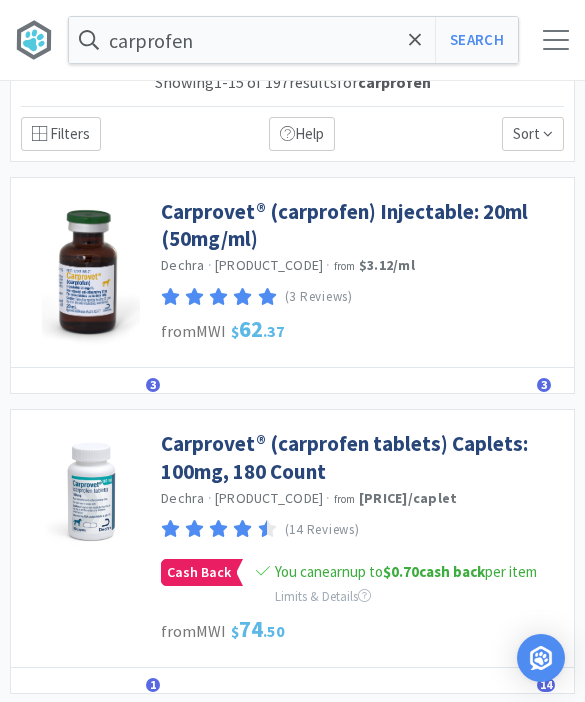 click on "Carprovet® (carprofen) Injectable: 20ml (50mg/ml)" at bounding box center [362, 225] 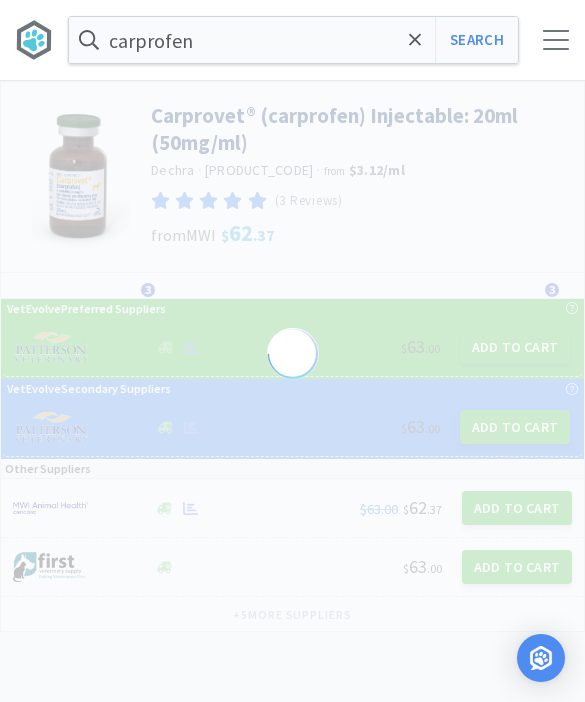 scroll, scrollTop: 0, scrollLeft: 0, axis: both 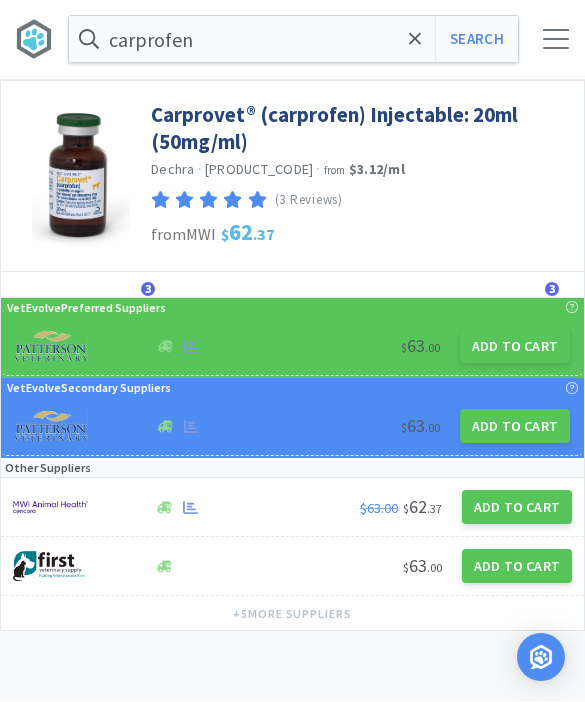 click on "Add to Cart" at bounding box center [515, 347] 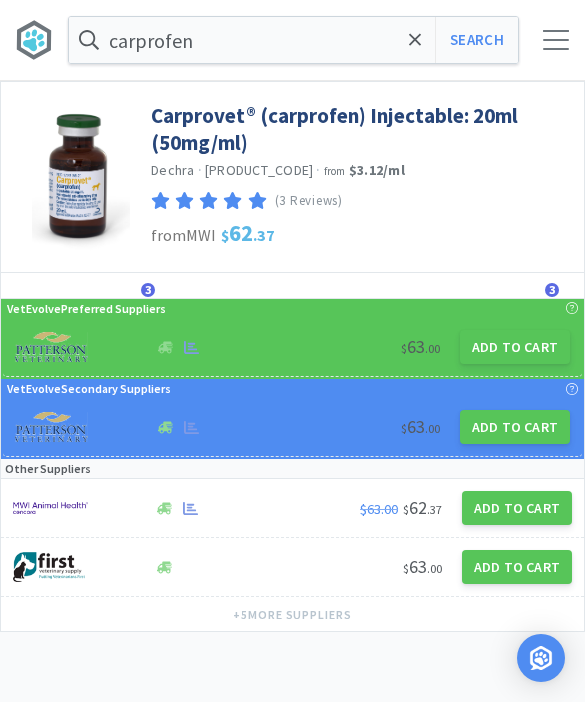 select on "1" 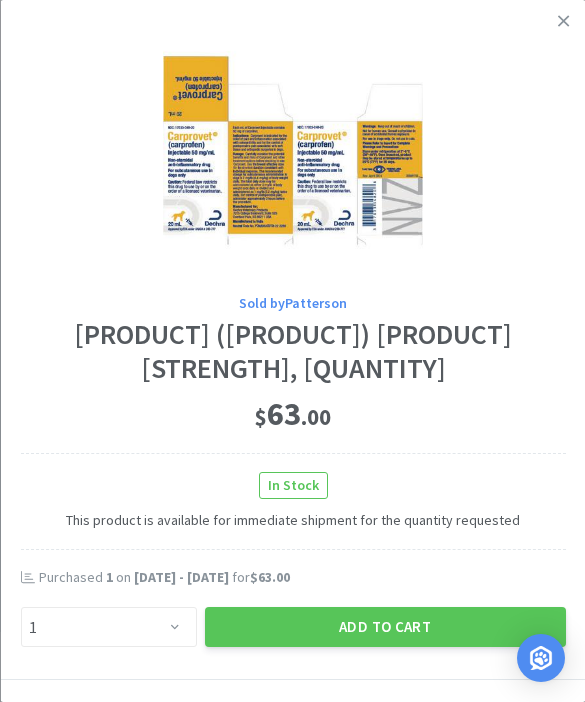 click on "Add to Cart" at bounding box center [384, 627] 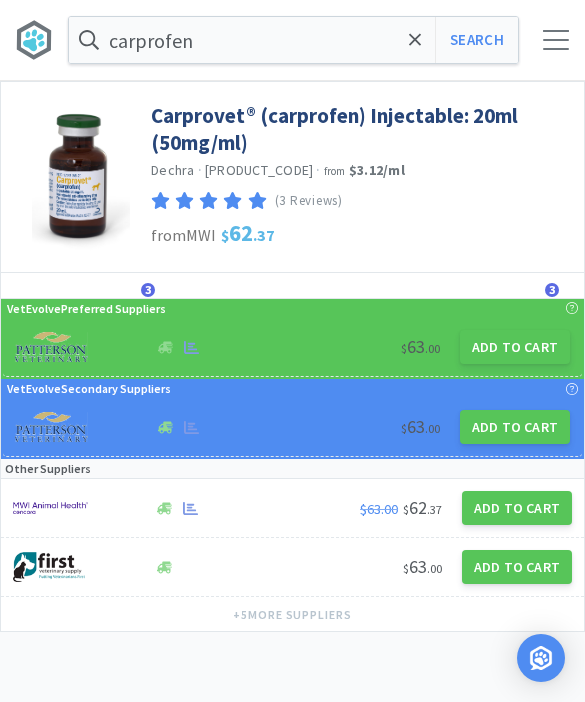 click at bounding box center [415, 40] 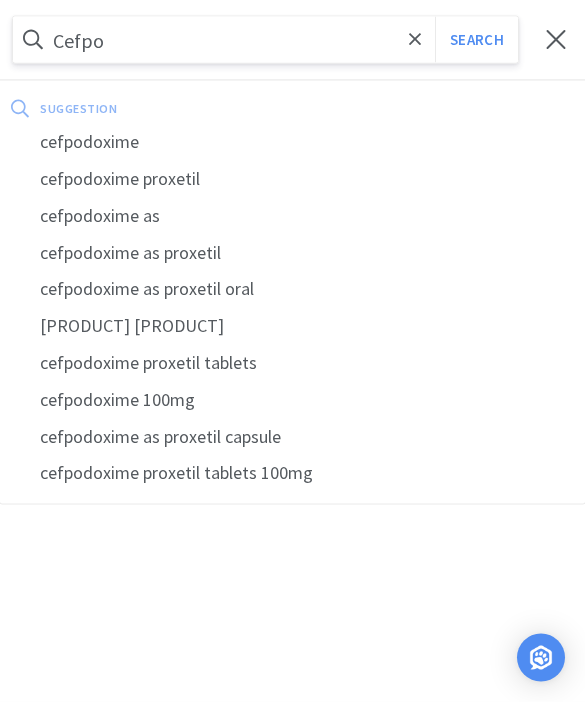 type on "Cefpo" 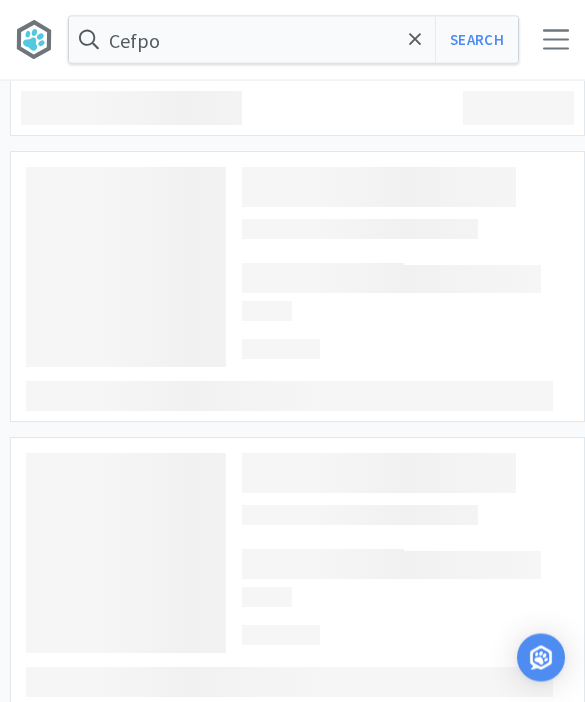 type on "cefpodoxime" 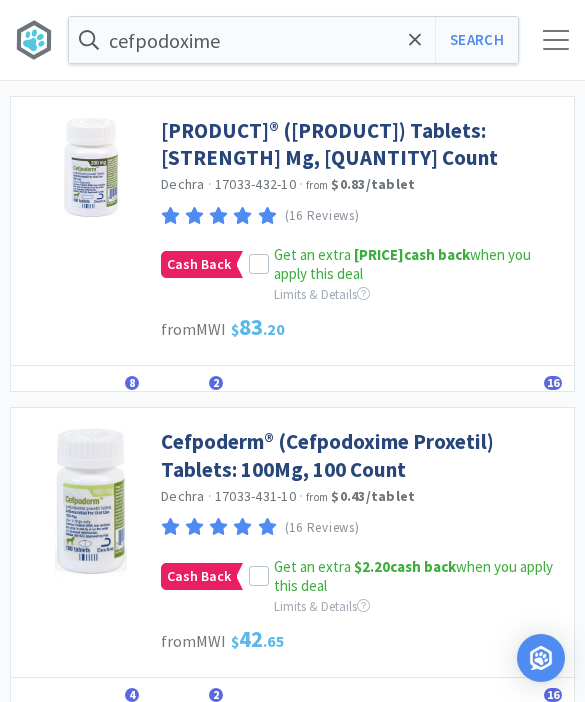 scroll, scrollTop: 108, scrollLeft: 0, axis: vertical 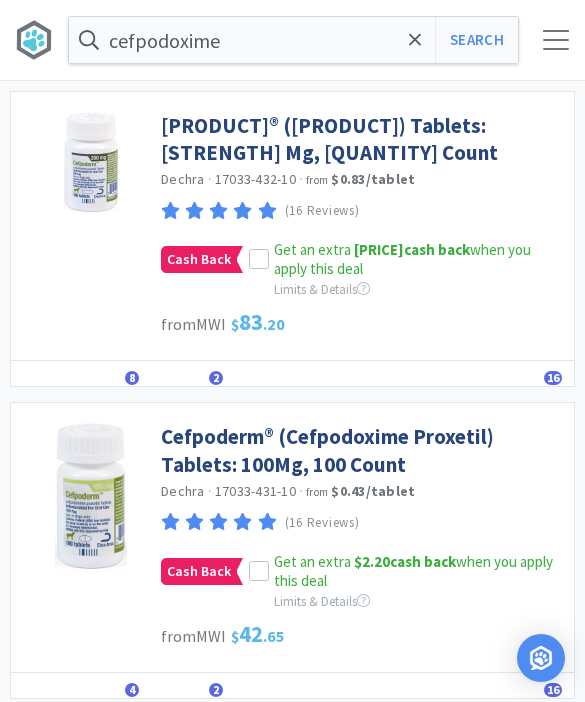 click at bounding box center [259, 572] 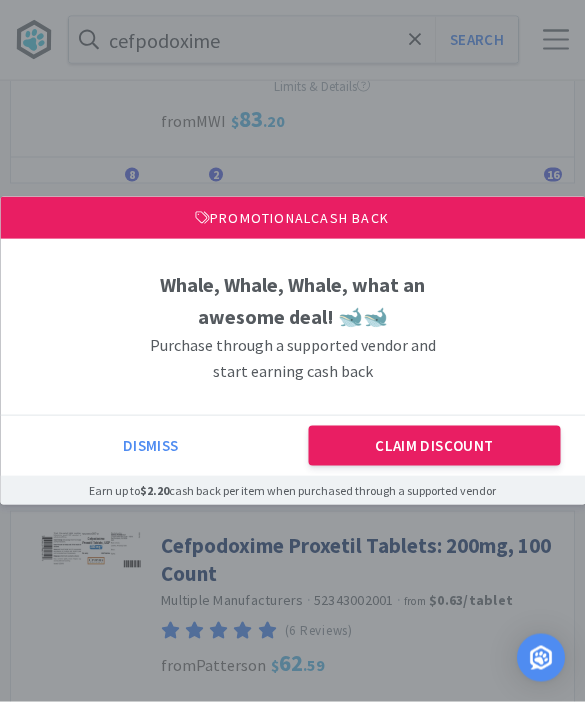 scroll, scrollTop: 315, scrollLeft: 0, axis: vertical 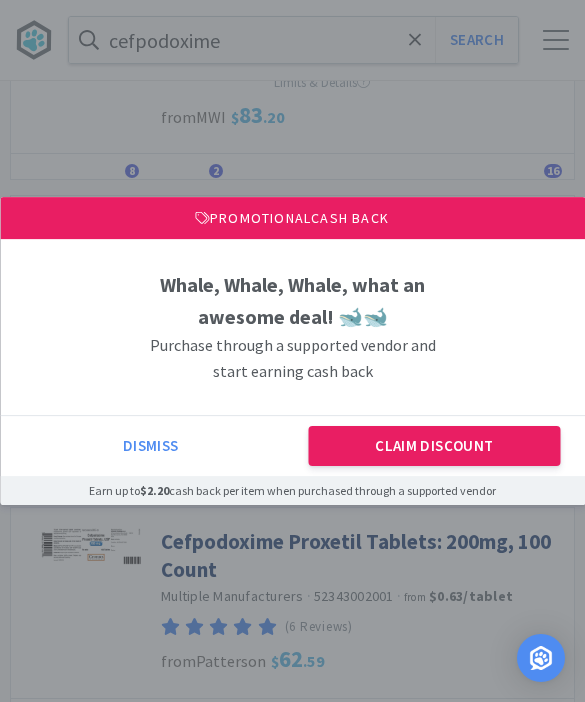 click on "Claim Discount" at bounding box center (434, 446) 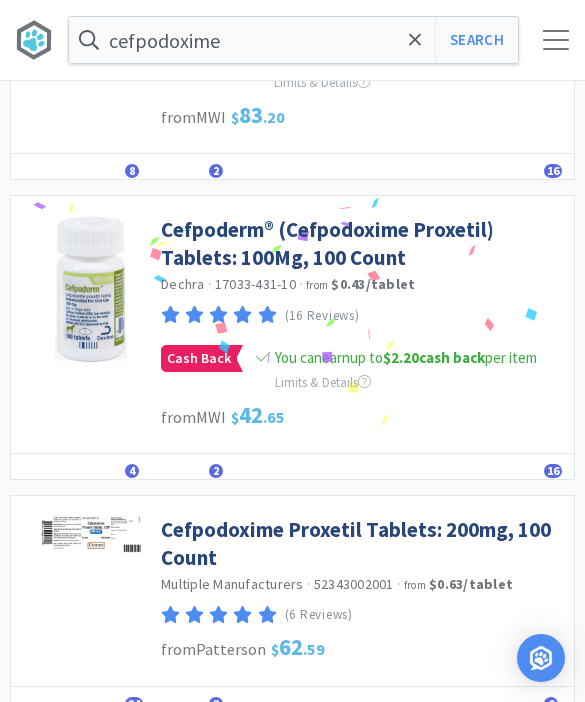 click on "Cefpoderm® (Cefpodoxime Proxetil) Tablets: 100Mg, 100 Count" at bounding box center [362, 243] 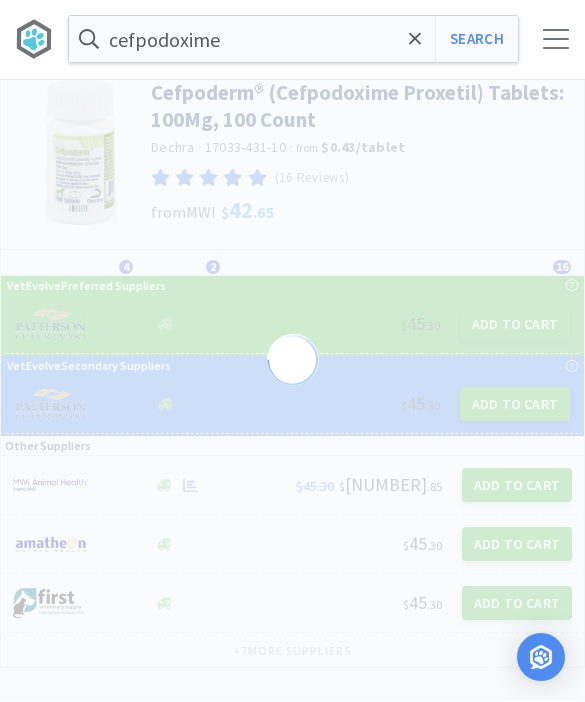 select on "291704" 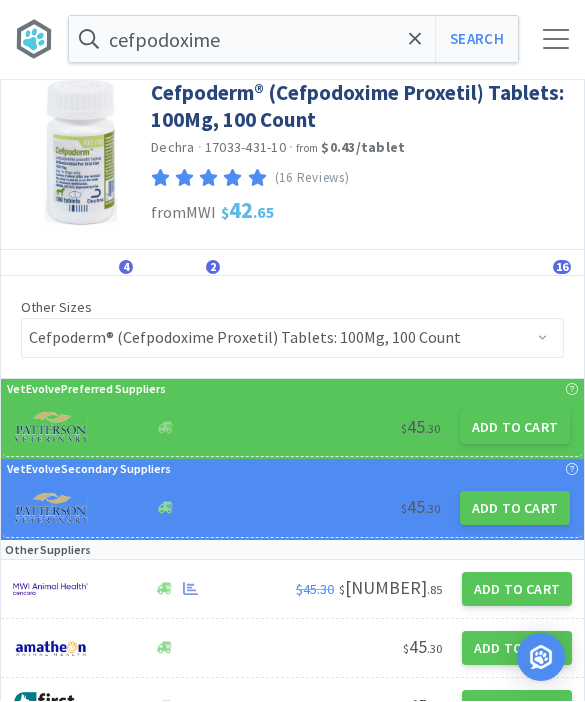 scroll, scrollTop: 23, scrollLeft: 0, axis: vertical 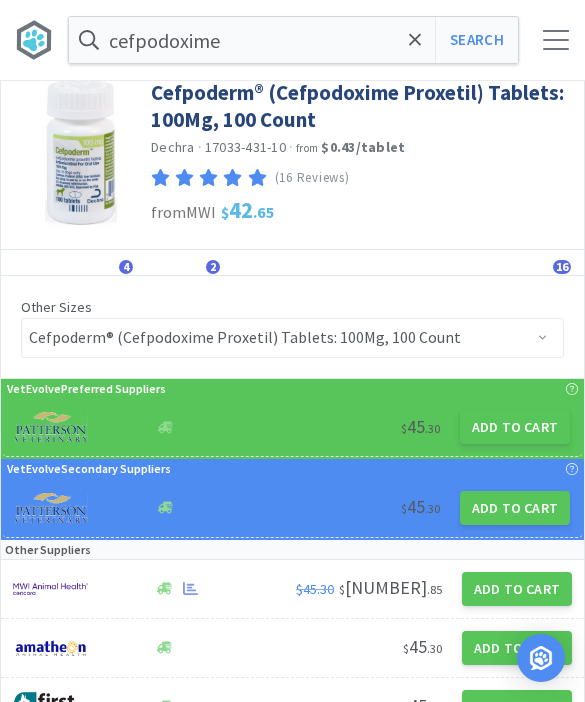 click on "Add to Cart" at bounding box center [515, 427] 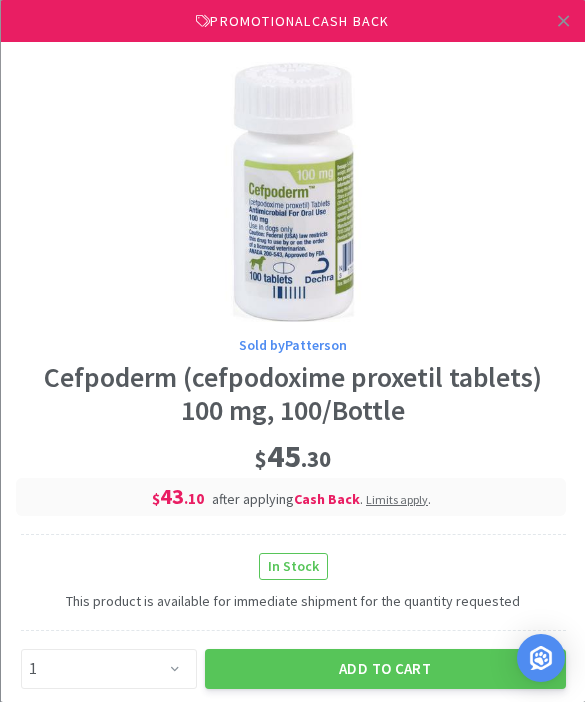 click on "Add to Cart" at bounding box center (384, 669) 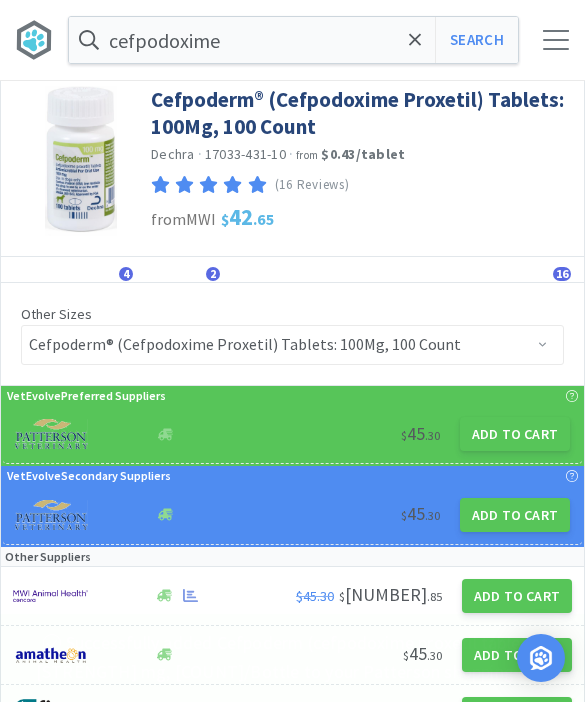 click at bounding box center [415, 40] 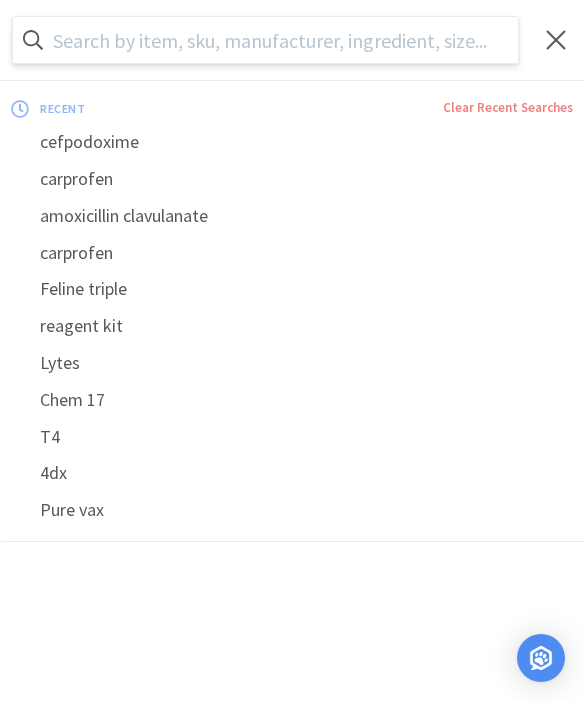 scroll, scrollTop: 15, scrollLeft: 0, axis: vertical 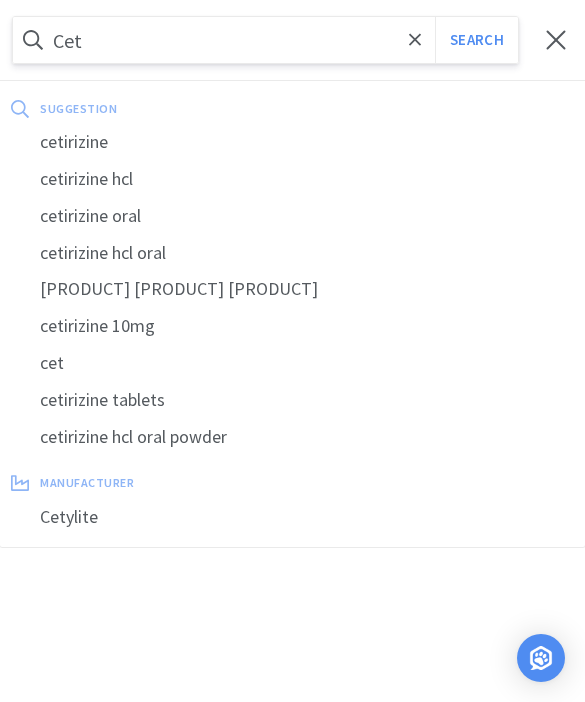 type on "Cet" 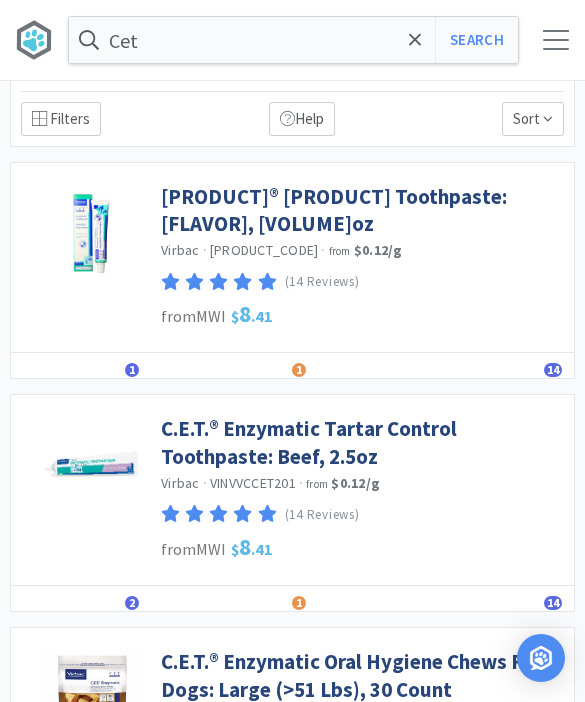 scroll, scrollTop: 39, scrollLeft: 0, axis: vertical 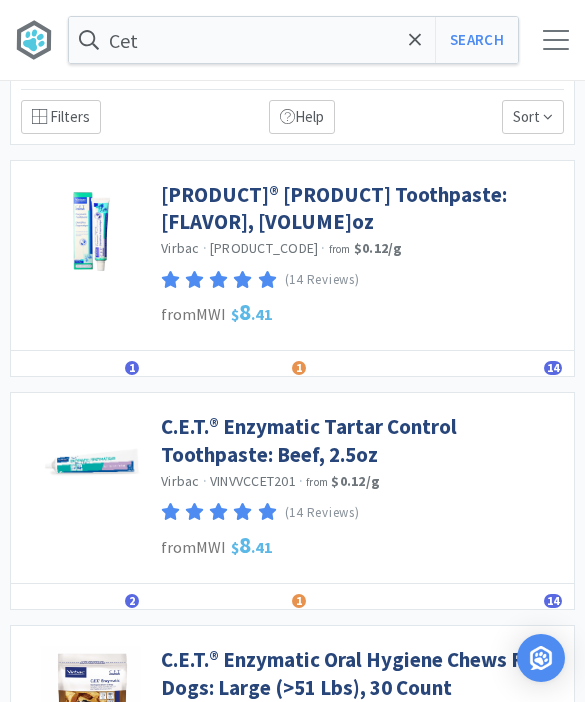 click on "C.E.T.® Enzymatic Tartar Control Toothpaste: Beef, 2.5oz" at bounding box center [362, 440] 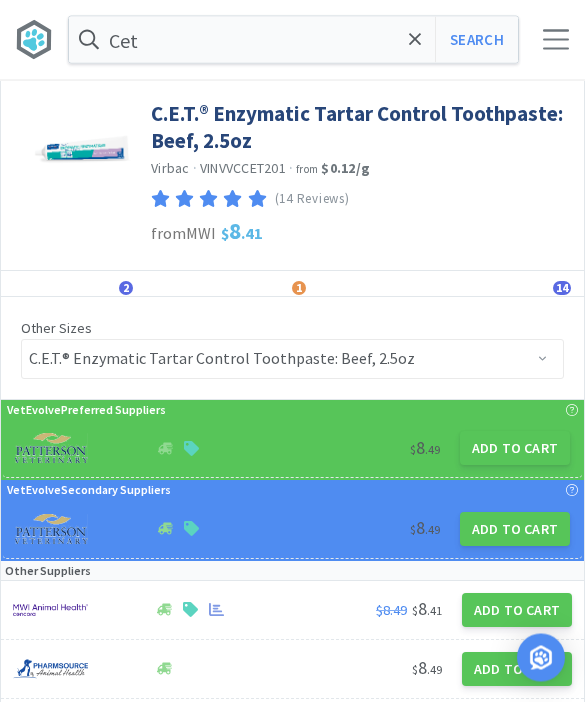 scroll, scrollTop: 0, scrollLeft: 0, axis: both 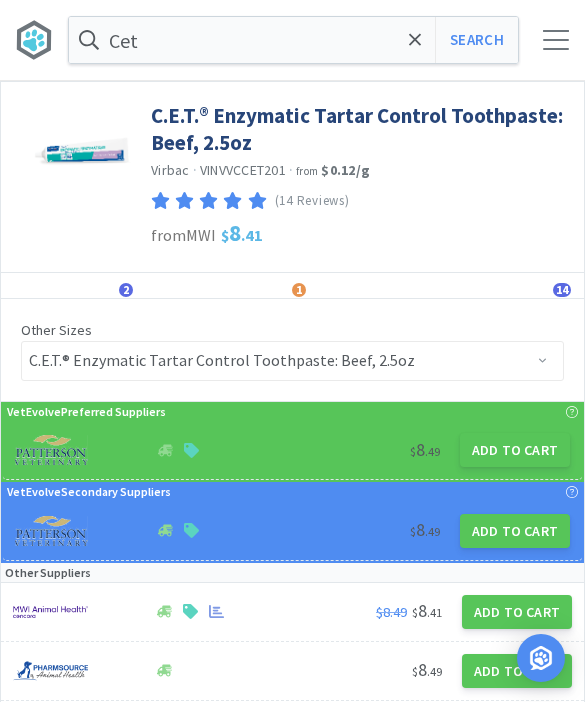 click on "Add to Cart" at bounding box center [515, 450] 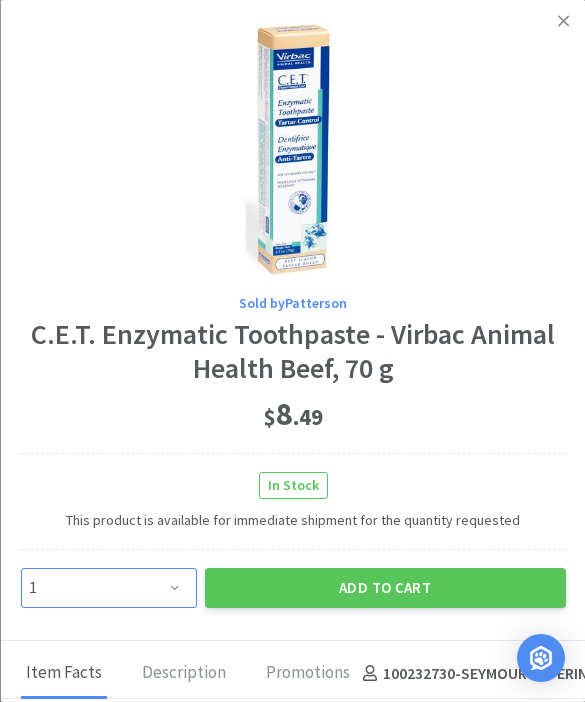 click on "Enter Quantity 1 2 3 4 5 6 7 8 9 10 11 12 13 14 15 16 17 18 19 20 Enter Quantity" at bounding box center (108, 588) 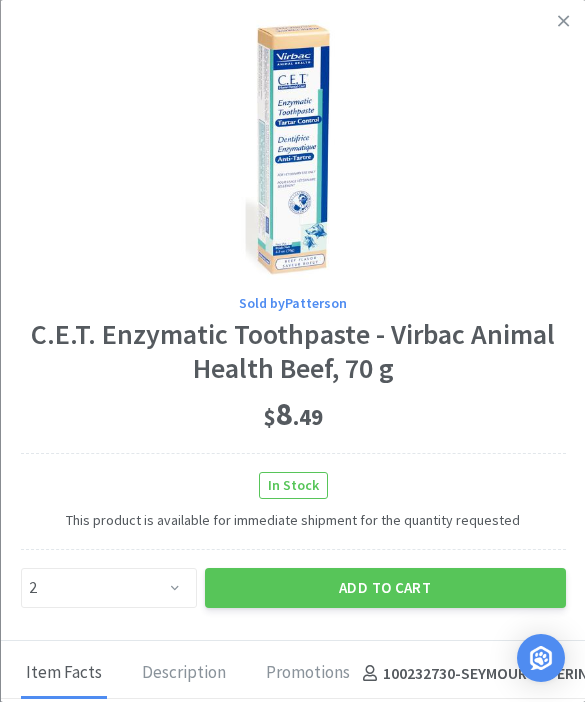 click on "Add to Cart" at bounding box center (384, 588) 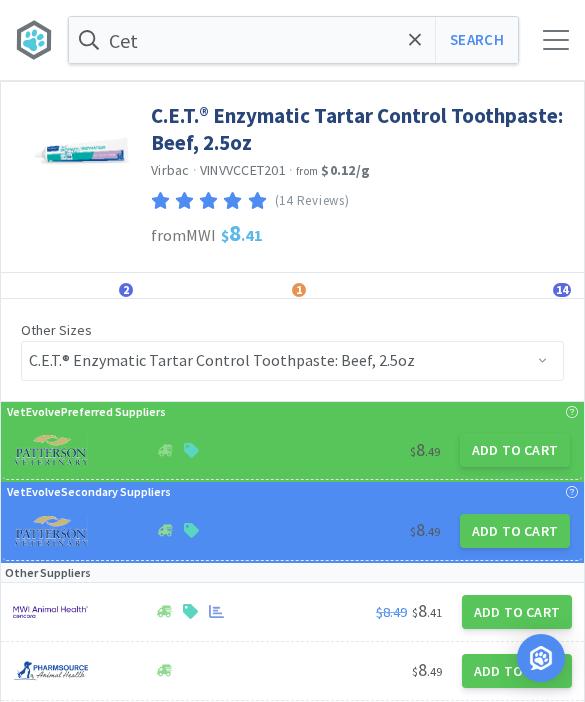 click on "Cet" at bounding box center (293, 40) 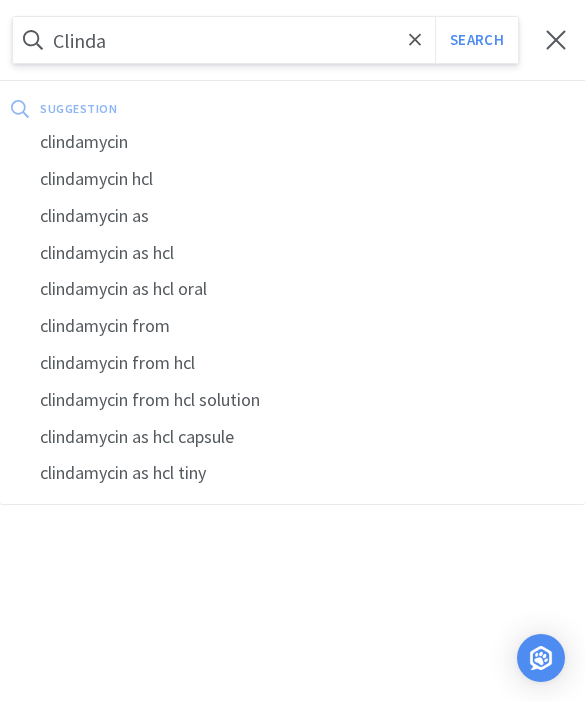 click on "clindamycin" at bounding box center [292, 142] 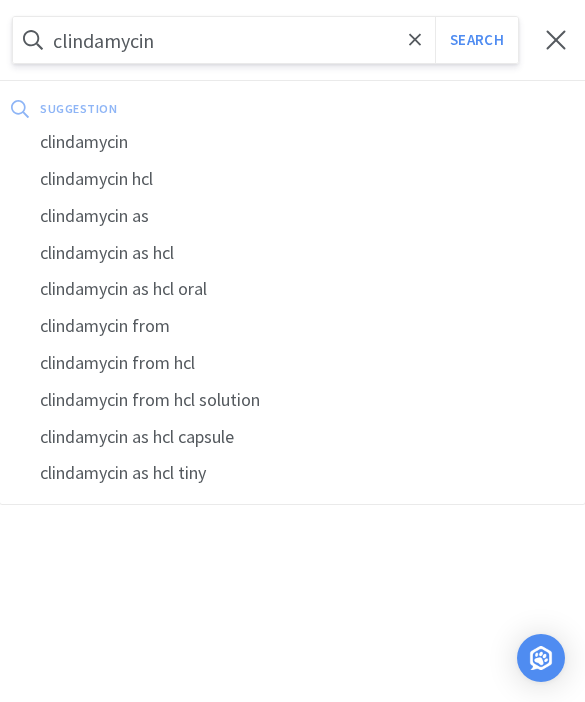 select on "5" 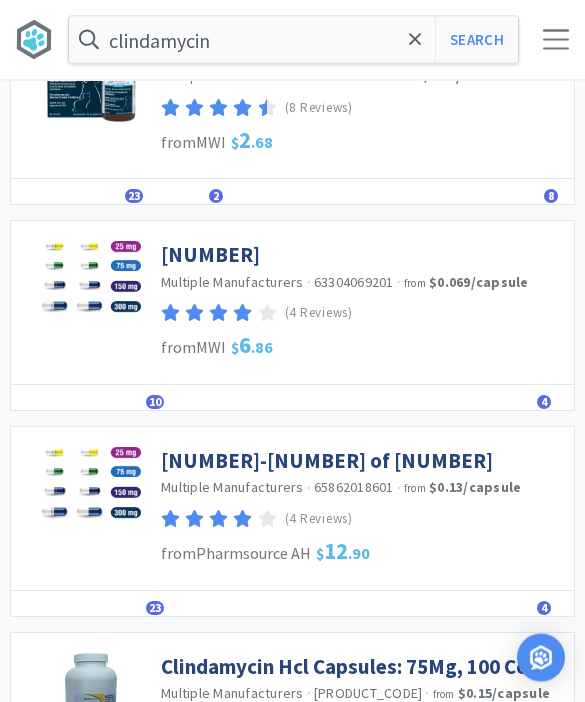 scroll, scrollTop: 212, scrollLeft: 0, axis: vertical 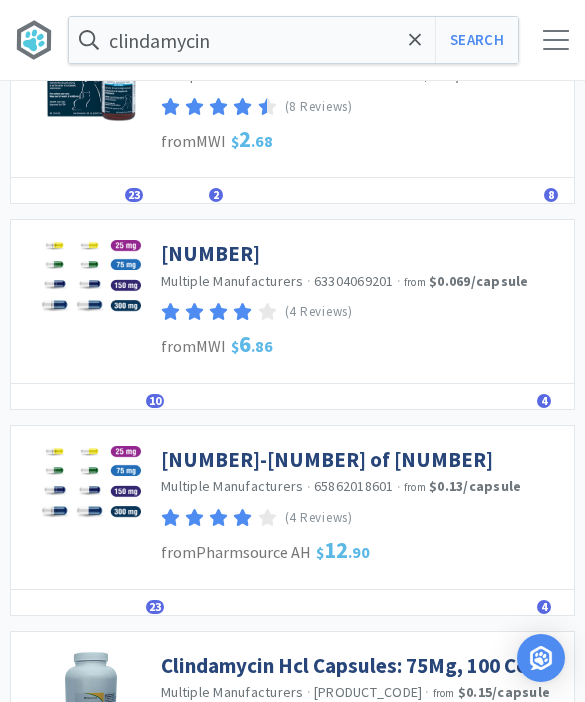 click on "[NUMBER]-[NUMBER] of [NUMBER]" at bounding box center [327, 459] 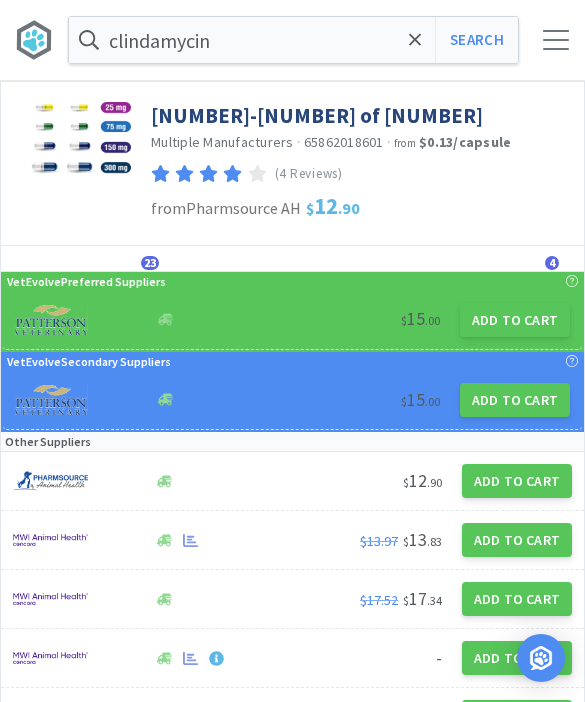 click on "Add to Cart" at bounding box center [515, 320] 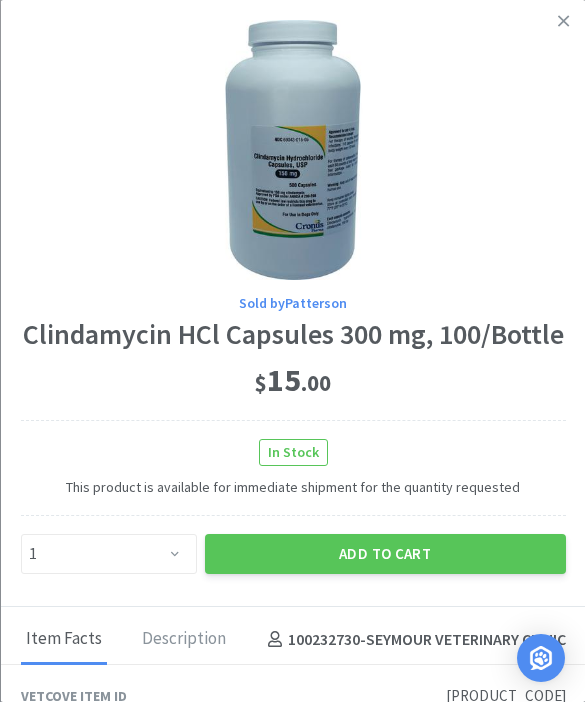 click on "Add to Cart" at bounding box center (384, 554) 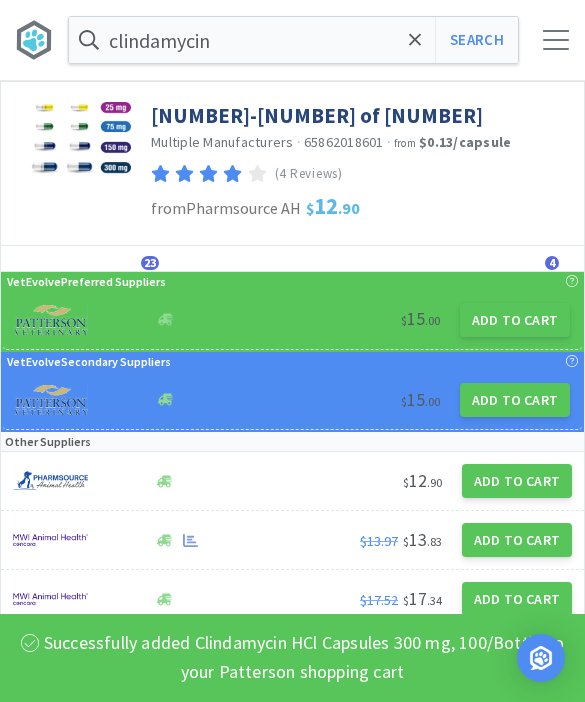 click 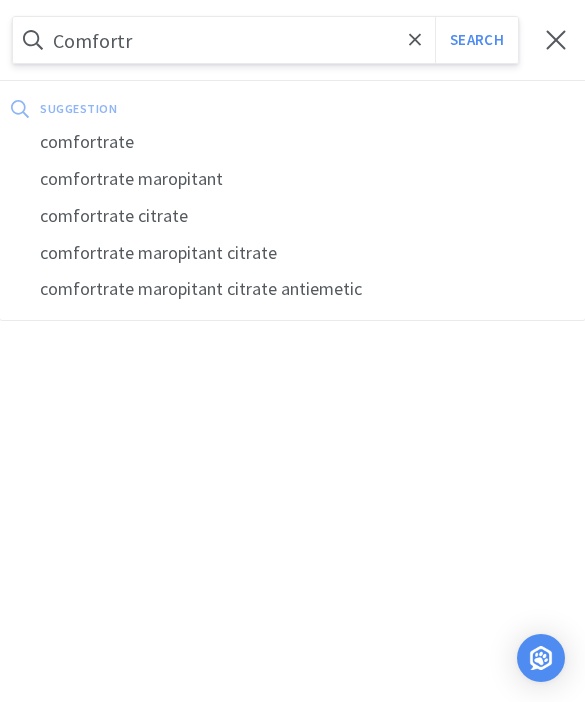 click on "comfortrate" at bounding box center [292, 142] 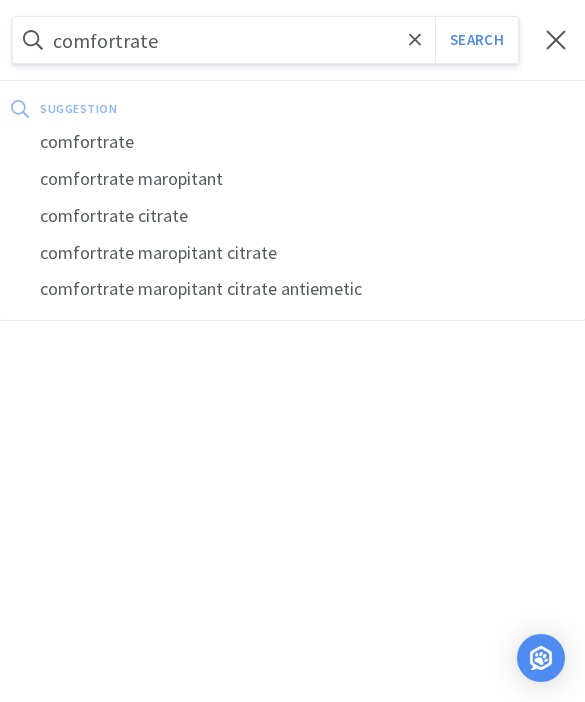 select on "5" 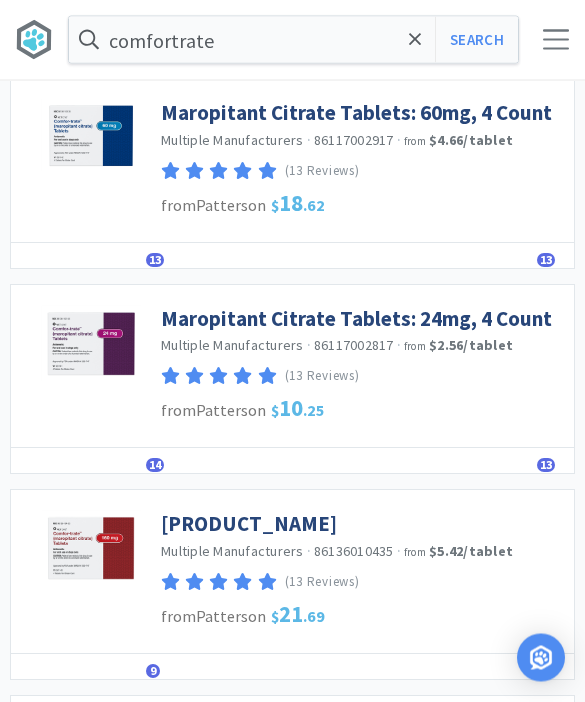 scroll, scrollTop: 326, scrollLeft: 0, axis: vertical 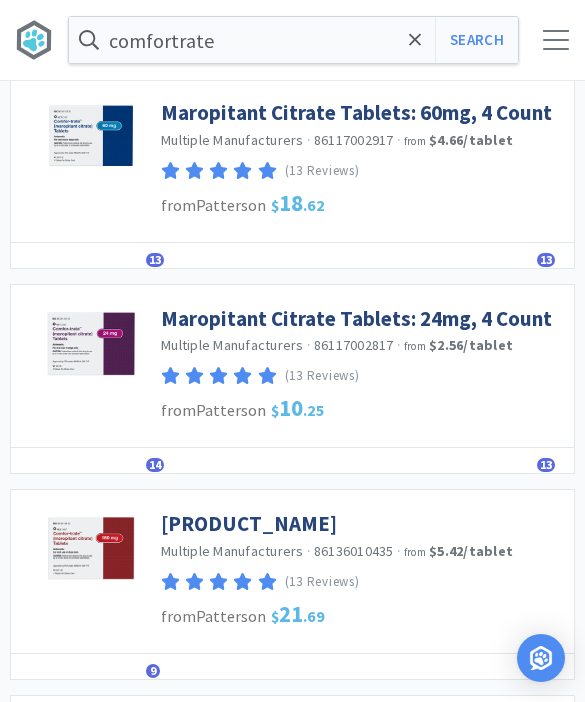 click on "[PRODUCT_NAME]" at bounding box center (249, 523) 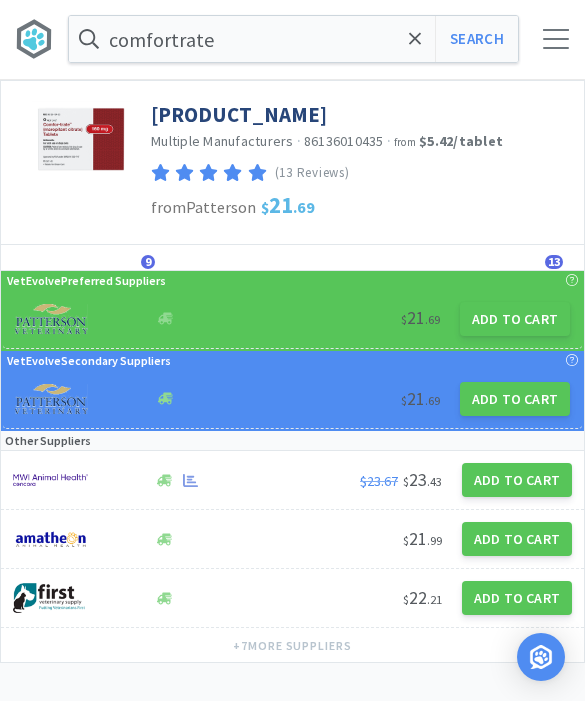 click on "Add to Cart" at bounding box center [515, 320] 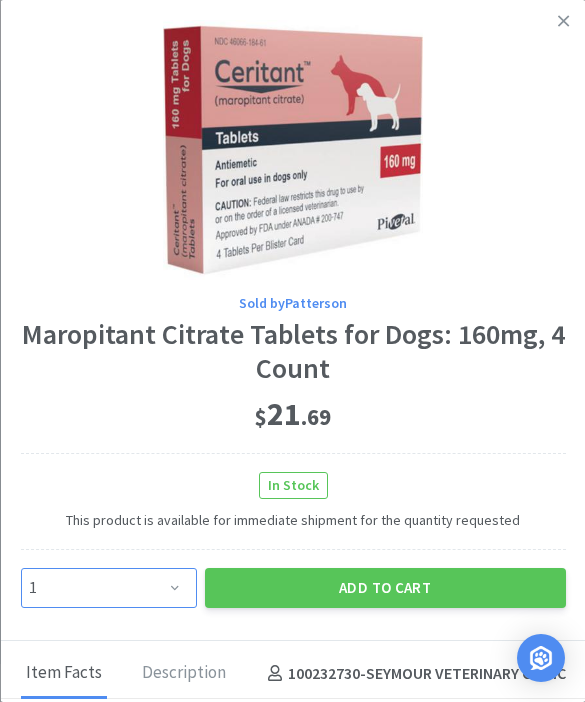 click on "Enter Quantity 1 2 3 4 5 6 7 8 9 10 11 12 13 14 15 16 17 18 19 20 Enter Quantity" at bounding box center [108, 588] 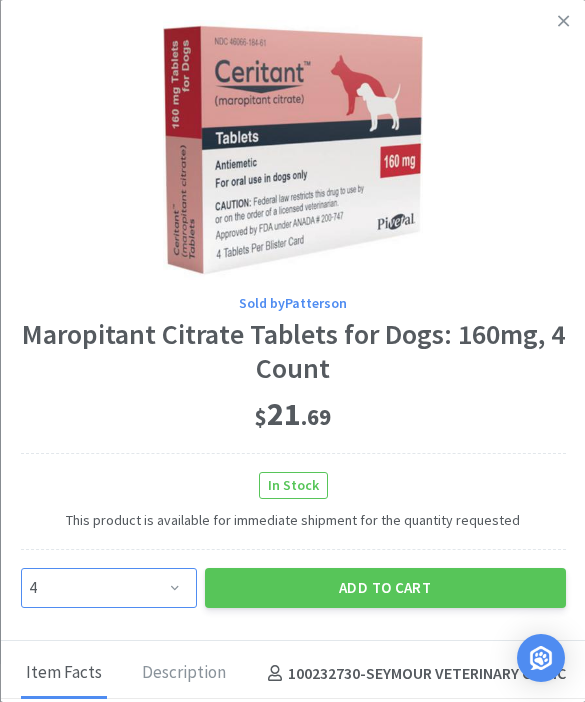 click on "Enter Quantity 1 2 3 4 5 6 7 8 9 10 11 12 13 14 15 16 17 18 19 20 Enter Quantity" at bounding box center [108, 588] 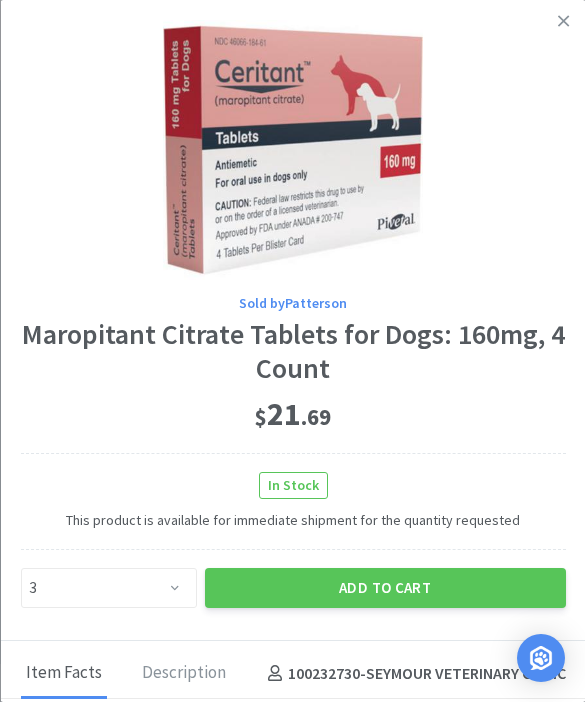 click on "Add to Cart" at bounding box center [384, 588] 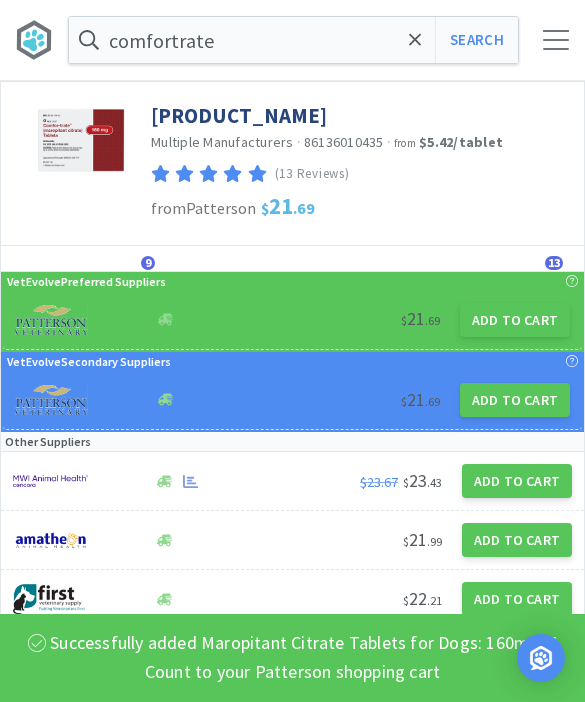 click 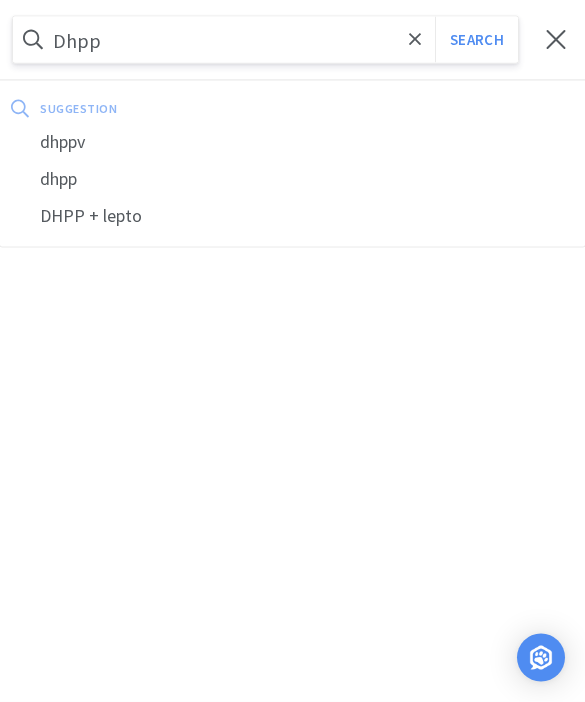 type on "Dhpp" 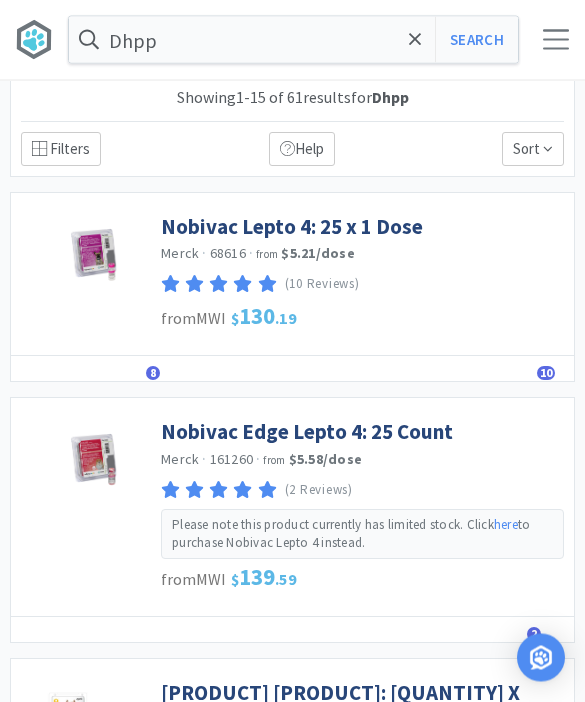 scroll, scrollTop: 0, scrollLeft: 0, axis: both 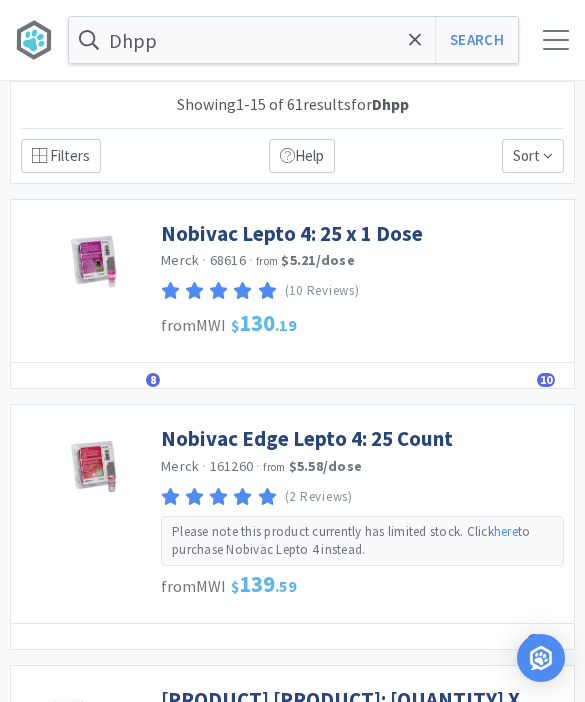 click on "Search" at bounding box center (476, 40) 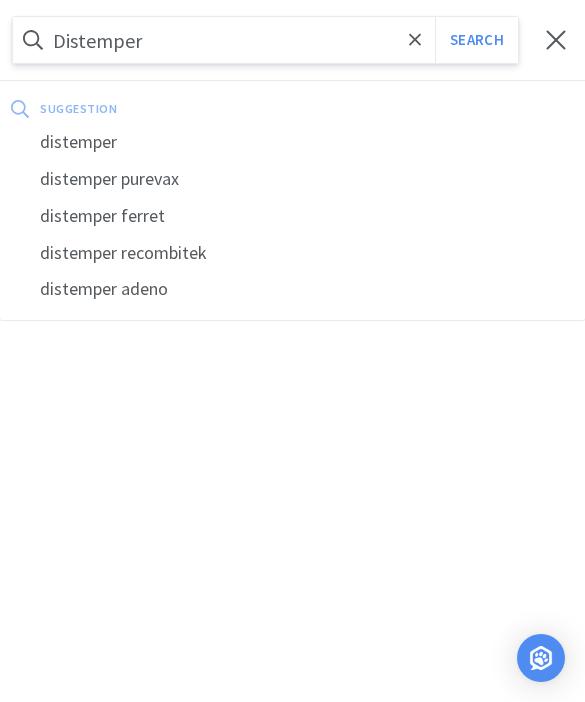 type on "Distemper" 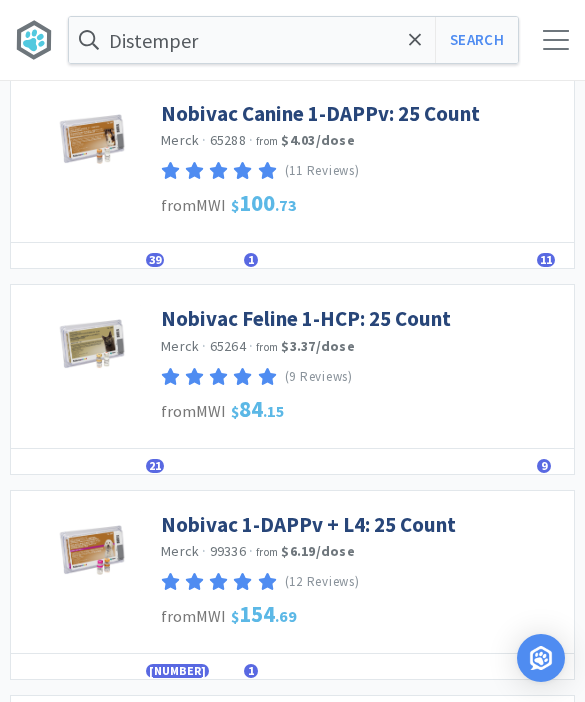 scroll, scrollTop: 123, scrollLeft: 0, axis: vertical 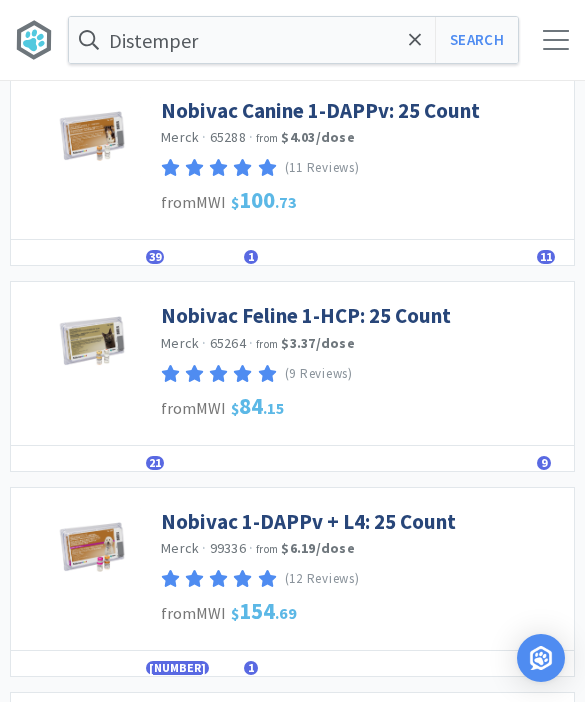 click on "Nobivac 1-DAPPv + L4: 25 Count" at bounding box center [308, 521] 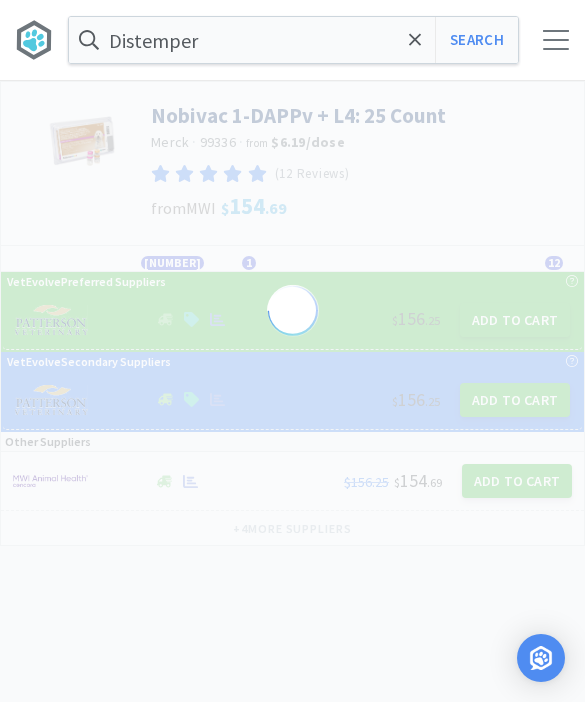 scroll, scrollTop: 0, scrollLeft: 0, axis: both 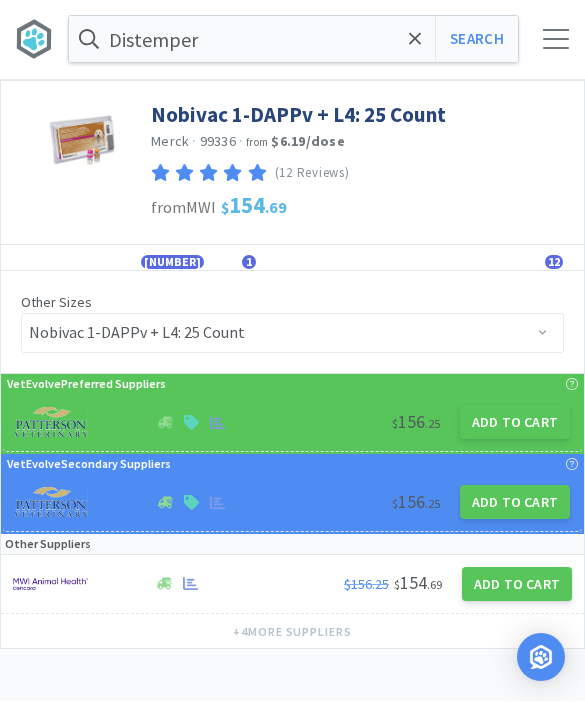 click on "Add to Cart" at bounding box center [515, 423] 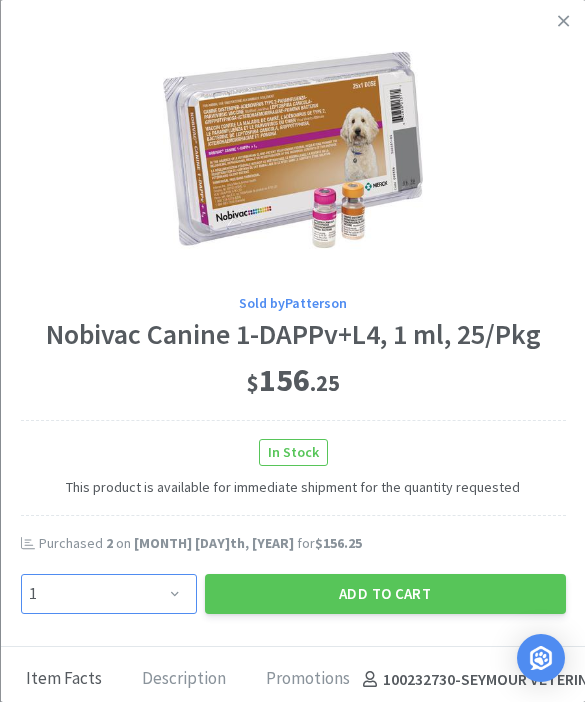 click on "Enter Quantity 1 2 3 4 5 6 7 8 9 10 11 12 13 14 15 16 17 18 19 20 Enter Quantity" at bounding box center [108, 594] 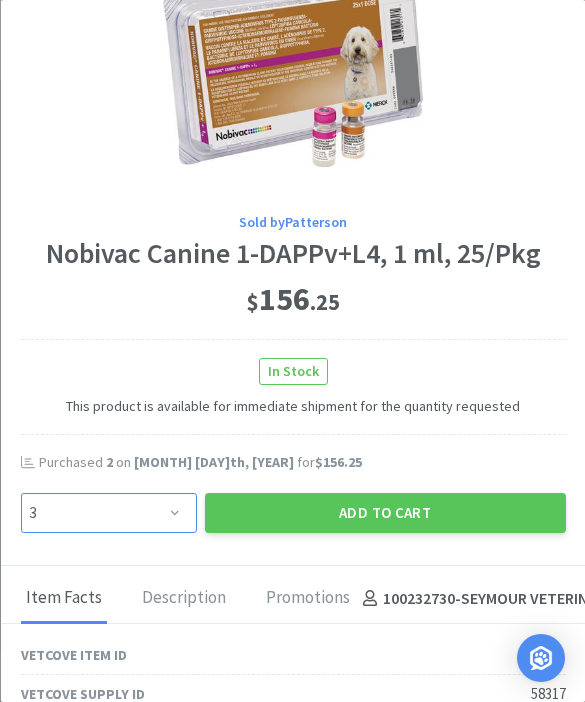 scroll, scrollTop: 92, scrollLeft: 0, axis: vertical 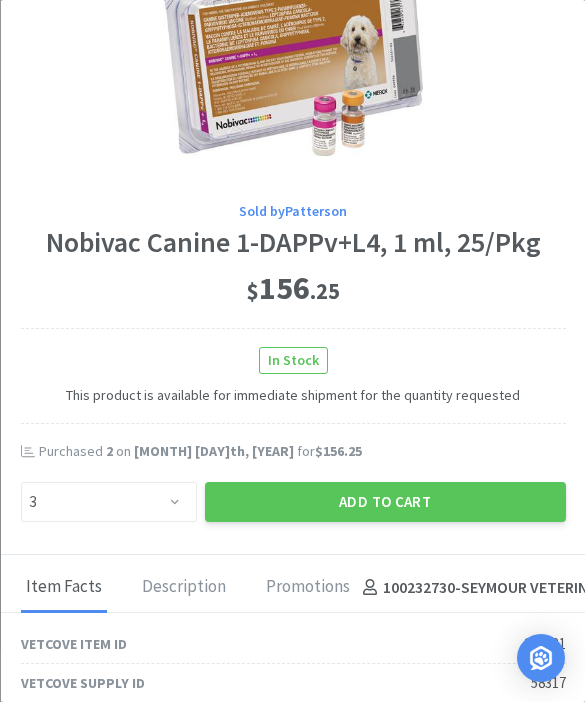 click on "Add to Cart" at bounding box center (384, 502) 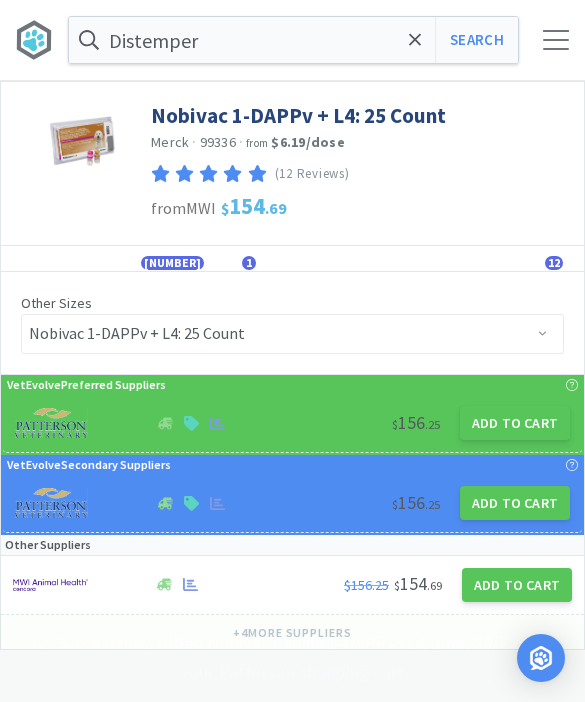 click on "Distemper" at bounding box center (293, 40) 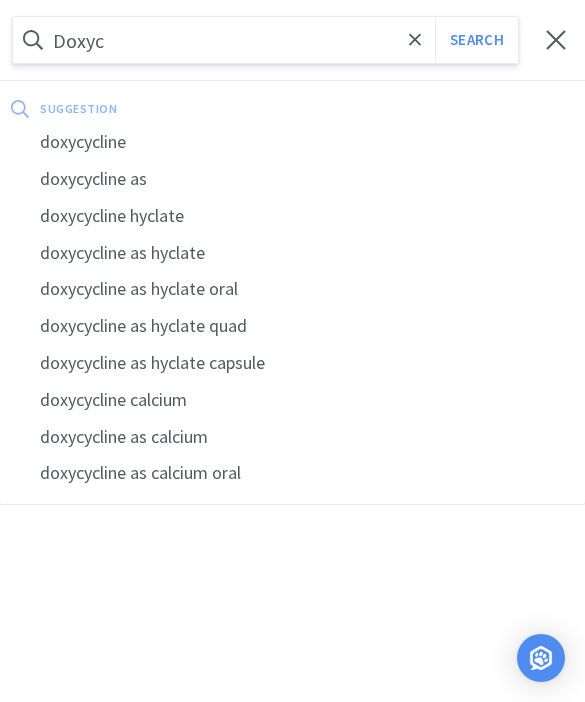 type on "Doxyc" 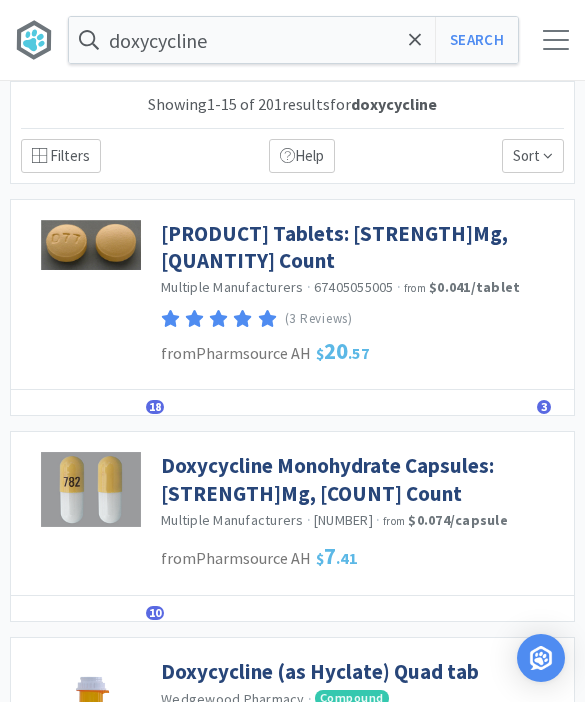 click on "[PRODUCT] Tablets: [STRENGTH]Mg, [QUANTITY] Count" at bounding box center (362, 247) 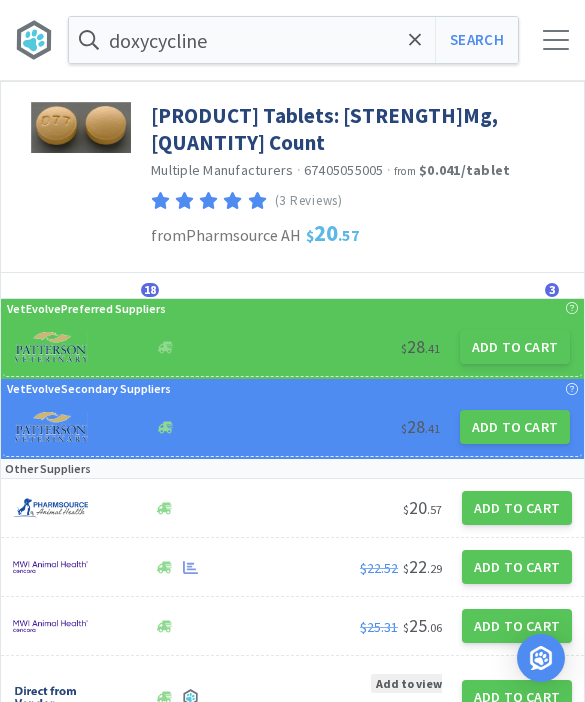 click on "Add to Cart" at bounding box center (515, 347) 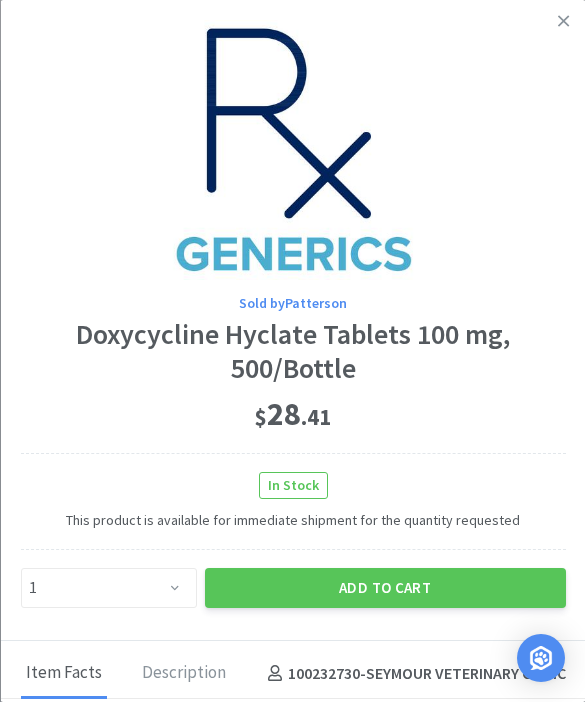 click on "Add to Cart" at bounding box center [384, 588] 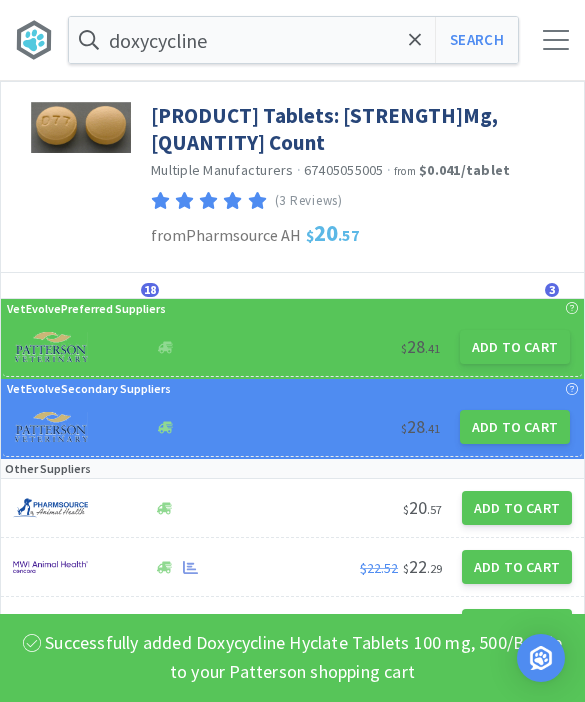 click at bounding box center [415, 40] 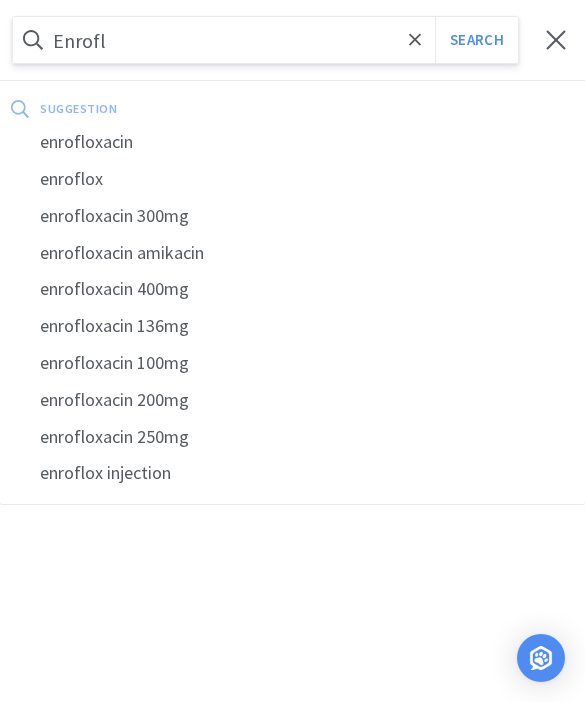 click on "enrofloxacin" at bounding box center (292, 142) 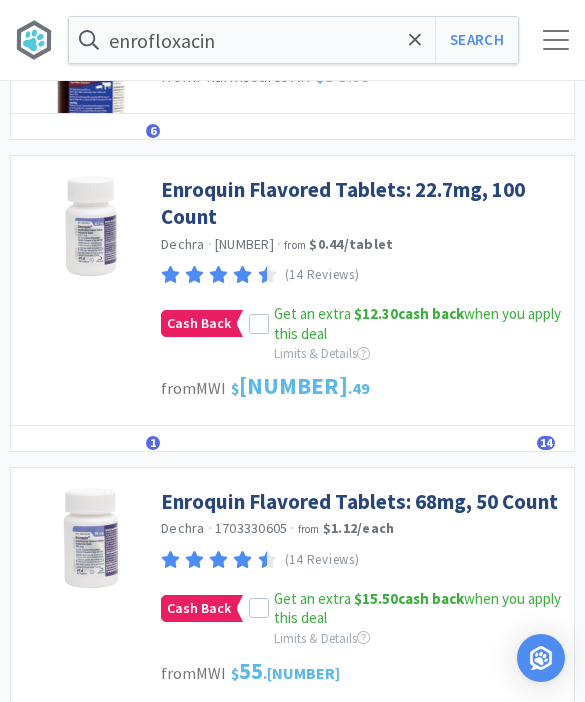 scroll, scrollTop: 311, scrollLeft: 0, axis: vertical 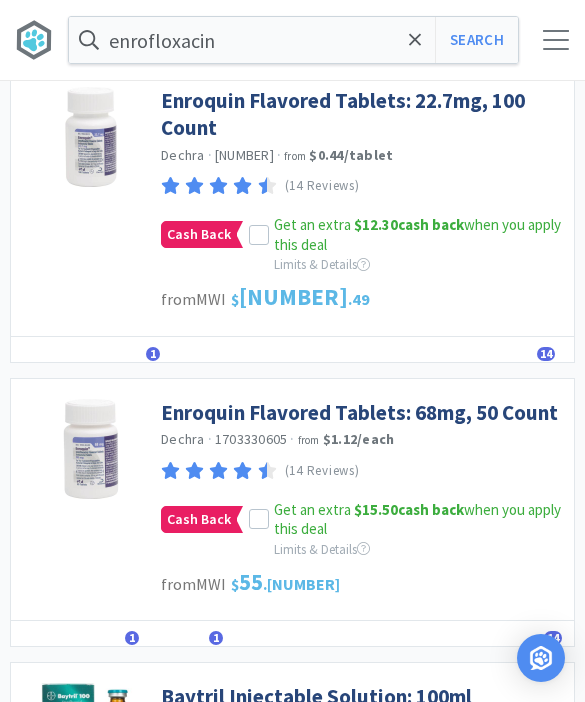 click on "Enroquin Flavored Tablets: 68mg, 50 Count" at bounding box center [359, 412] 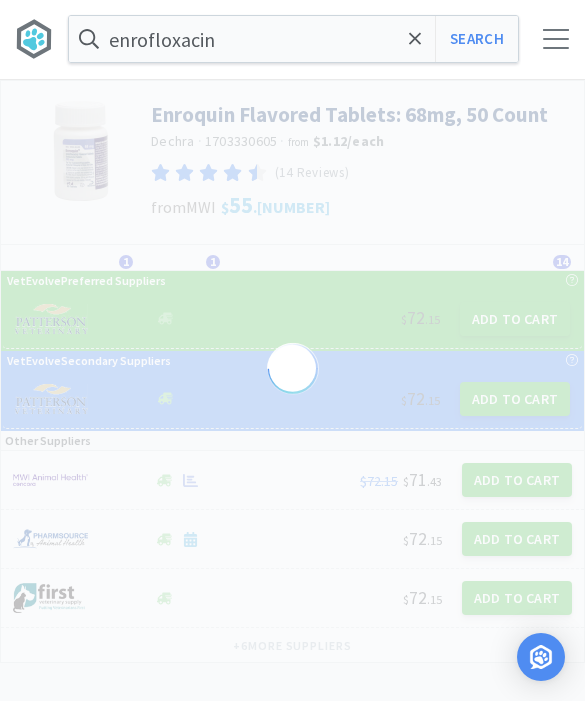 scroll, scrollTop: 1, scrollLeft: 0, axis: vertical 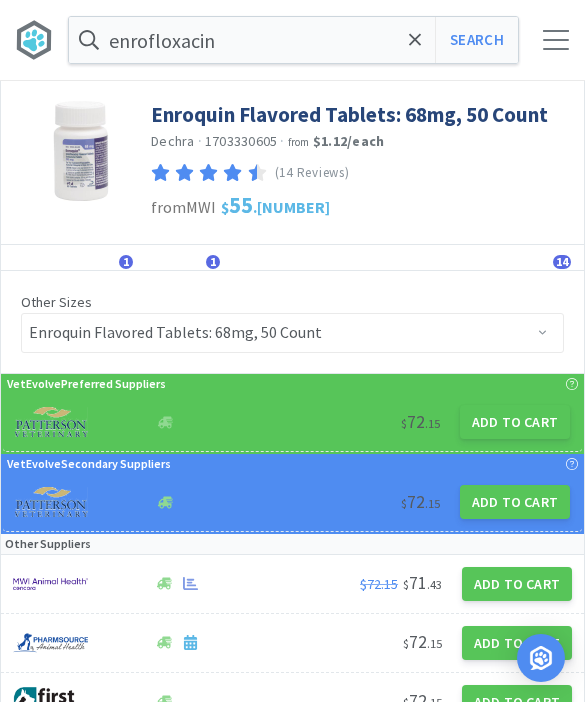 click on "Add to Cart" at bounding box center (515, 422) 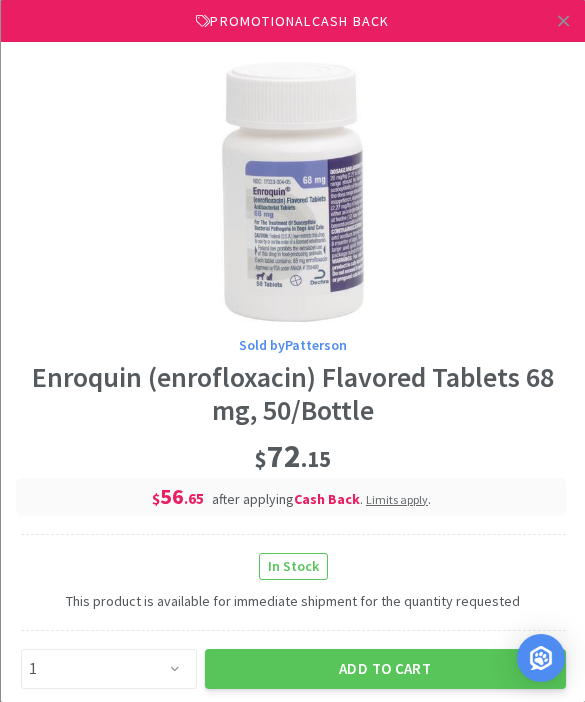 click on "Add to Cart" at bounding box center (384, 669) 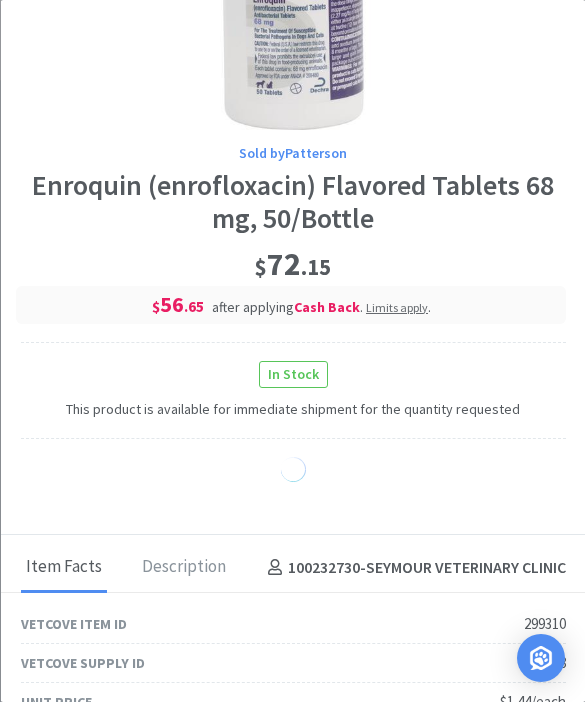 scroll, scrollTop: 193, scrollLeft: 0, axis: vertical 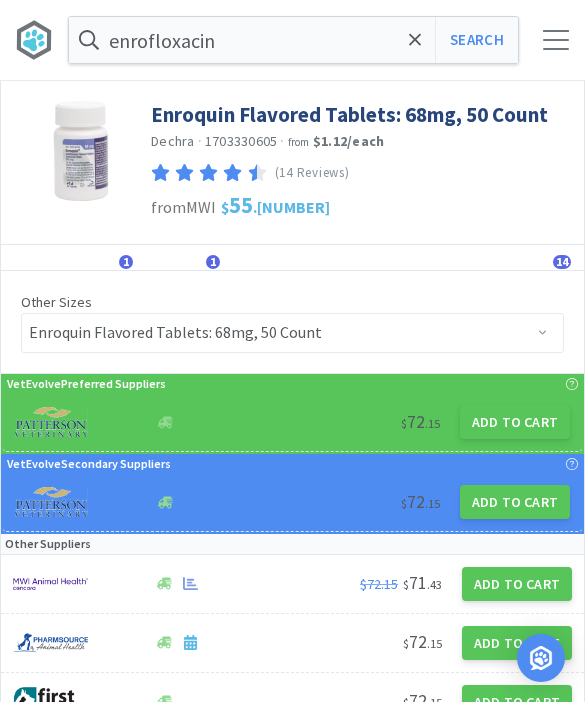 click 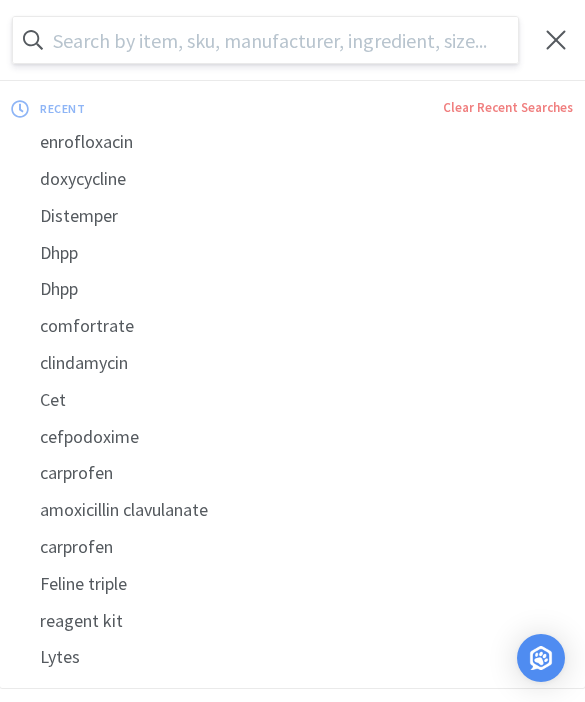 scroll, scrollTop: 0, scrollLeft: 0, axis: both 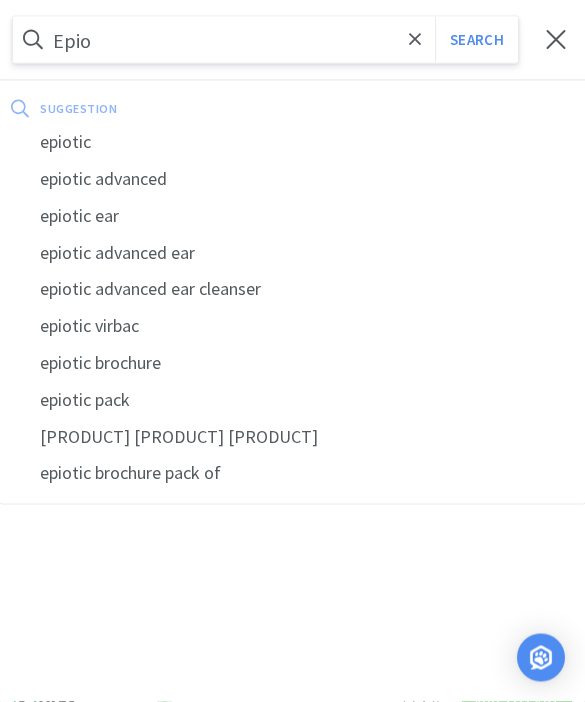 click on "epiotic" at bounding box center [292, 142] 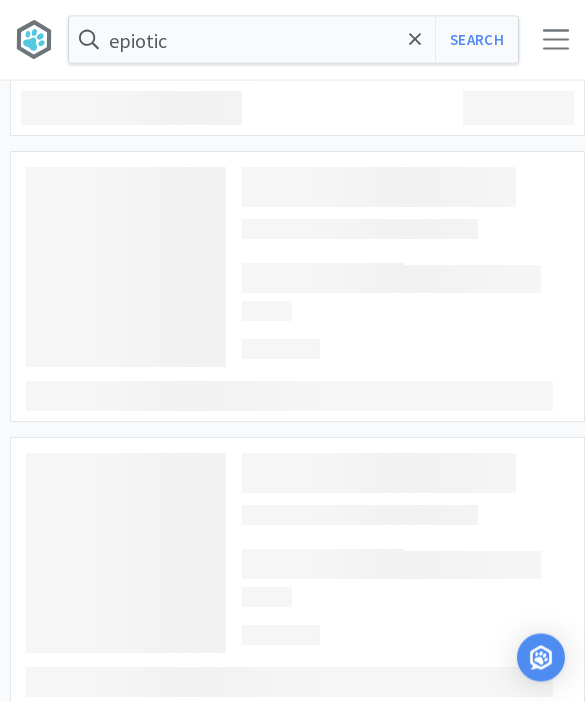 scroll, scrollTop: 1, scrollLeft: 0, axis: vertical 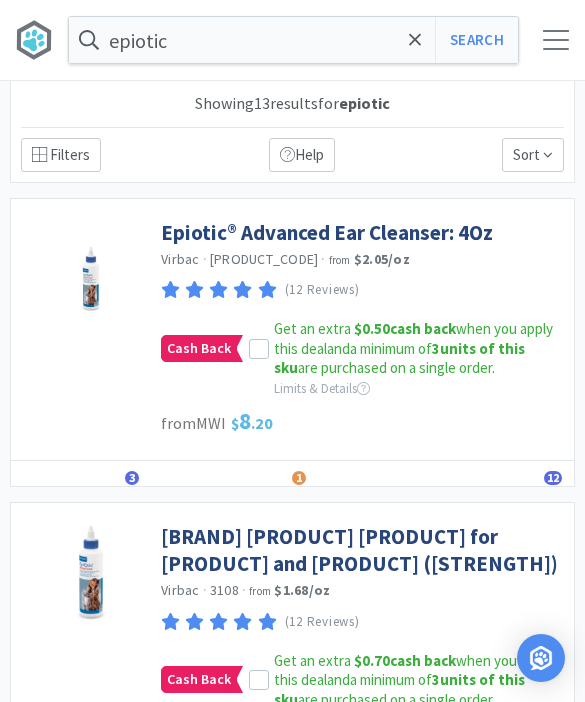 click at bounding box center (259, 349) 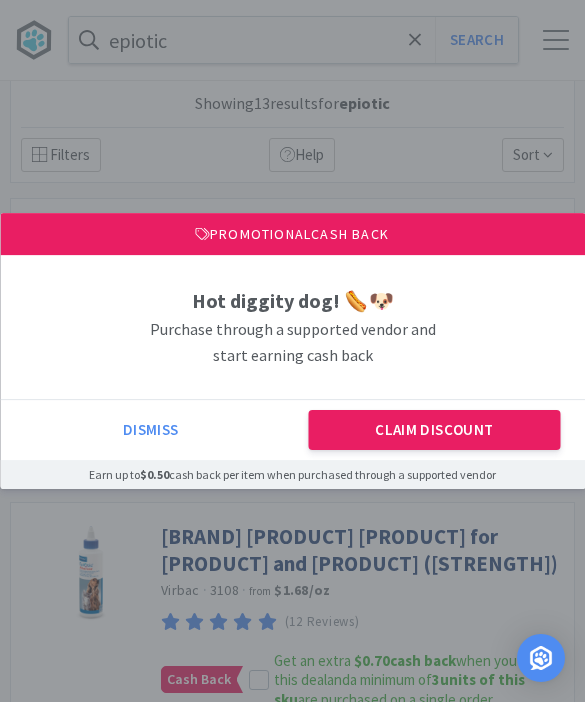 click on "Promotional  Cash Back" at bounding box center [292, 234] 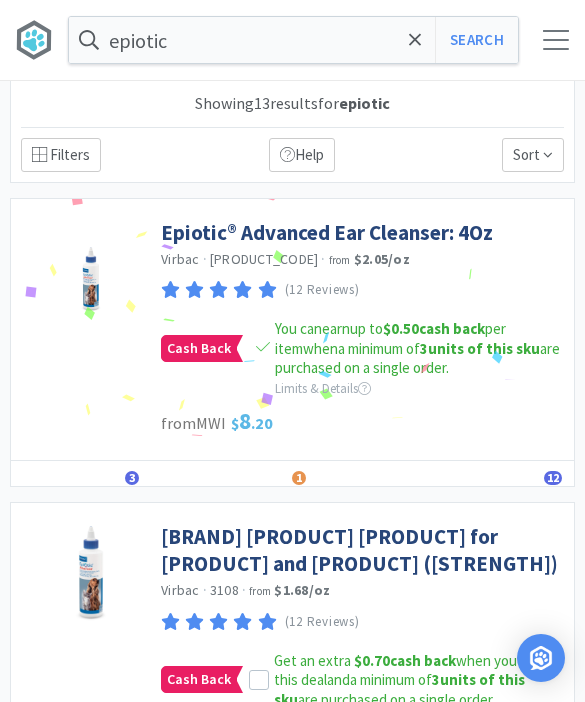 click on "Epiotic® Advanced Ear Cleanser: 4Oz" at bounding box center (327, 232) 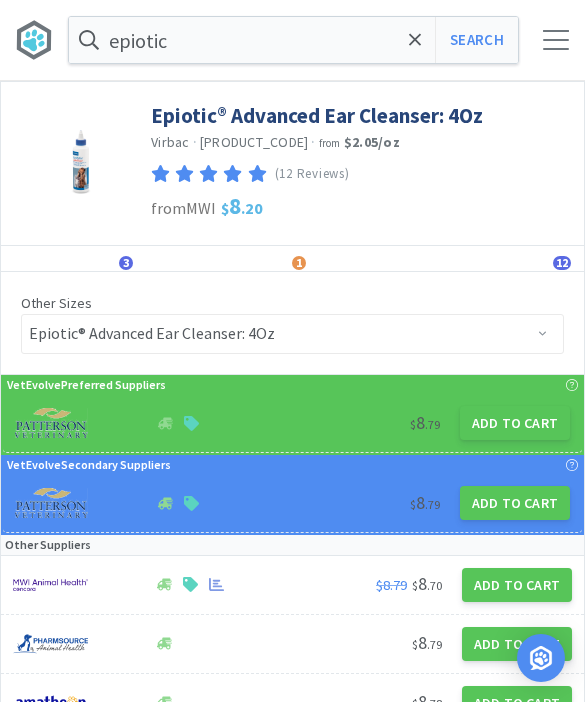 click on "Add to Cart" at bounding box center (515, 423) 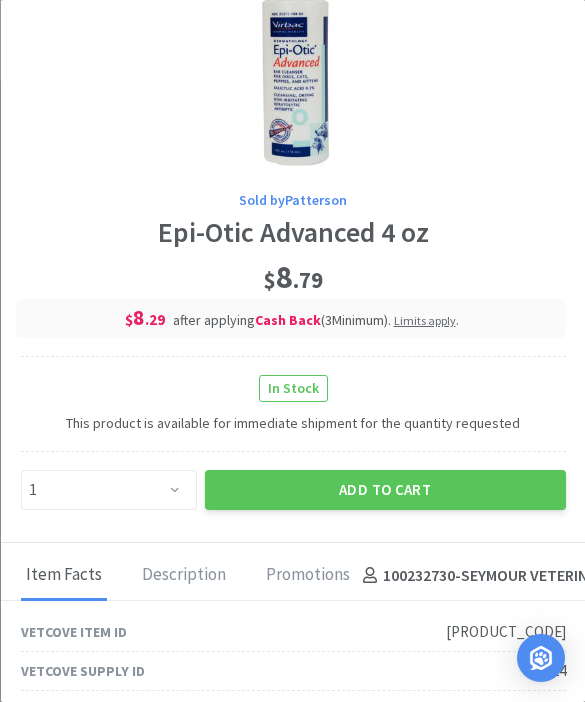 scroll, scrollTop: 144, scrollLeft: 0, axis: vertical 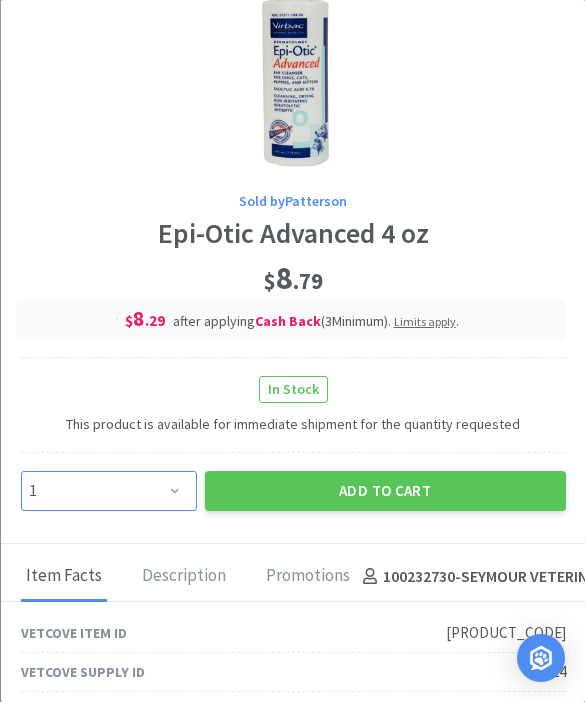 click on "Enter Quantity 1 2 3 4 5 6 7 8 9 10 11 12 13 14 15 16 17 18 19 20 Enter Quantity" at bounding box center [108, 491] 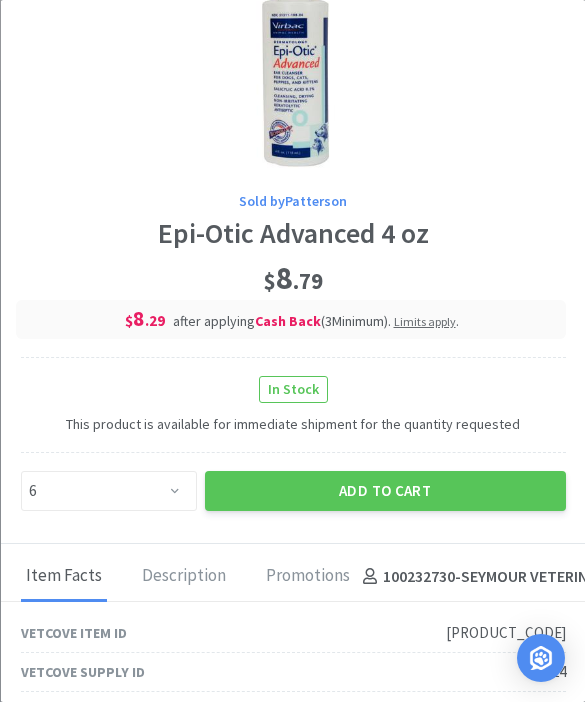 click on "Add to Cart" at bounding box center (384, 491) 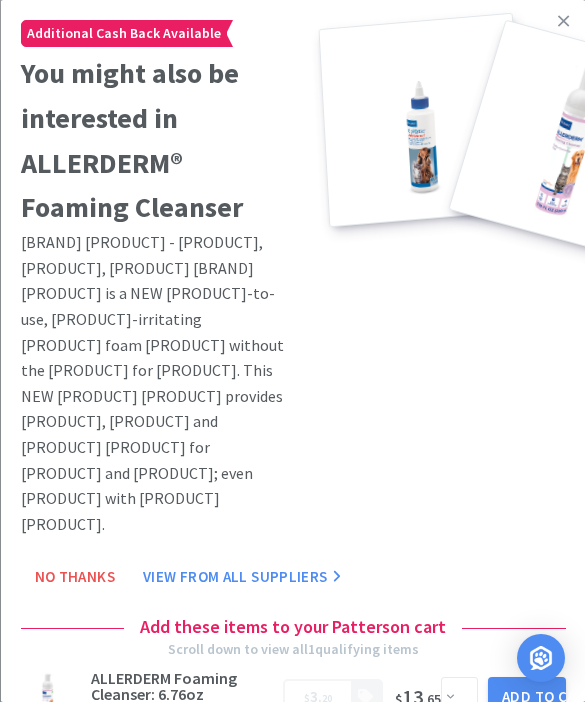 scroll, scrollTop: 0, scrollLeft: 0, axis: both 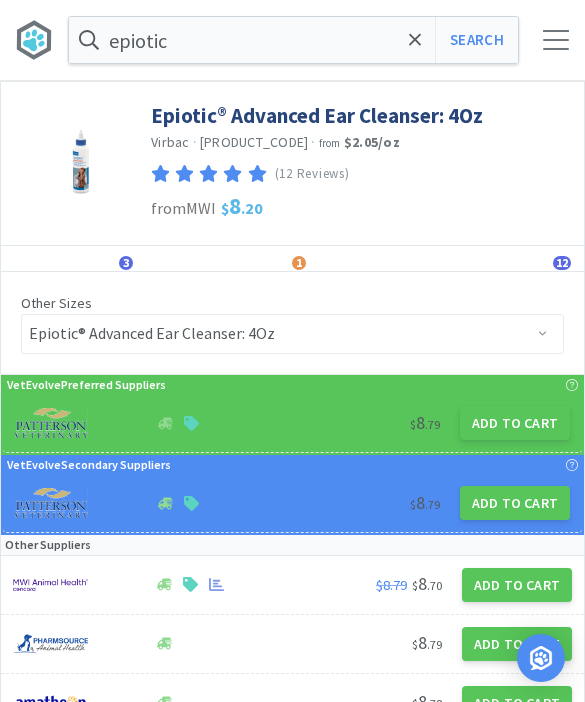 click at bounding box center (415, 40) 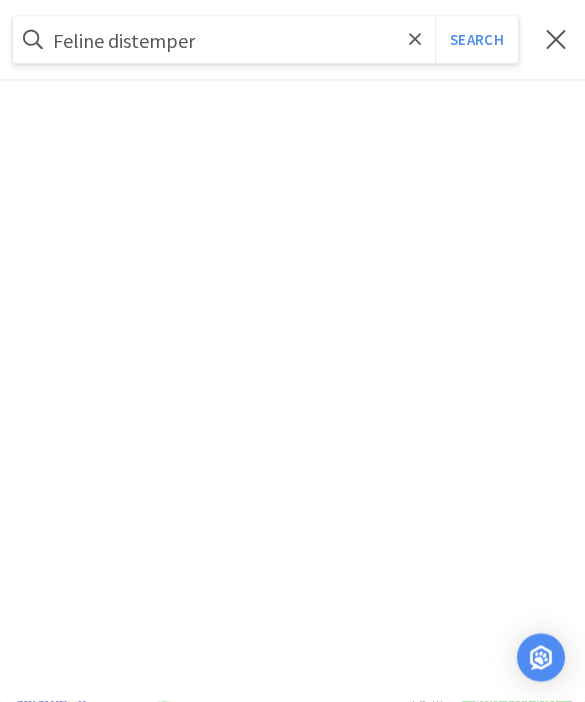click on "Search" at bounding box center (476, 40) 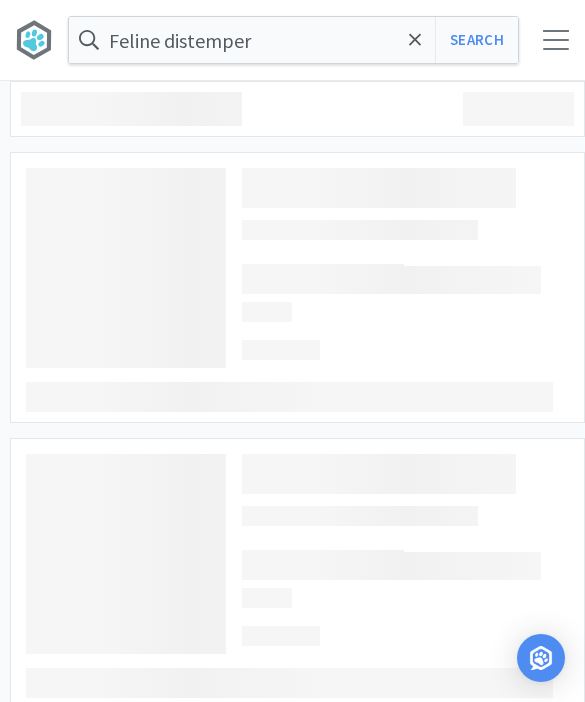 scroll, scrollTop: 1, scrollLeft: 0, axis: vertical 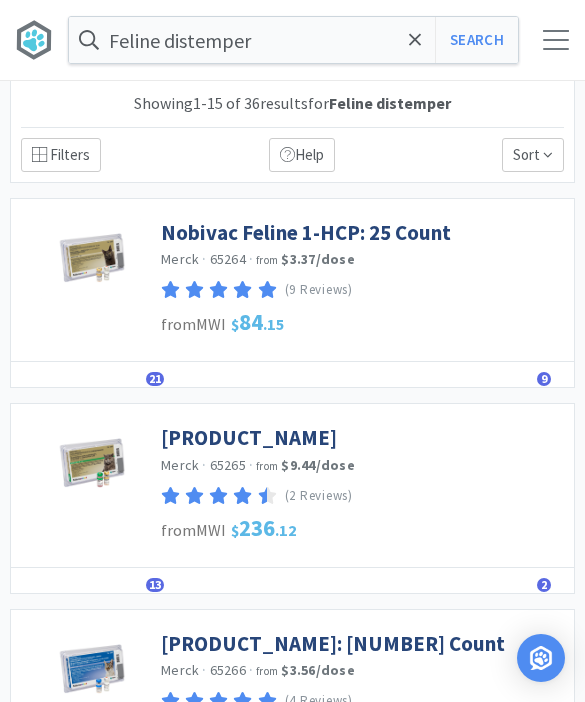 click on "Nobivac Feline 1-HCP: 25 Count" at bounding box center [306, 232] 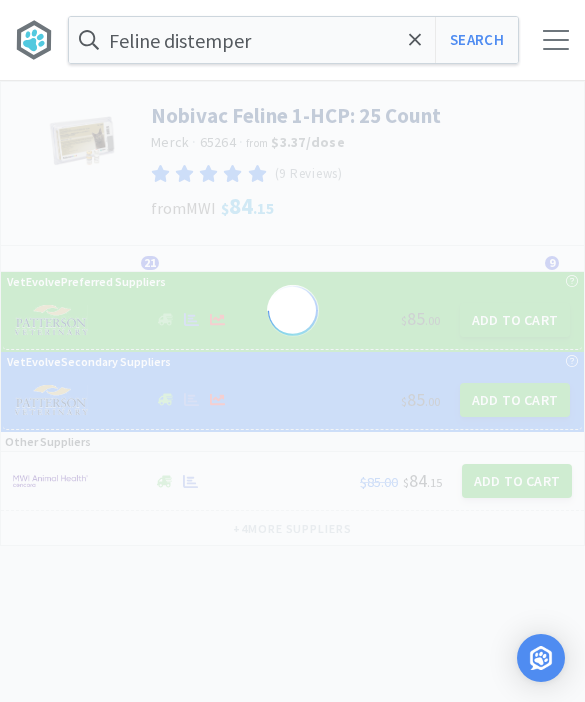 scroll, scrollTop: 0, scrollLeft: 0, axis: both 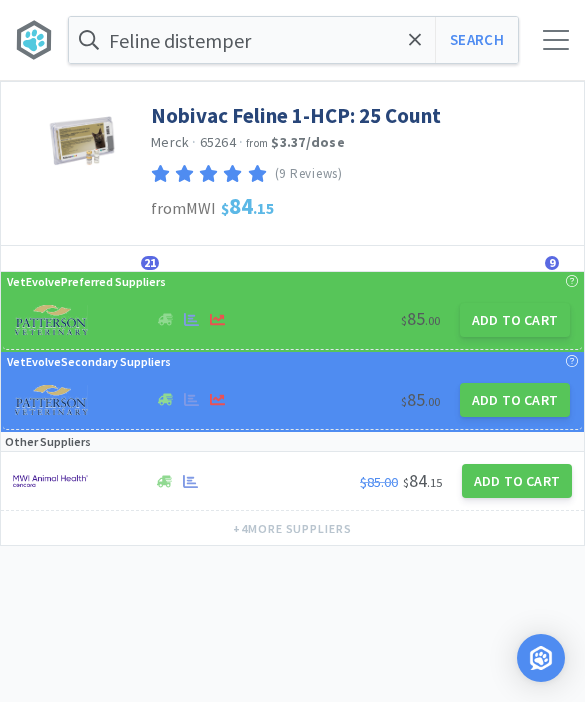 click on "Add to Cart" at bounding box center (515, 320) 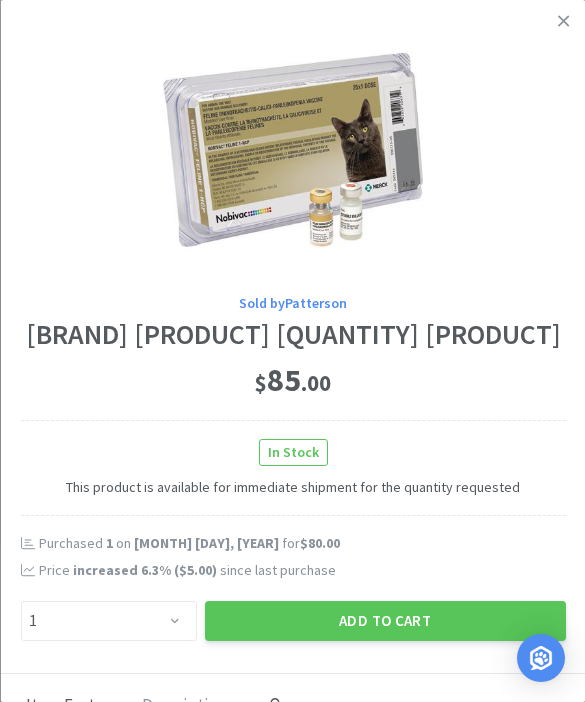 click on "Add to Cart" at bounding box center (384, 621) 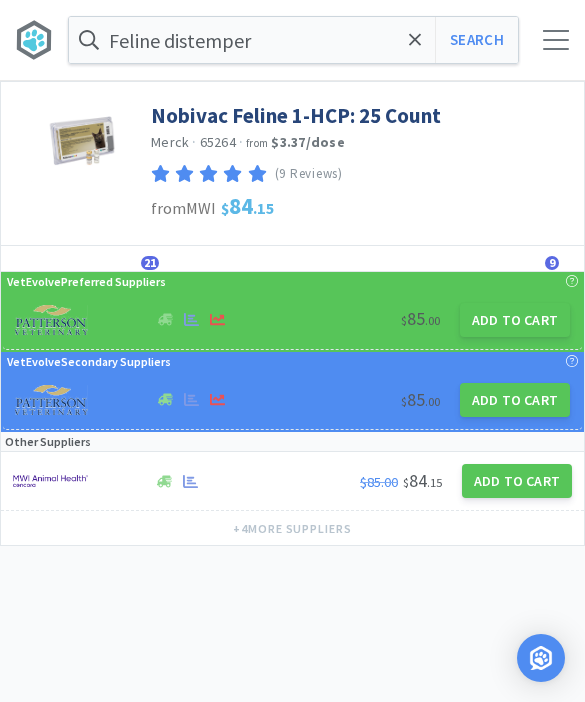 click at bounding box center (415, 40) 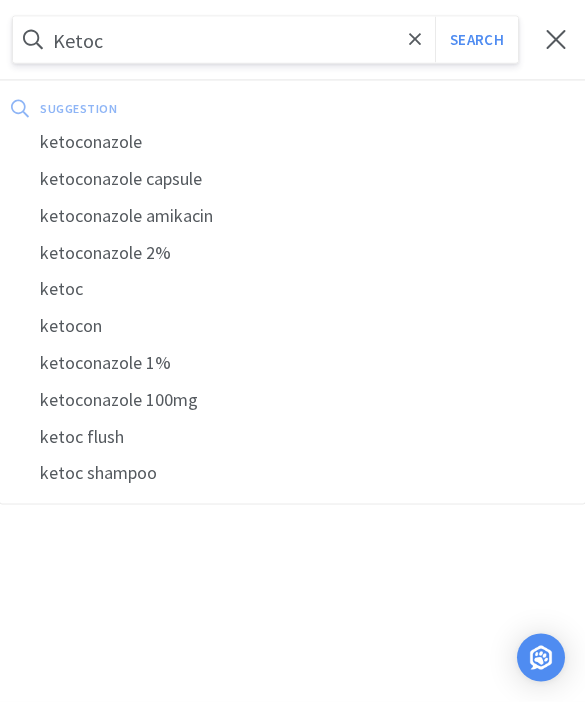 click on "ketoconazole" at bounding box center (292, 142) 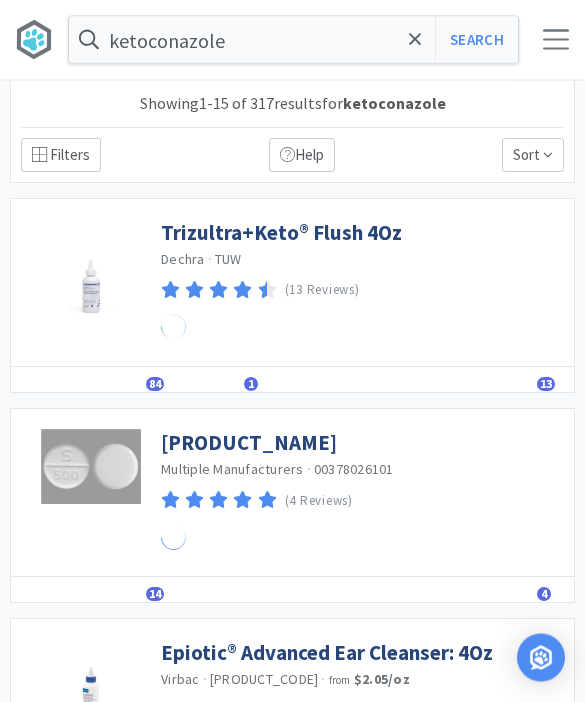 scroll, scrollTop: 1, scrollLeft: 0, axis: vertical 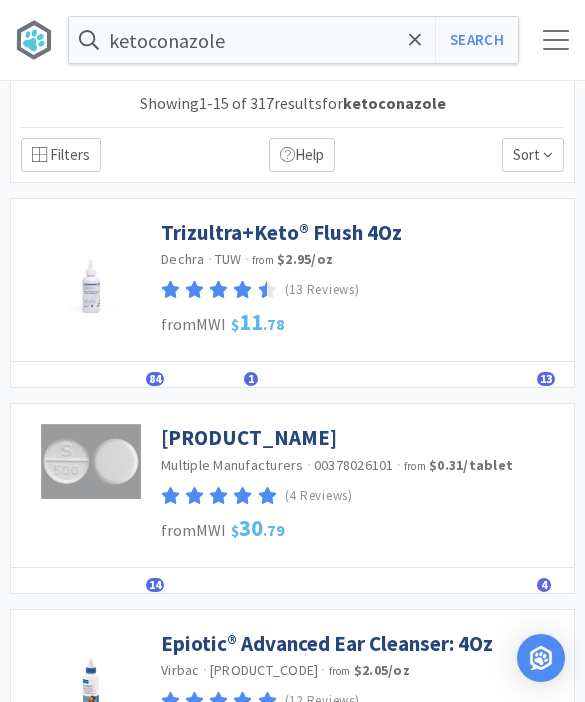 click on "Trizultra+Keto® Flush 4Oz" at bounding box center (281, 232) 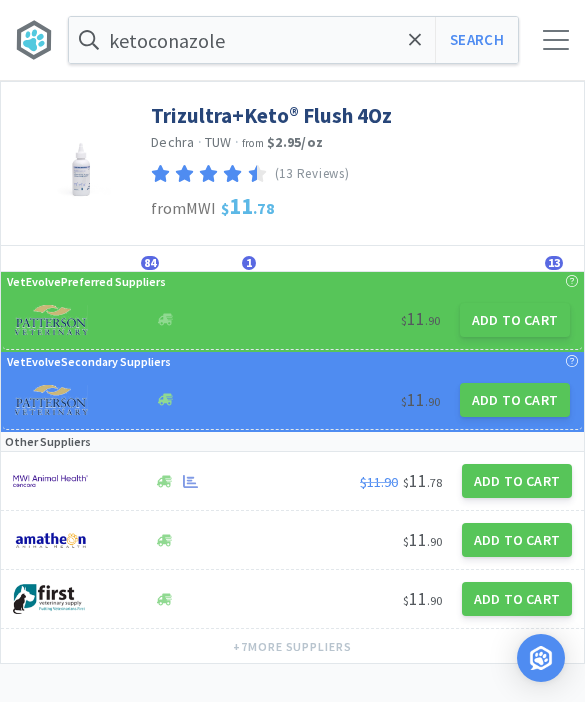 click on "Add to Cart" at bounding box center (515, 320) 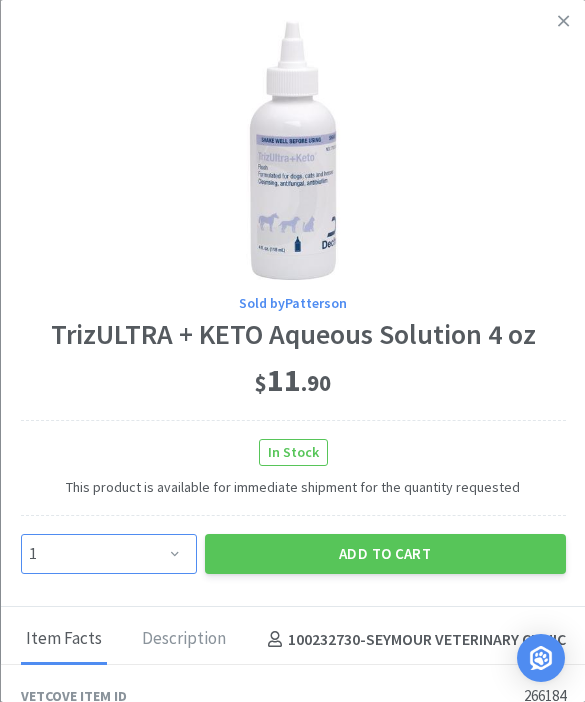click on "Enter Quantity 1 2 3 4 5 6 7 8 9 10 11 12 13 14 15 16 17 18 19 20 Enter Quantity" at bounding box center (108, 554) 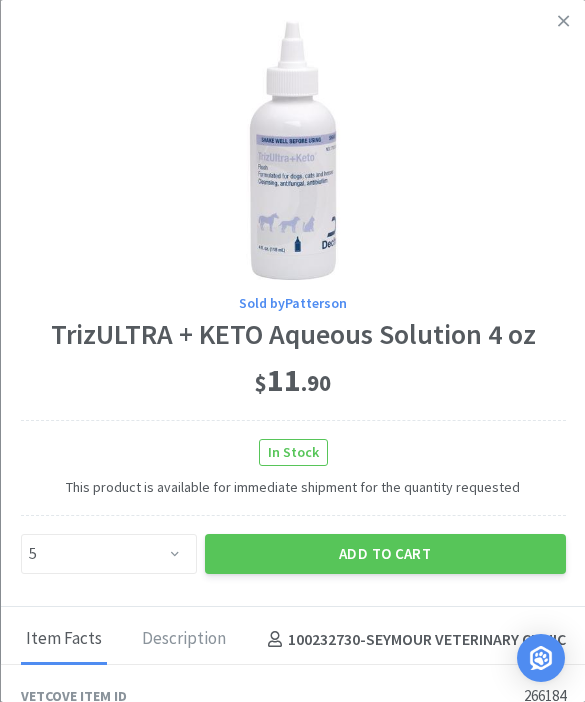 click on "Add to Cart" at bounding box center (384, 554) 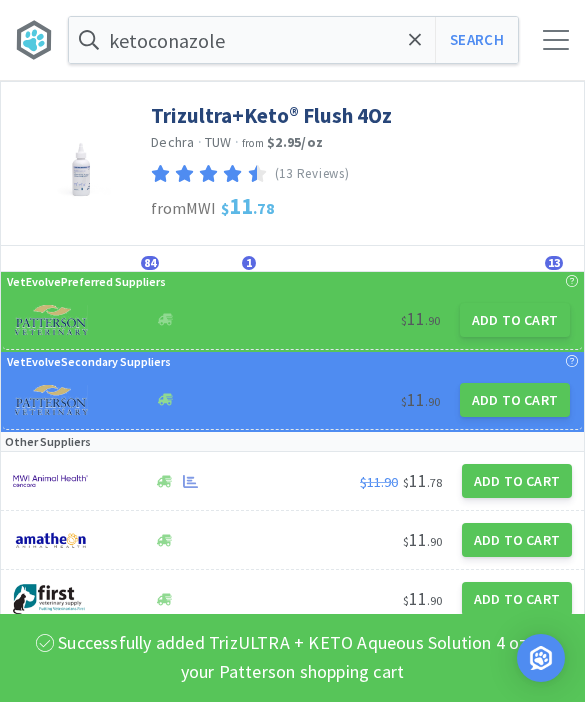 click 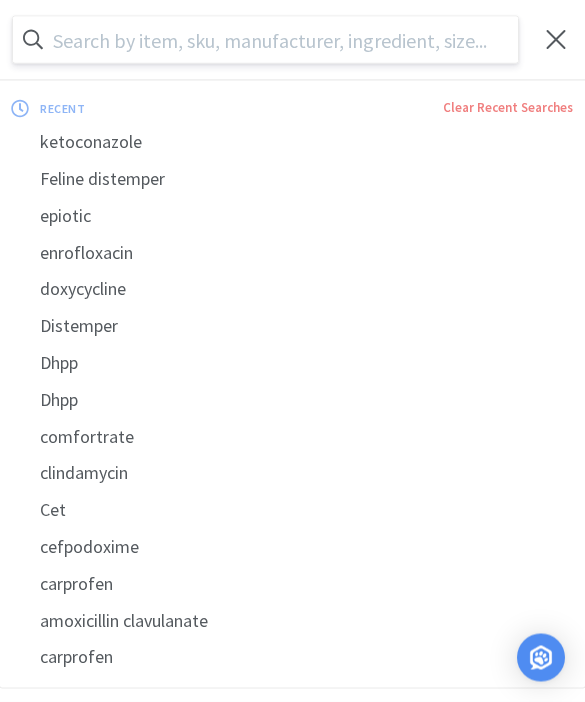 click on "ketoconazole" at bounding box center (292, 142) 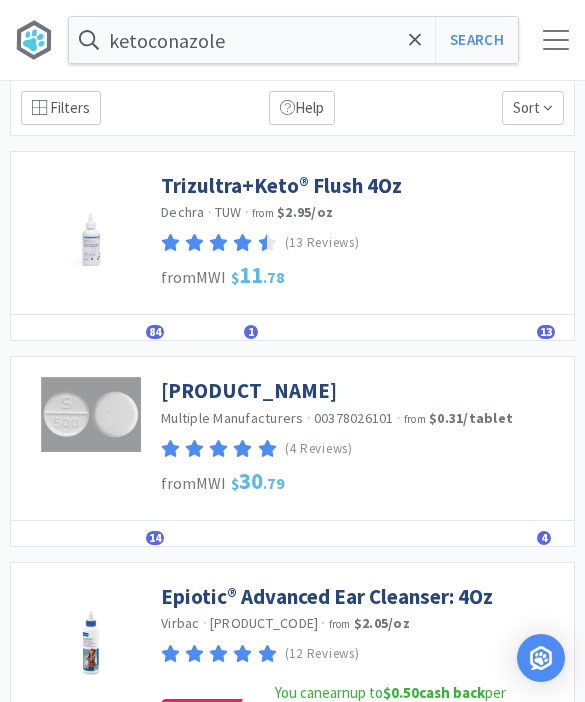 scroll, scrollTop: 53, scrollLeft: 0, axis: vertical 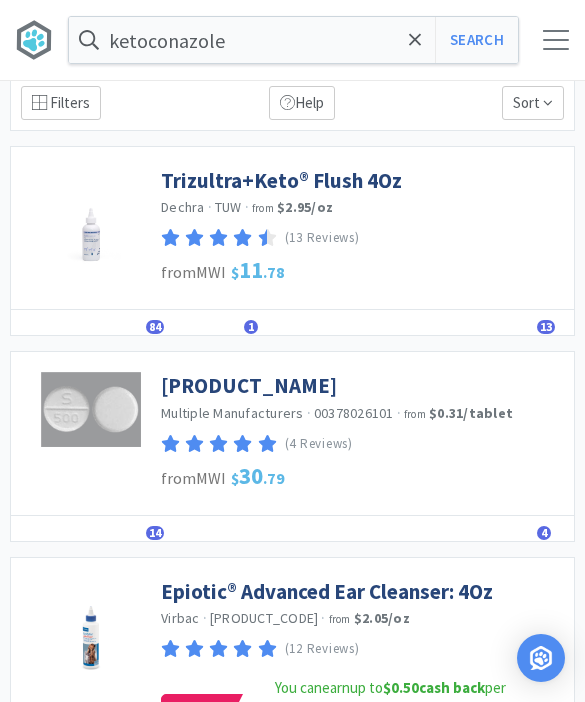 click on "[PRODUCT_NAME]" at bounding box center (249, 385) 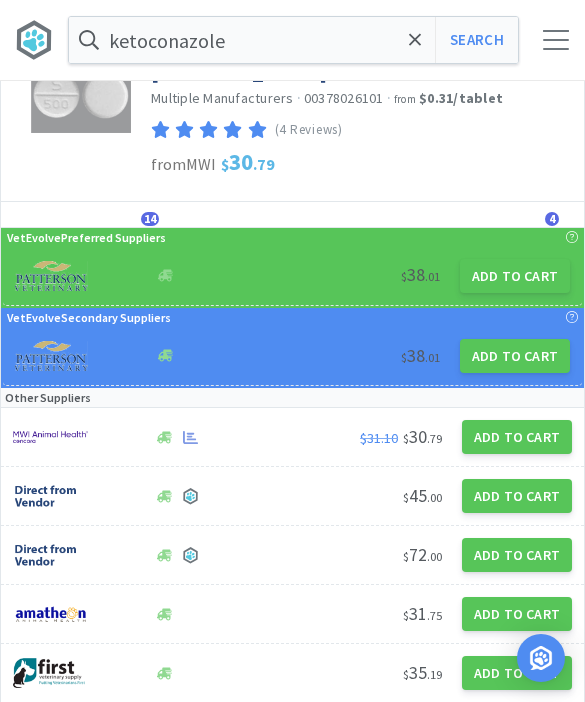 click on "Add to Cart" at bounding box center [515, 276] 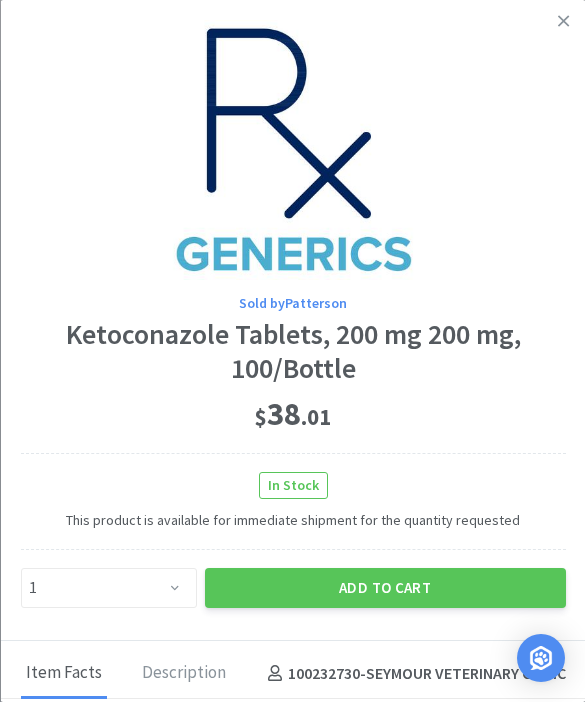 click on "Add to Cart" at bounding box center (384, 588) 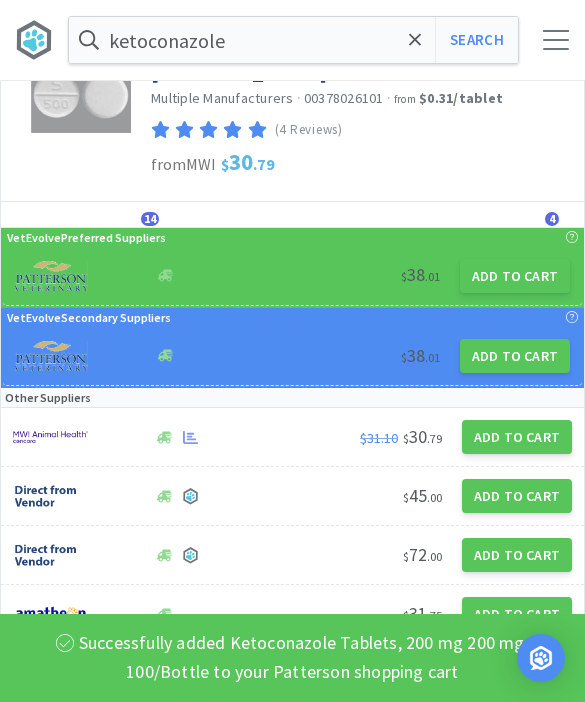 click on "ketoconazole" at bounding box center (293, 40) 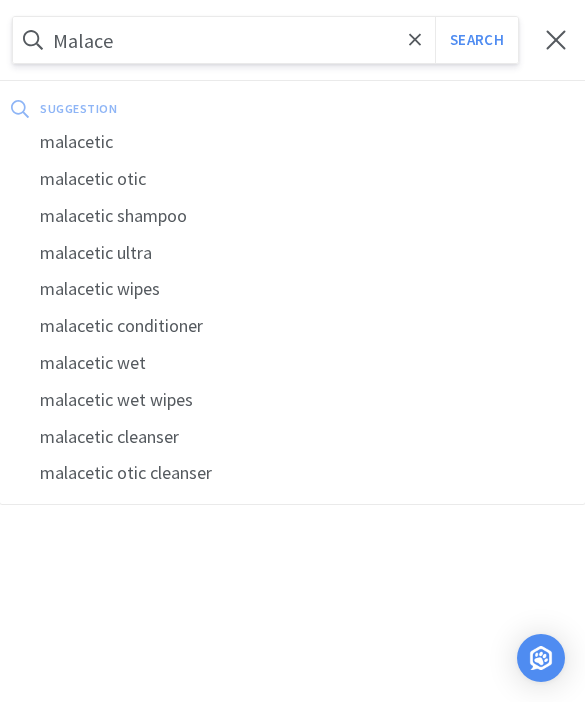 click on "malacetic wipes" at bounding box center [292, 289] 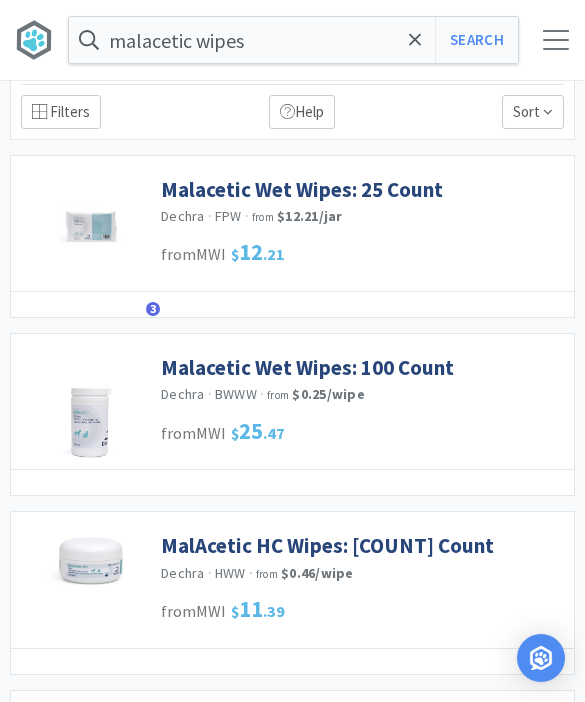 click on "Malacetic Wet Wipes: 25 Count" at bounding box center [302, 189] 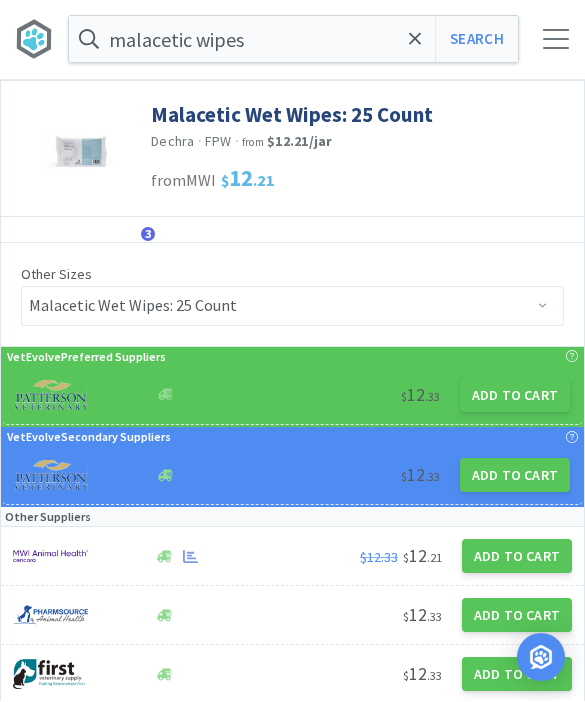 scroll, scrollTop: 1, scrollLeft: 0, axis: vertical 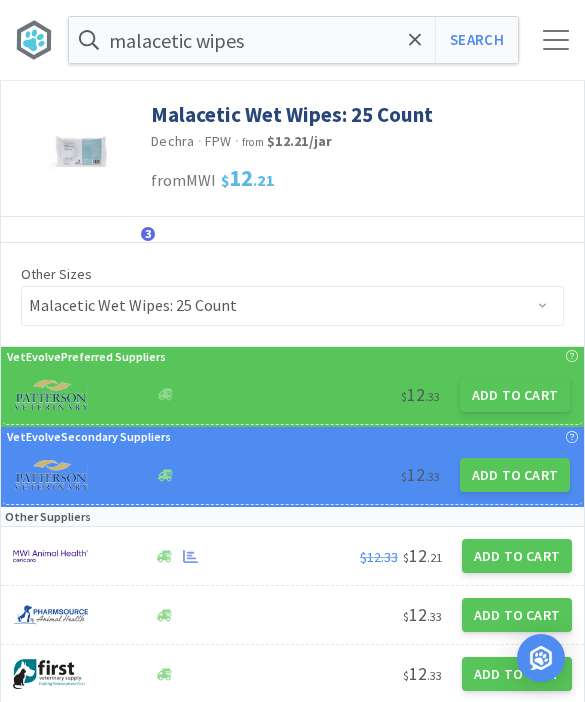 click on "Add to Cart" at bounding box center [515, 395] 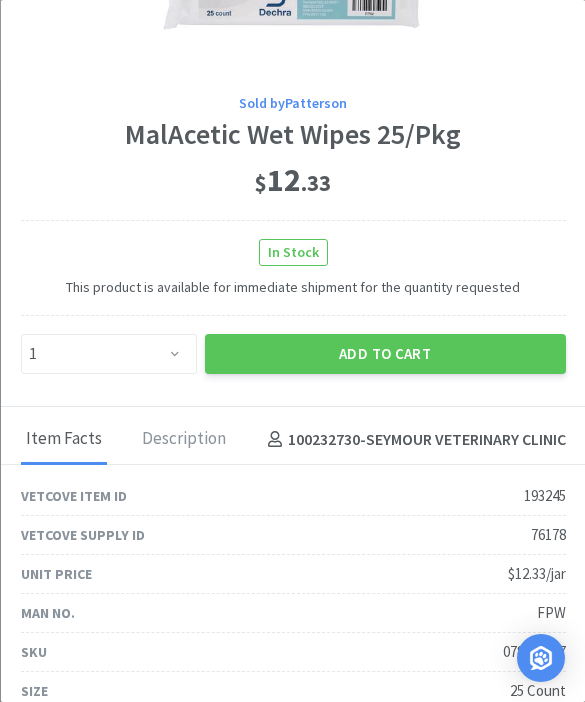 scroll, scrollTop: 189, scrollLeft: 0, axis: vertical 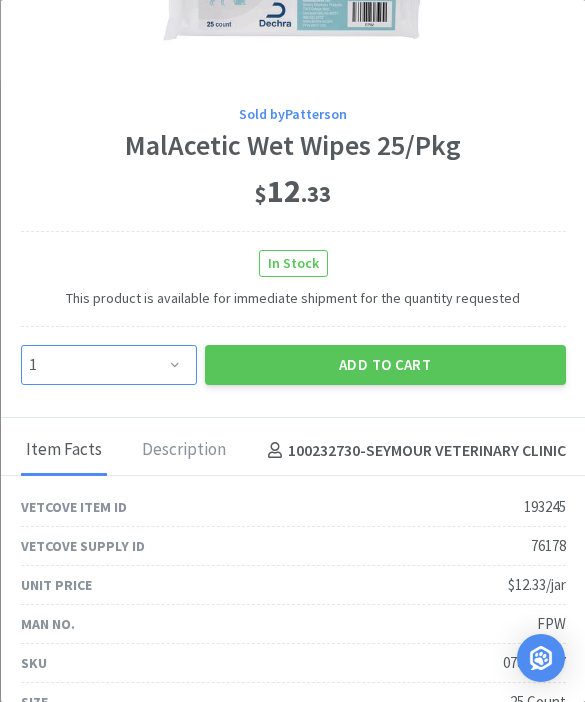 click on "Enter Quantity 1 2 3 4 5 6 7 8 9 10 11 12 13 14 15 16 17 18 19 20 Enter Quantity" at bounding box center [108, 365] 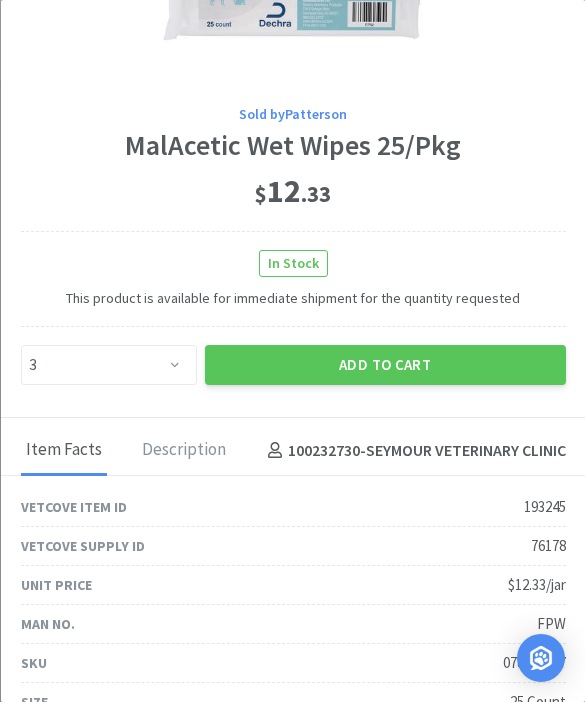 click on "Add to Cart" at bounding box center [384, 365] 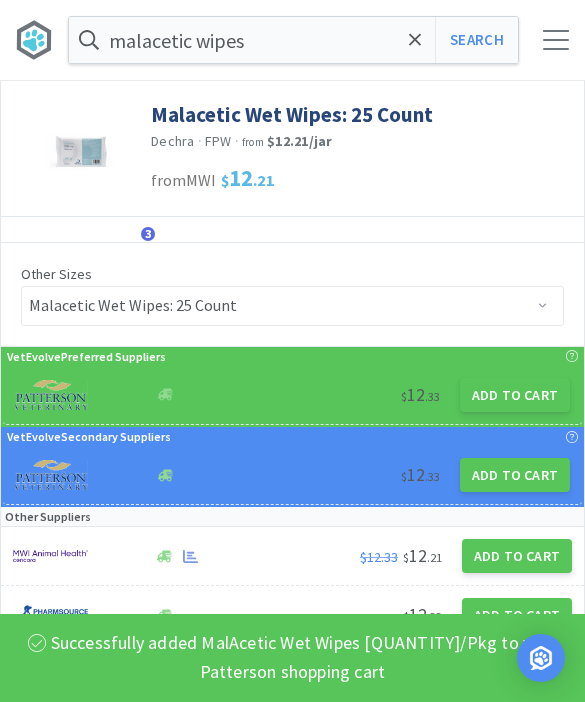 click at bounding box center (415, 40) 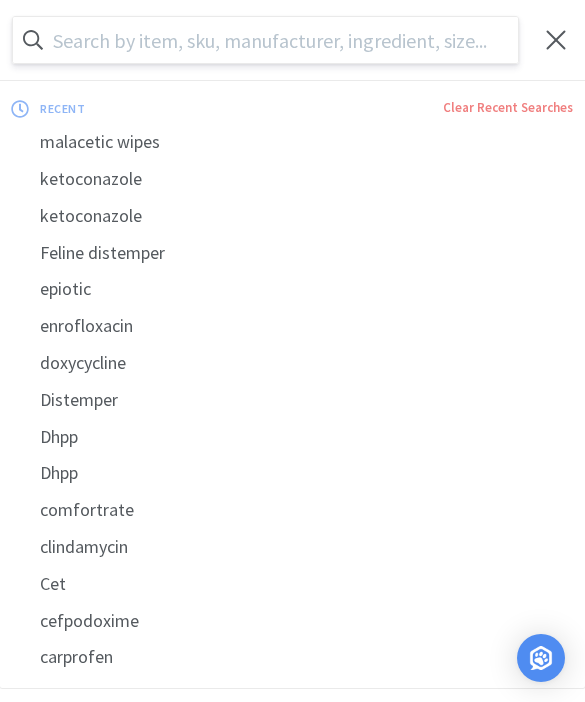 scroll, scrollTop: 0, scrollLeft: 0, axis: both 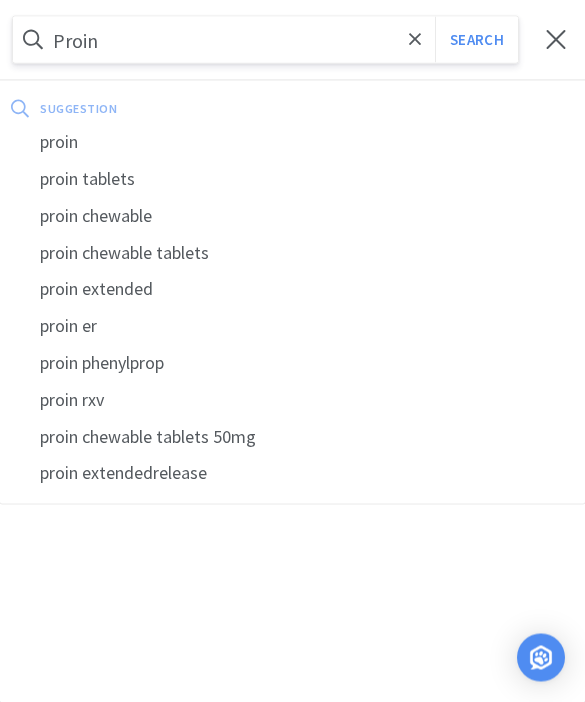 click on "Search" at bounding box center [476, 40] 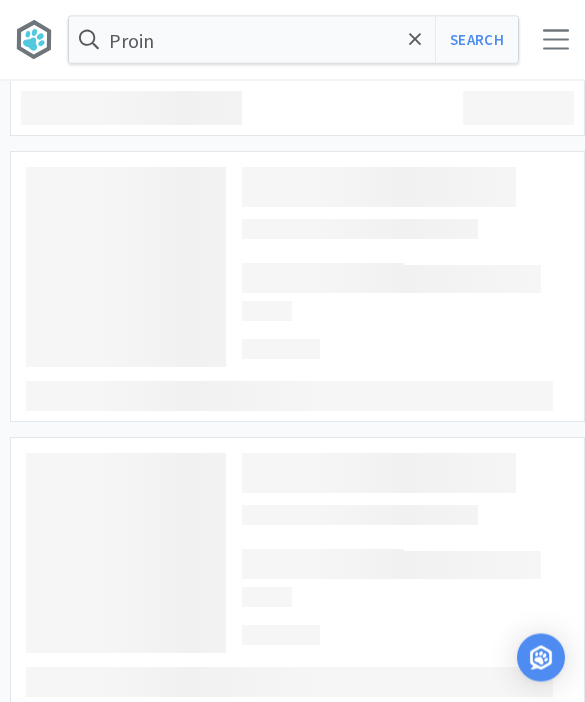 scroll, scrollTop: 1, scrollLeft: 0, axis: vertical 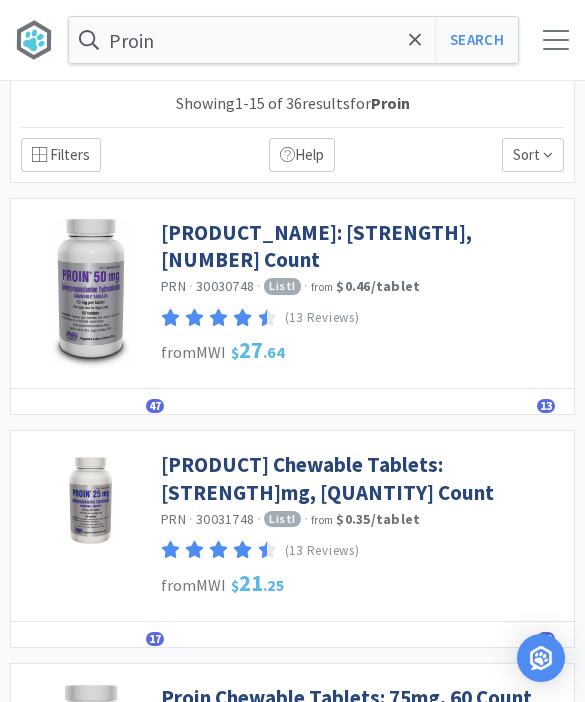 click on "[PRODUCT] Chewable Tablets: [STRENGTH]mg, [QUANTITY] Count" at bounding box center (362, 478) 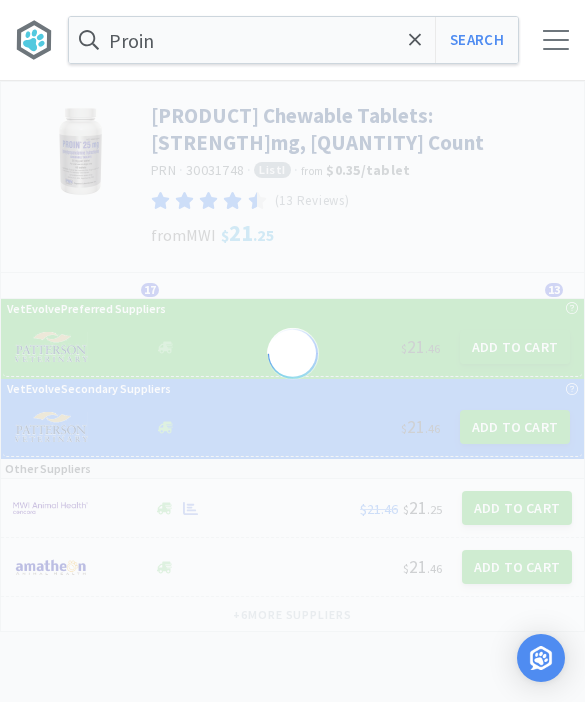 scroll, scrollTop: 0, scrollLeft: 0, axis: both 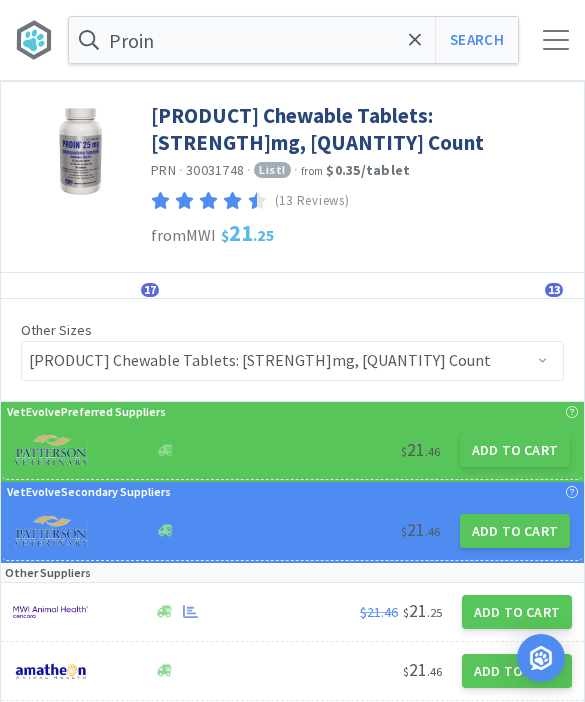 click on "Add to Cart" at bounding box center [515, 450] 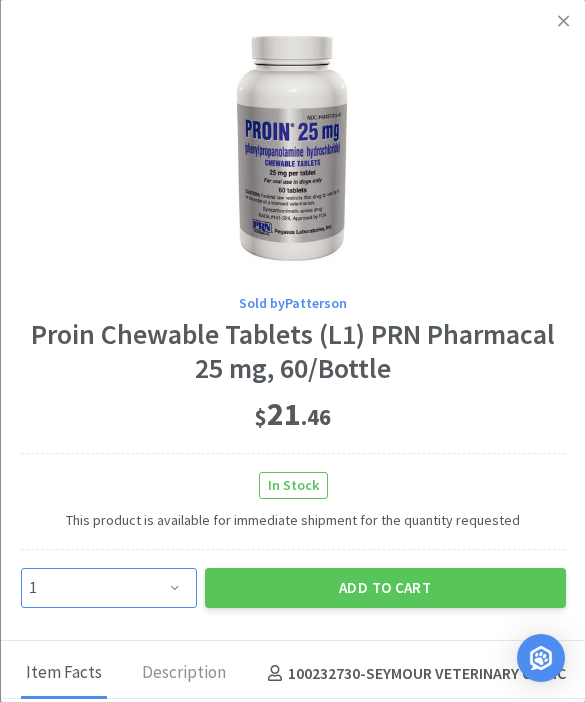 click on "Enter Quantity 1 2 3 4 5 6 7 8 9 10 11 12 13 14 15 16 17 18 19 20 Enter Quantity" at bounding box center (108, 588) 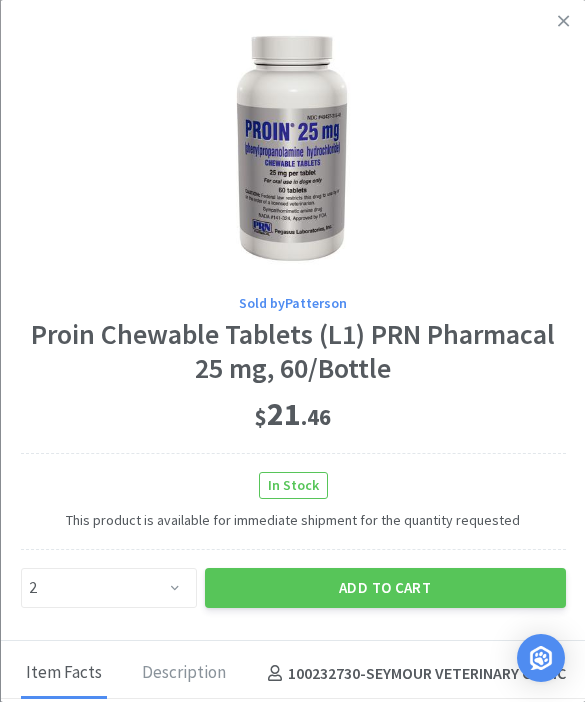 click on "Add to Cart" at bounding box center (384, 588) 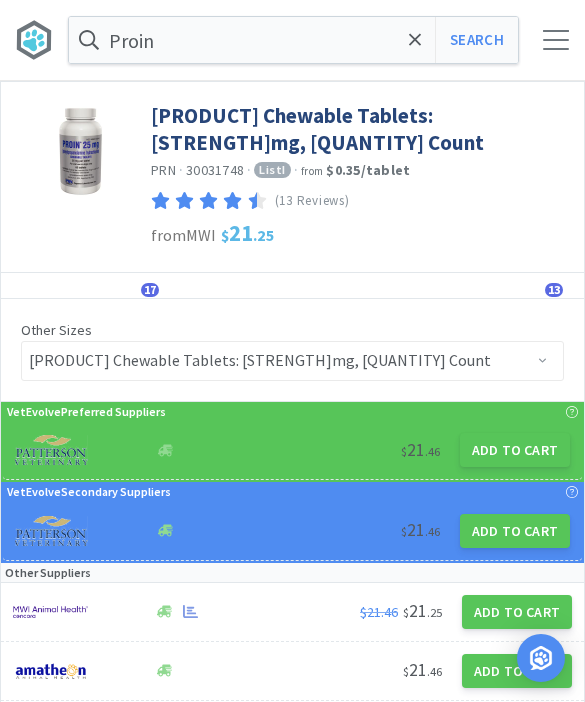 click on "Proin" at bounding box center [293, 40] 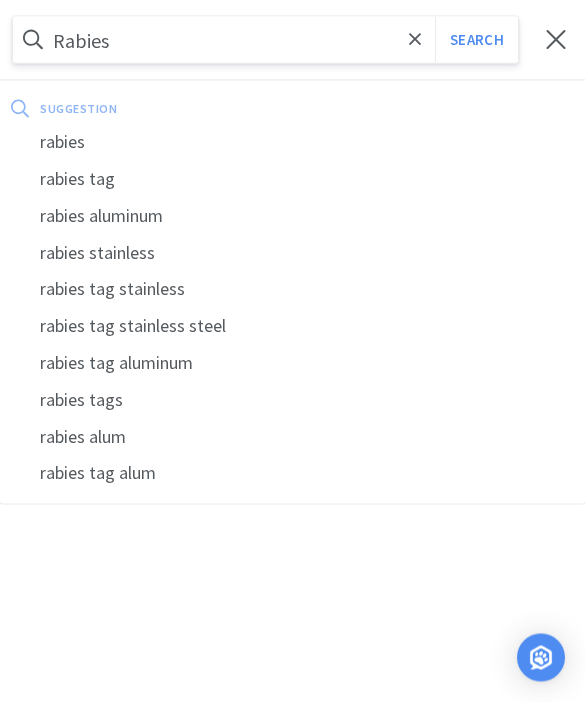 click on "Search" at bounding box center [476, 40] 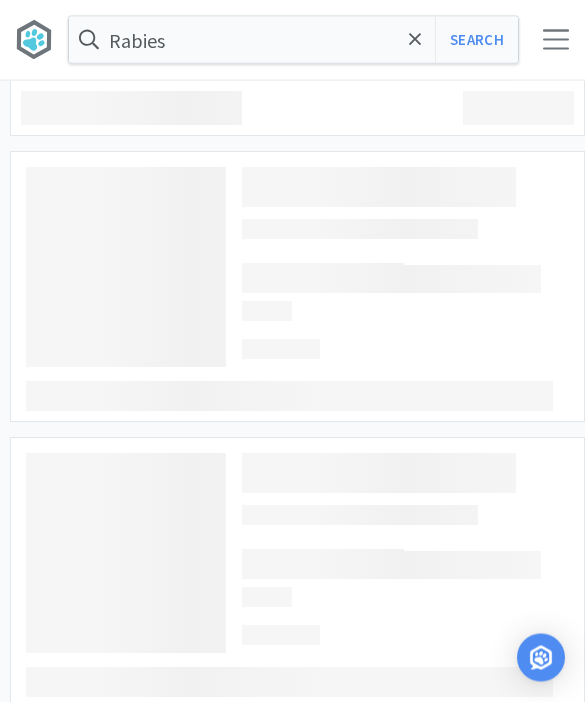 scroll, scrollTop: 1, scrollLeft: 0, axis: vertical 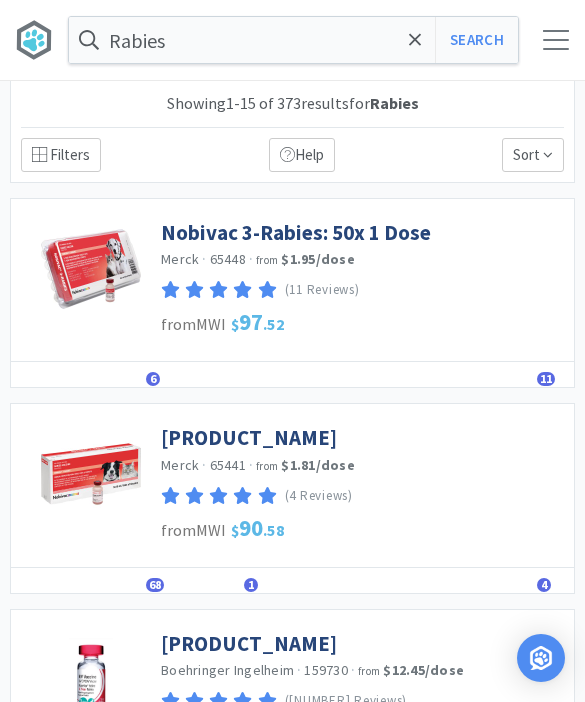 click on "[PRODUCT_NAME]" at bounding box center (249, 437) 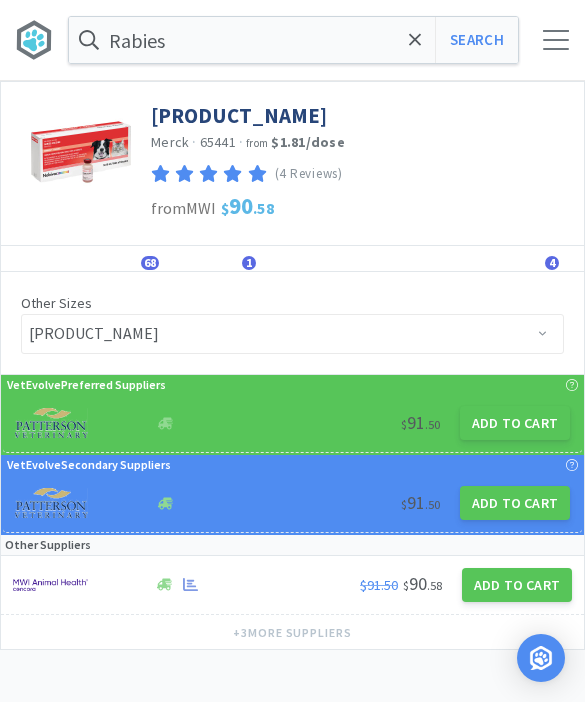 click on "Add to Cart" at bounding box center (515, 423) 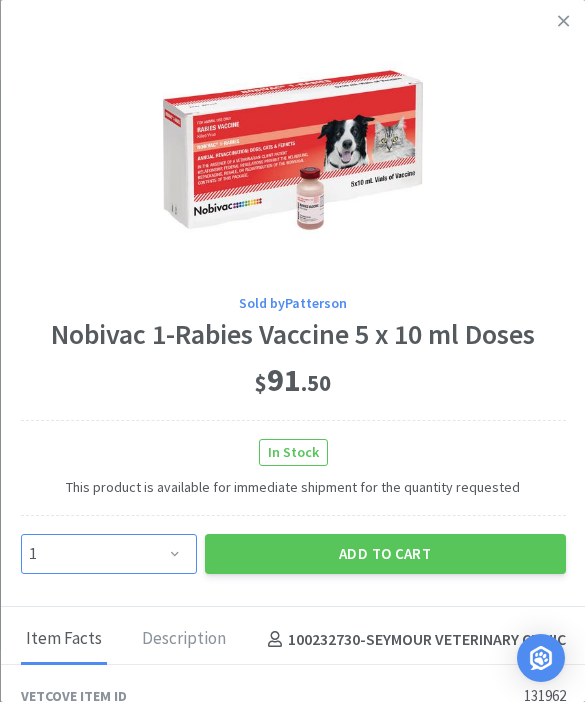 click on "Enter Quantity 1 2 3 4 5 6 7 8 9 10 11 12 13 14 15 16 17 18 19 20 Enter Quantity" at bounding box center (108, 554) 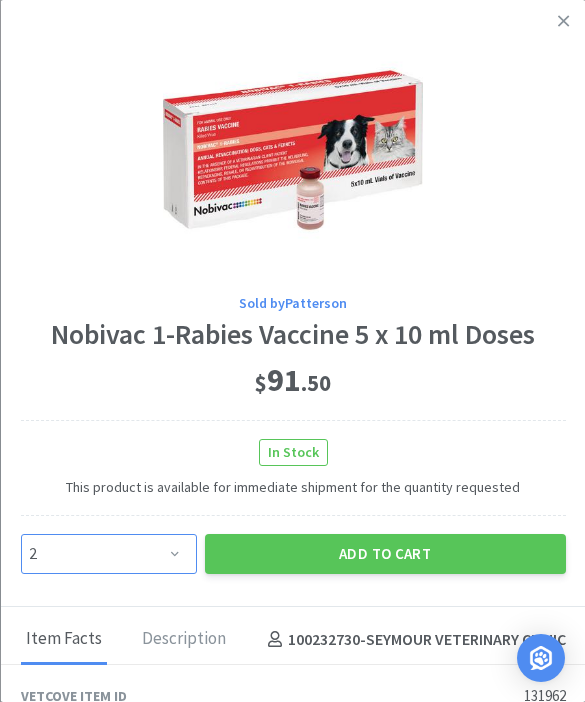 click on "Enter Quantity 1 2 3 4 5 6 7 8 9 10 11 12 13 14 15 16 17 18 19 20 Enter Quantity" at bounding box center (108, 554) 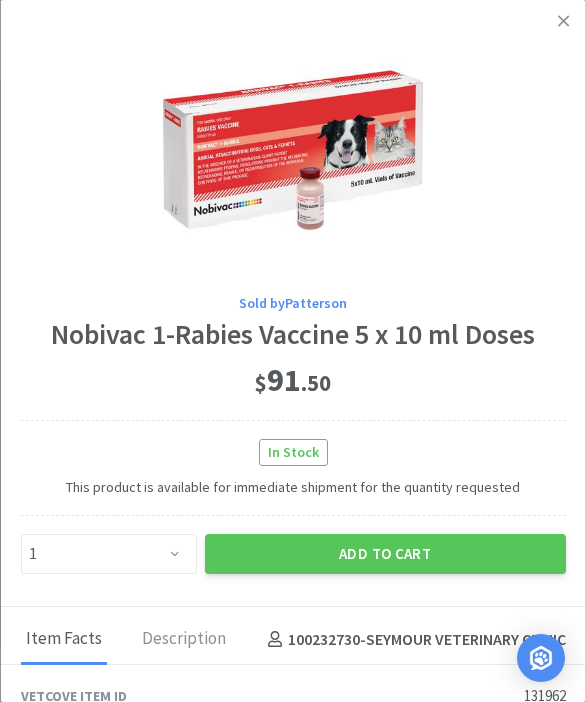click on "Add to Cart" at bounding box center (384, 554) 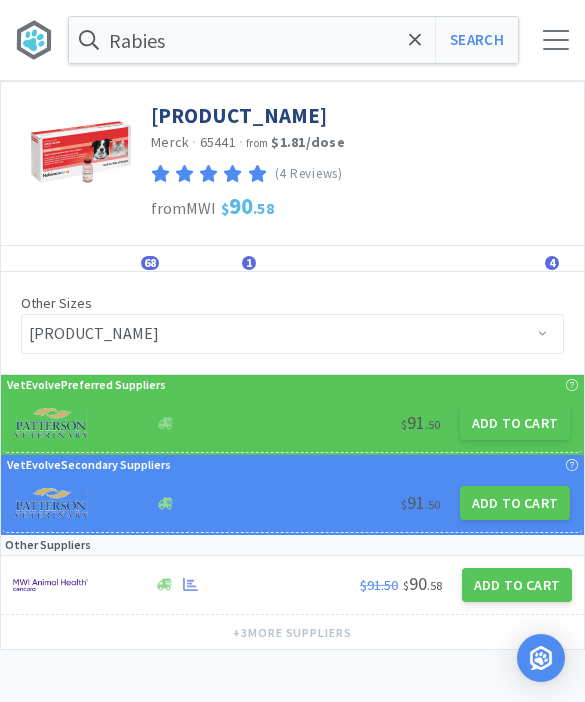 click at bounding box center (415, 40) 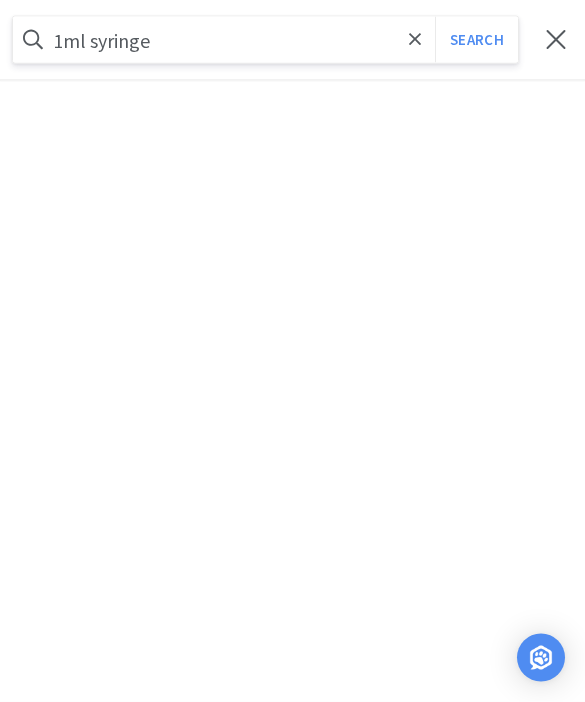 click on "Search" at bounding box center (476, 40) 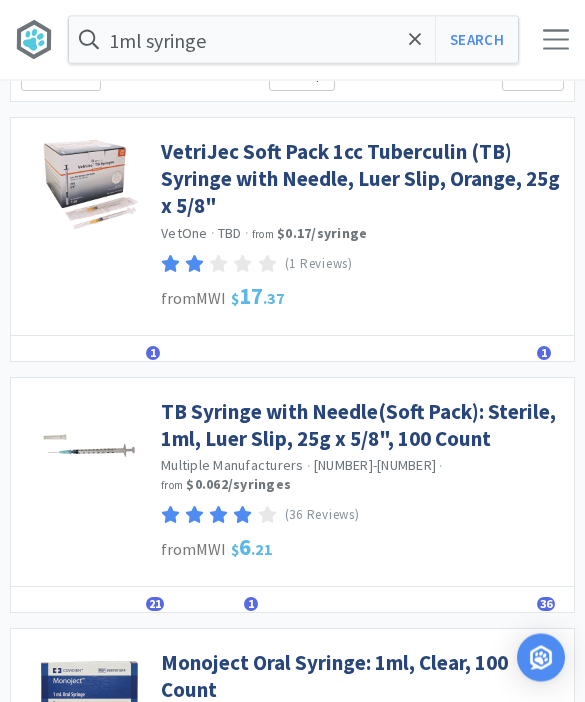 scroll, scrollTop: 87, scrollLeft: 0, axis: vertical 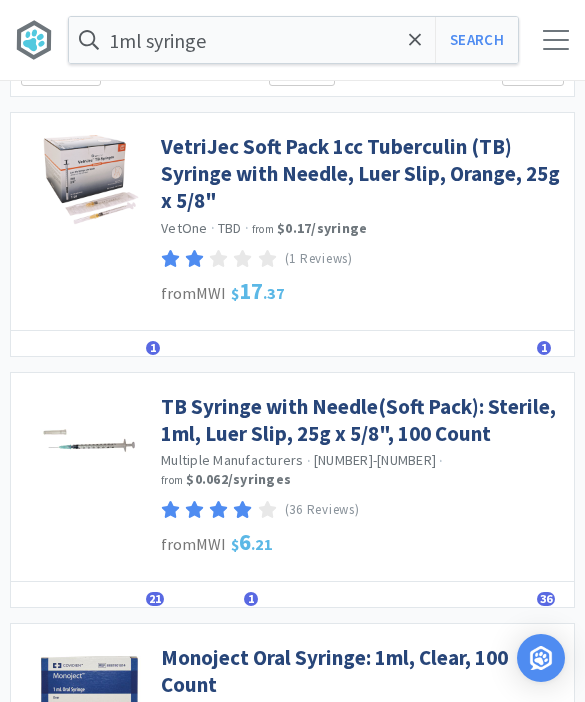 click on "TB Syringe with Needle(Soft Pack): Sterile, 1ml, Luer Slip, 25g x 5/8", 100 Count" at bounding box center (362, 420) 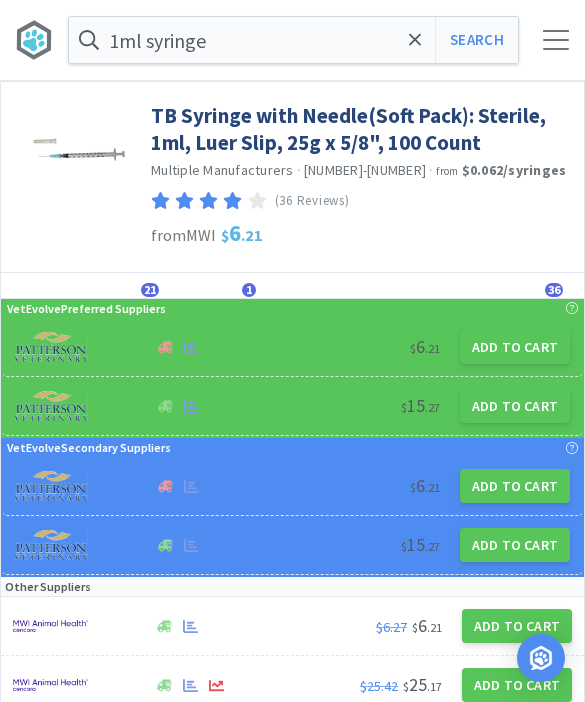 click on "Add to Cart" at bounding box center (515, 406) 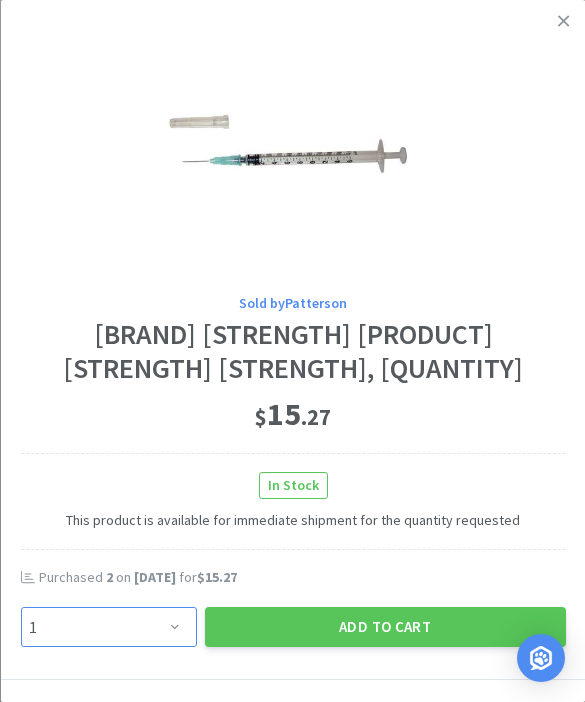 click on "Enter Quantity 1 2 3 4 5 6 7 8 9 10 11 12 13 14 15 16 17 18 19 20 Enter Quantity" at bounding box center (108, 627) 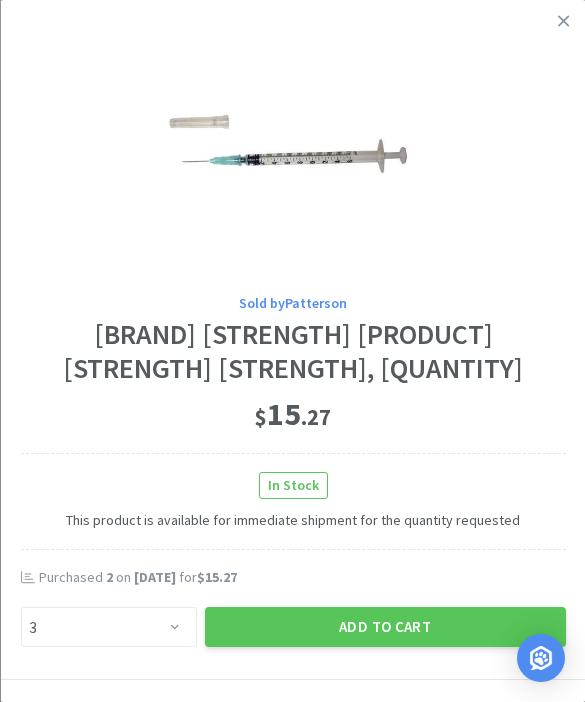 click on "Add to Cart" at bounding box center [384, 627] 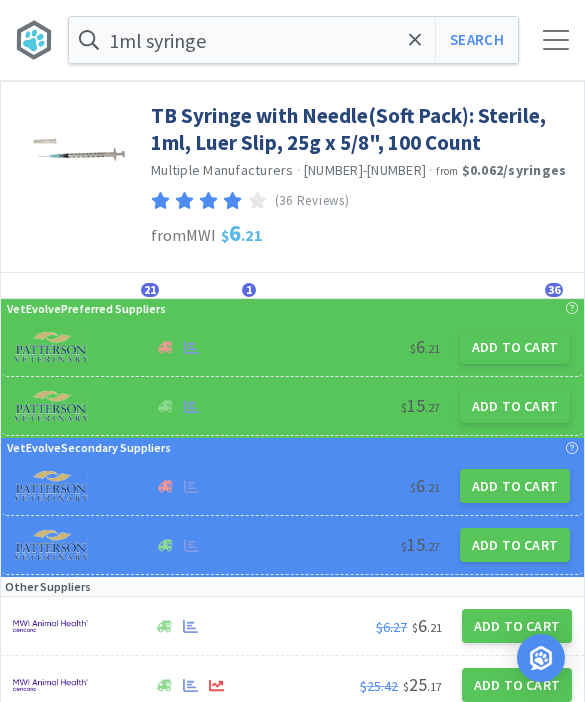 click 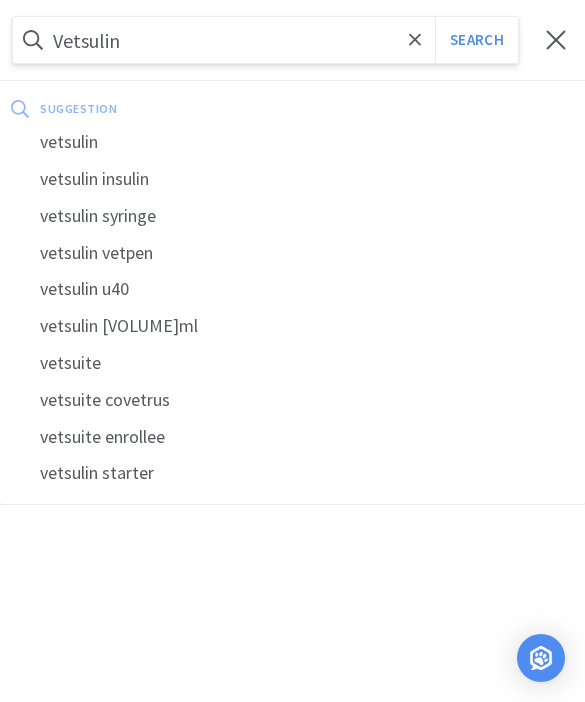 click on "Search" at bounding box center (476, 40) 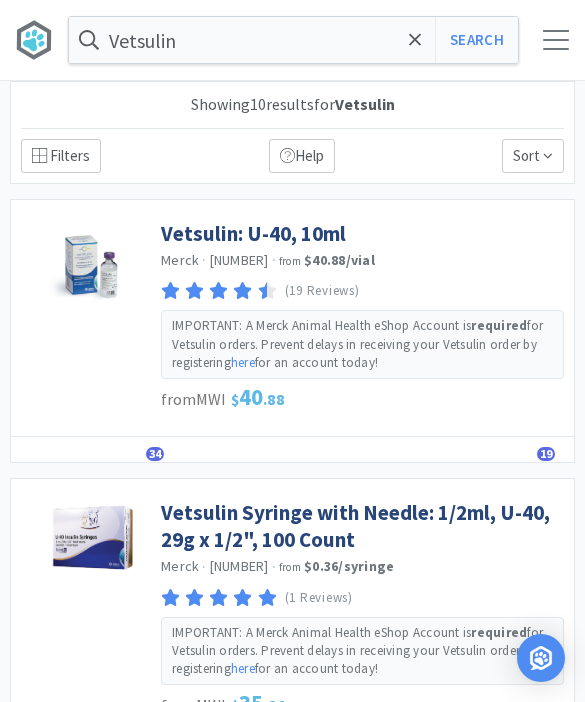 click on "Vetsulin: U-40, 10ml" at bounding box center (253, 233) 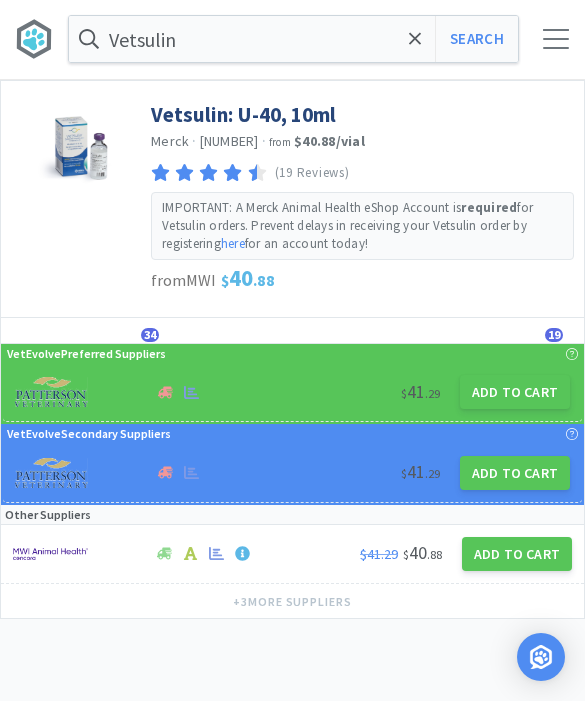 click on "Add to Cart" at bounding box center (515, 393) 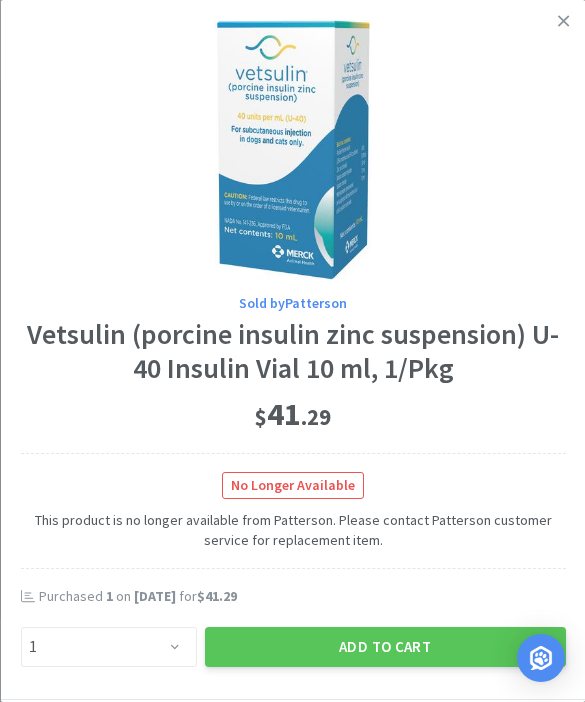 scroll, scrollTop: 0, scrollLeft: 0, axis: both 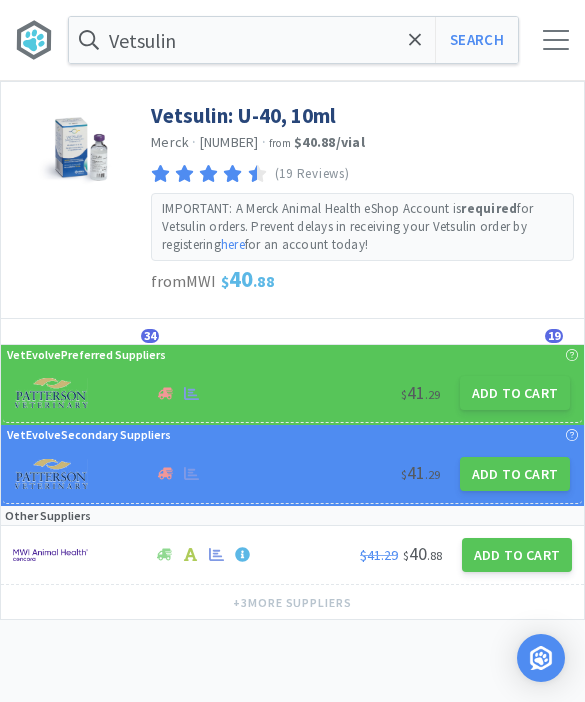 click on "Add to Cart" at bounding box center (517, 555) 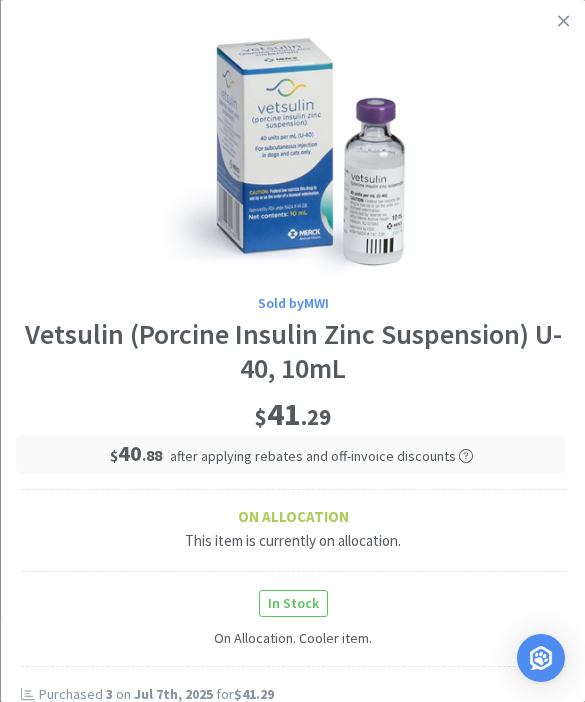 scroll, scrollTop: 5, scrollLeft: 0, axis: vertical 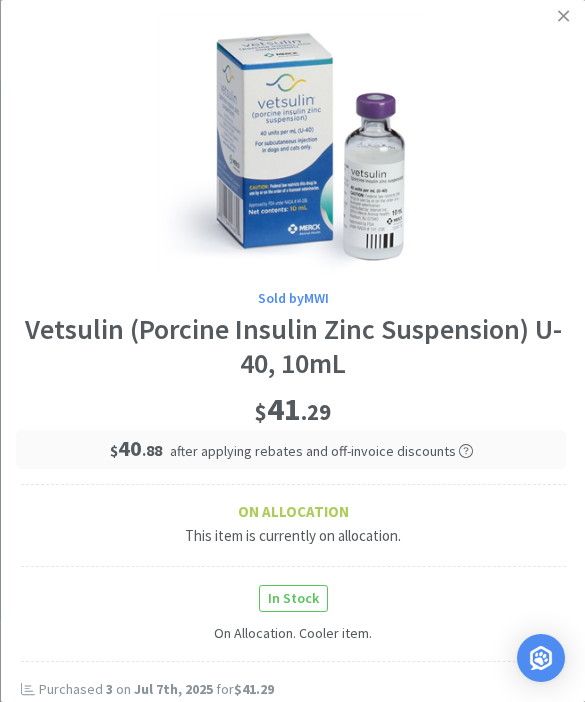 click 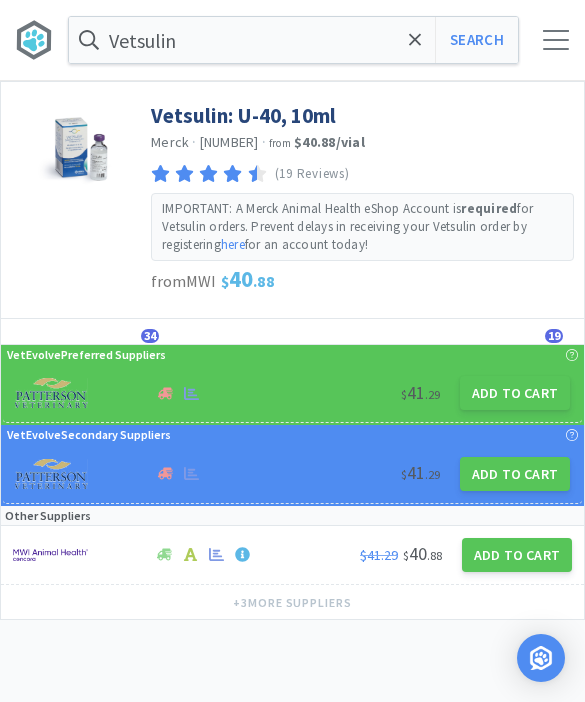 click on "Search" at bounding box center (476, 40) 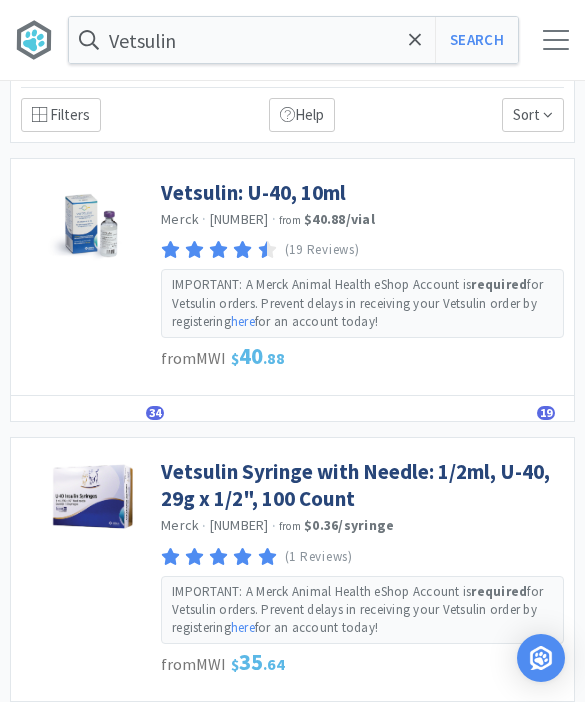 scroll, scrollTop: 0, scrollLeft: 0, axis: both 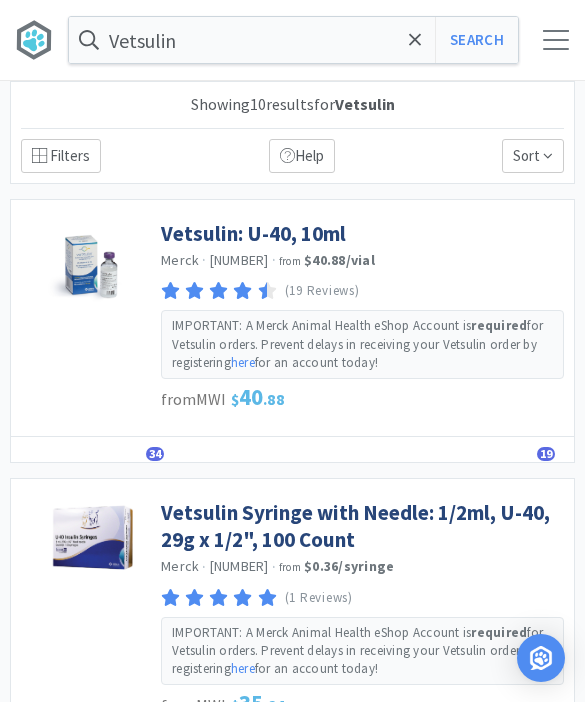 click 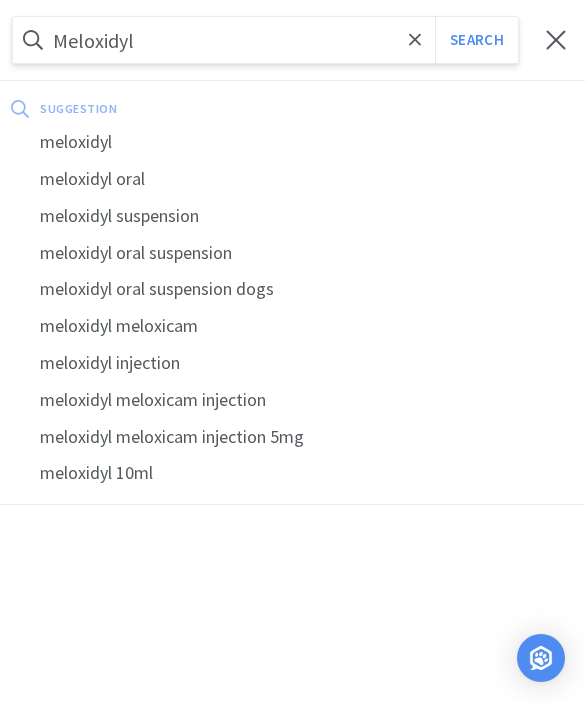 click on "Search" at bounding box center [476, 40] 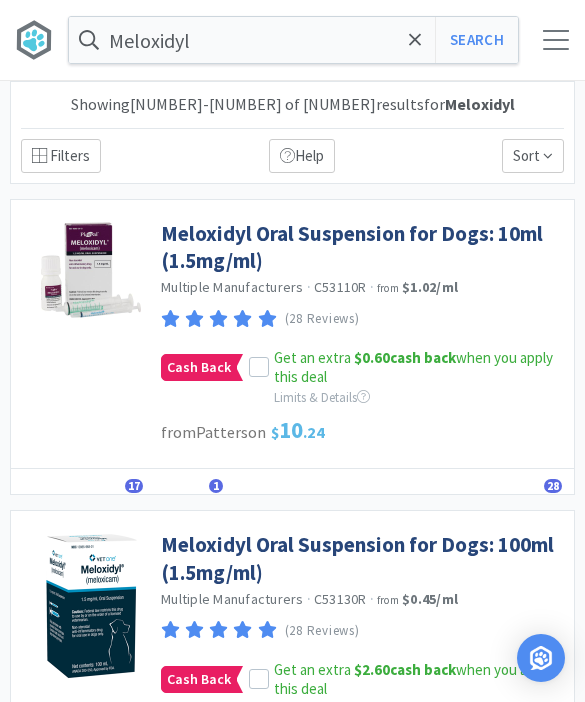 click on "Meloxidyl Oral Suspension for Dogs: 10ml (1.5mg/ml)" at bounding box center (362, 247) 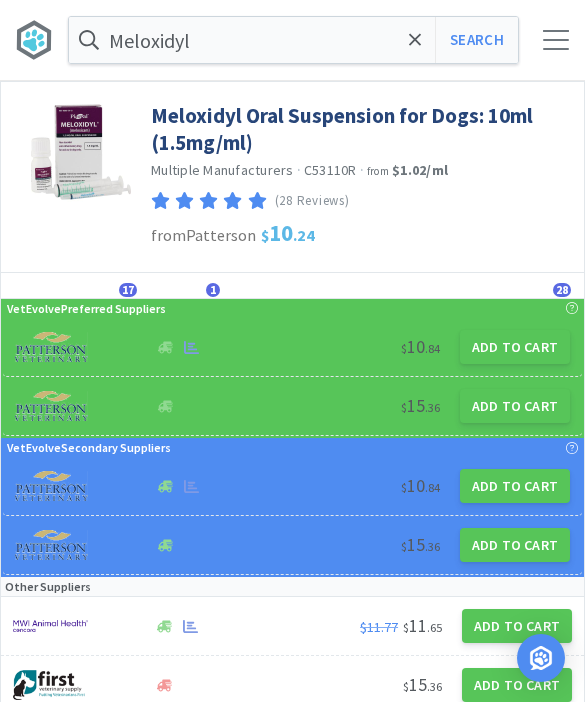 click on "Add to Cart" at bounding box center [515, 347] 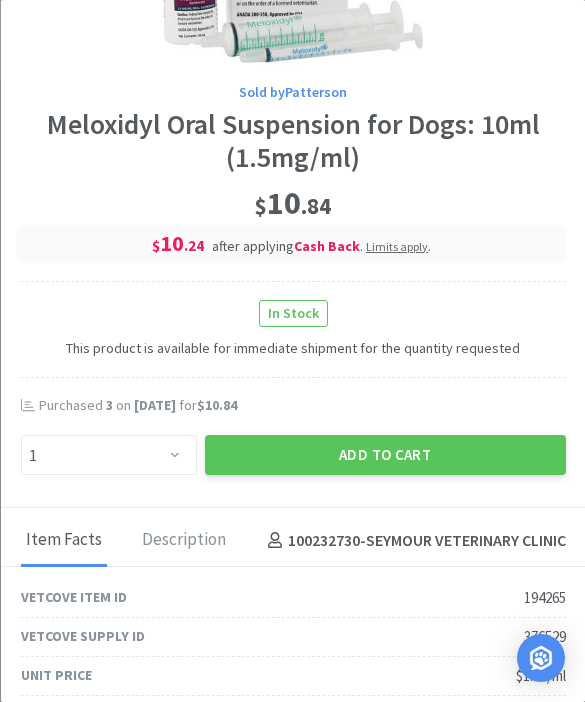 scroll, scrollTop: 252, scrollLeft: 0, axis: vertical 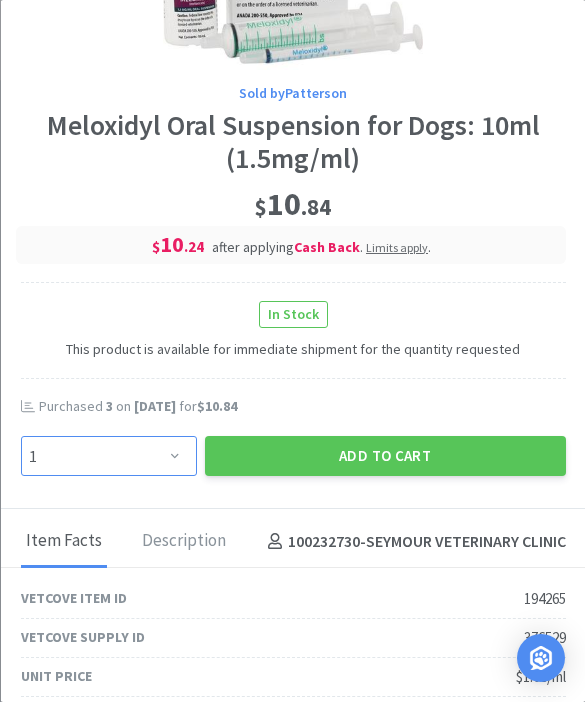 click on "Enter Quantity 1 2 3 4 5 6 7 8 9 10 11 12 13 14 15 16 17 18 19 20 Enter Quantity" at bounding box center (108, 456) 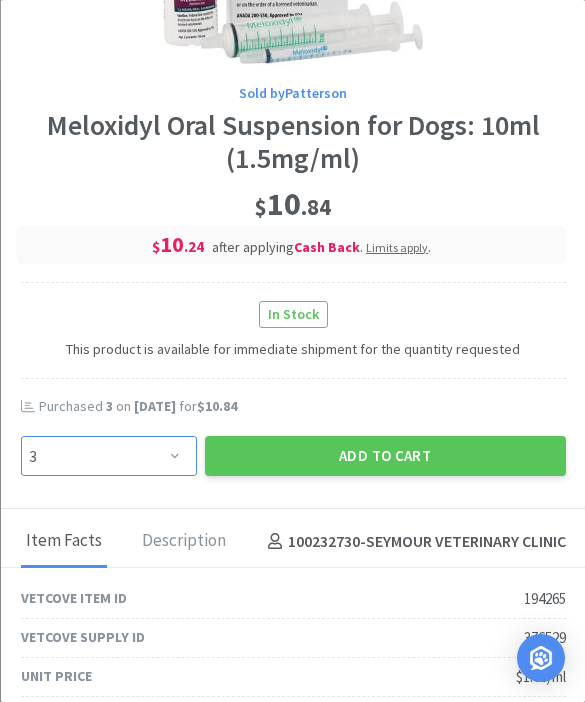 click on "Enter Quantity 1 2 3 4 5 6 7 8 9 10 11 12 13 14 15 16 17 18 19 20 Enter Quantity" at bounding box center (108, 456) 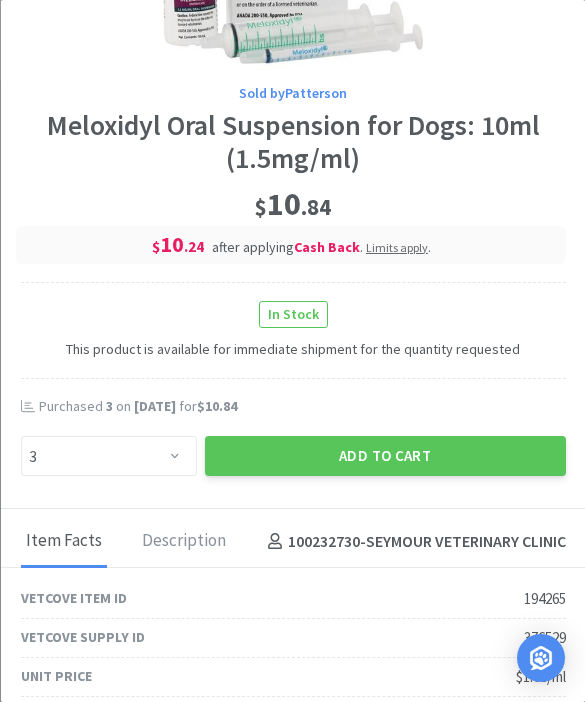 click on "Add to Cart" at bounding box center [384, 456] 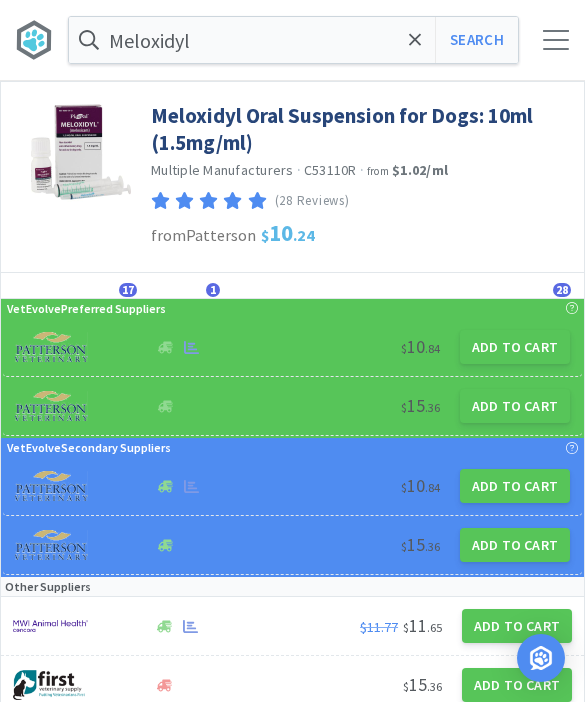 click at bounding box center (415, 40) 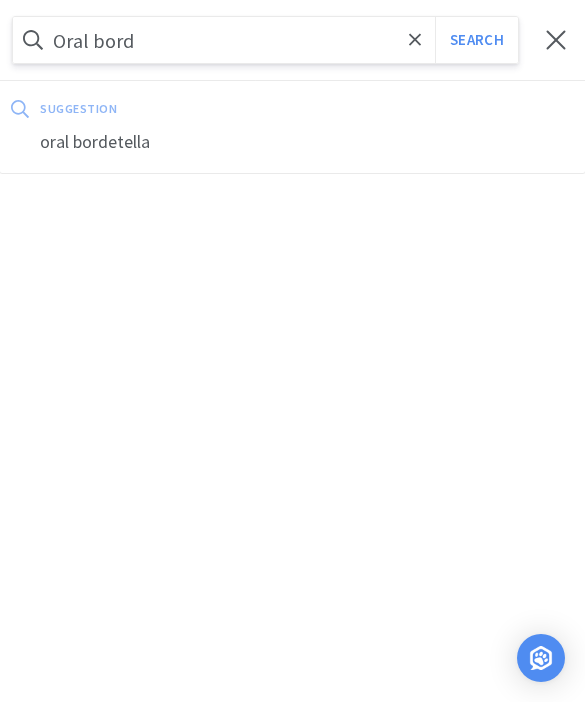 click on "oral bordetella" at bounding box center [292, 142] 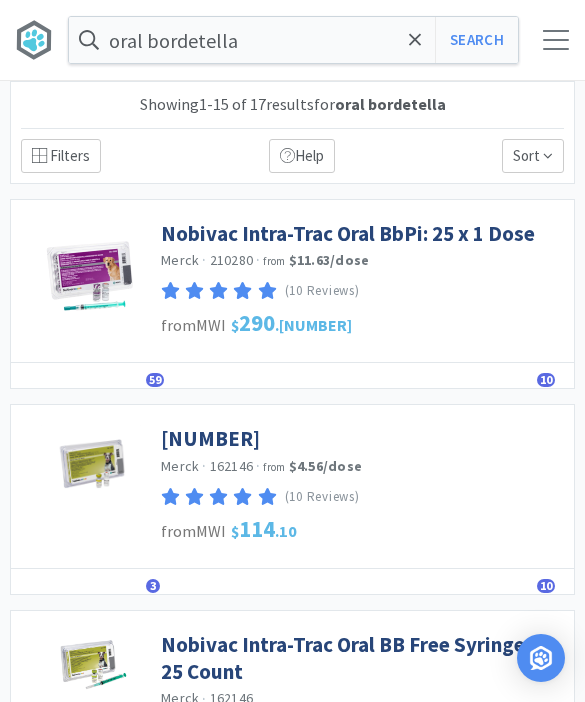 click on "Nobivac Intra-Trac Oral BbPi: 25 x 1 Dose" at bounding box center [348, 233] 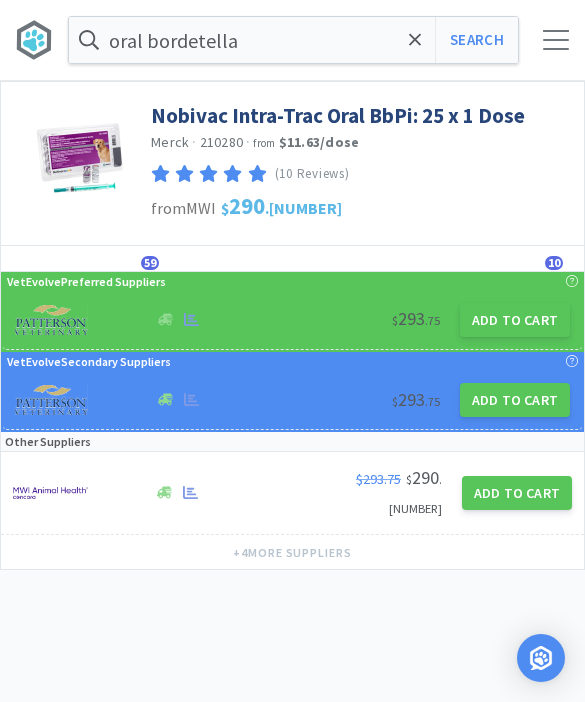 click on "Add to Cart" at bounding box center (515, 320) 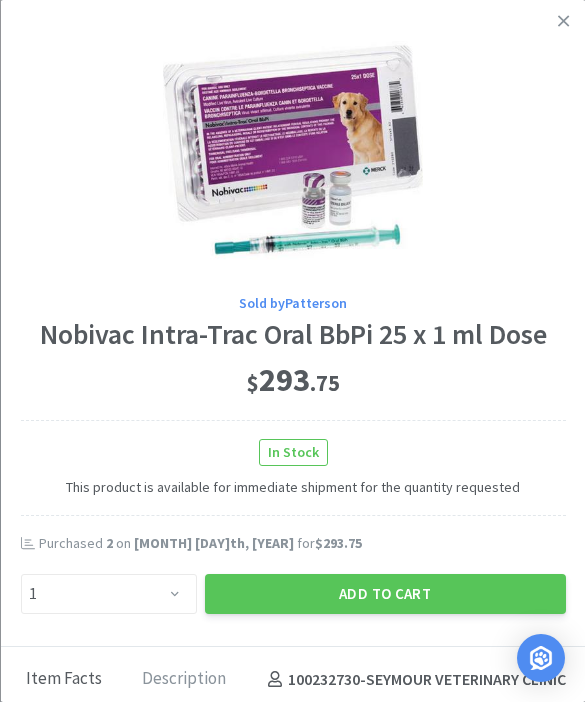 click on "Add to Cart" at bounding box center (384, 594) 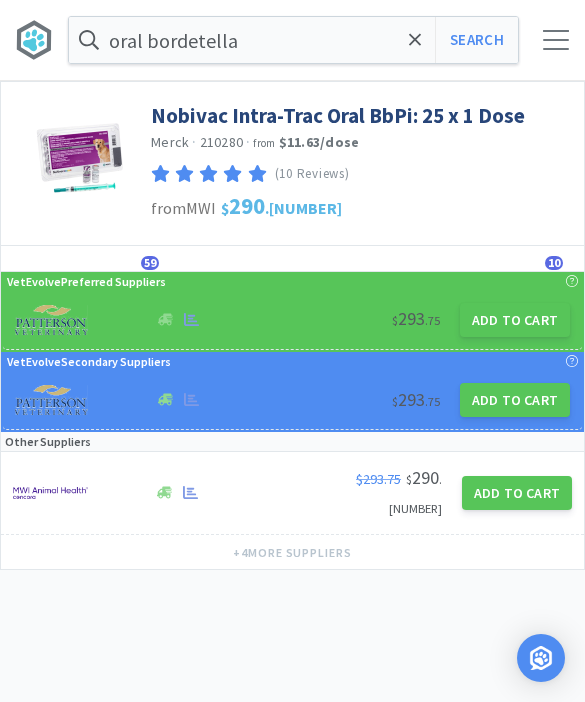click 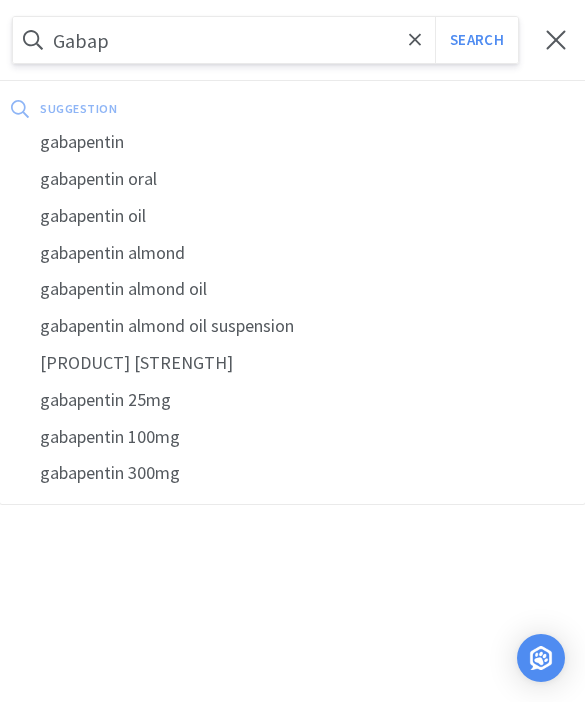 click on "gabapentin" at bounding box center [292, 142] 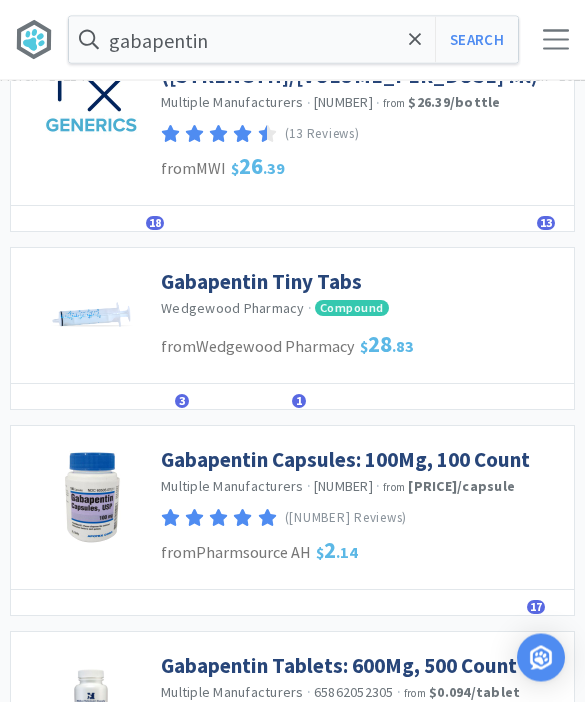 scroll, scrollTop: 596, scrollLeft: 0, axis: vertical 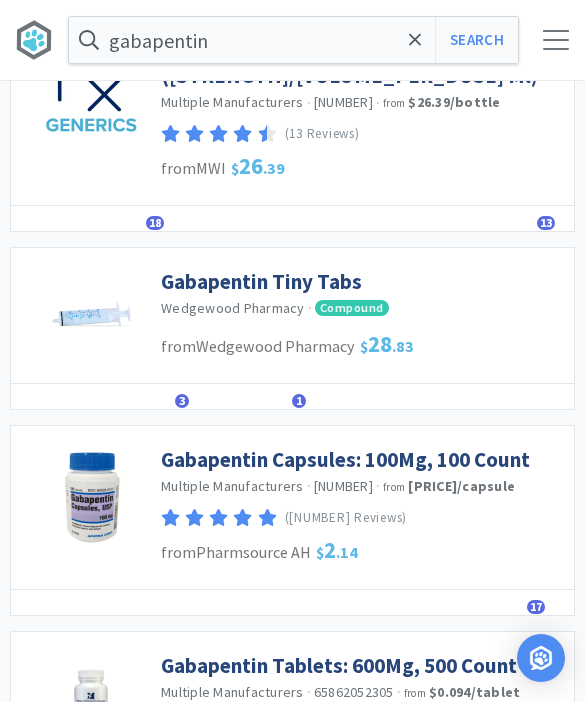 click on "Gabapentin Tiny Tabs" at bounding box center (261, 281) 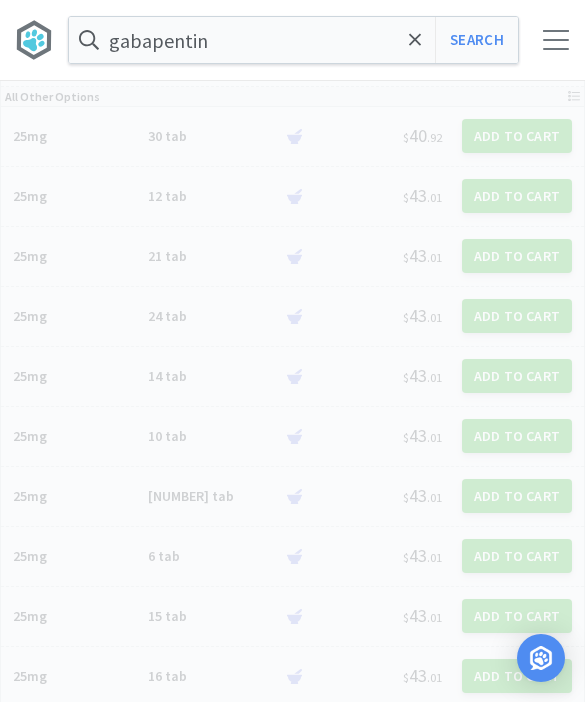 scroll, scrollTop: 0, scrollLeft: 0, axis: both 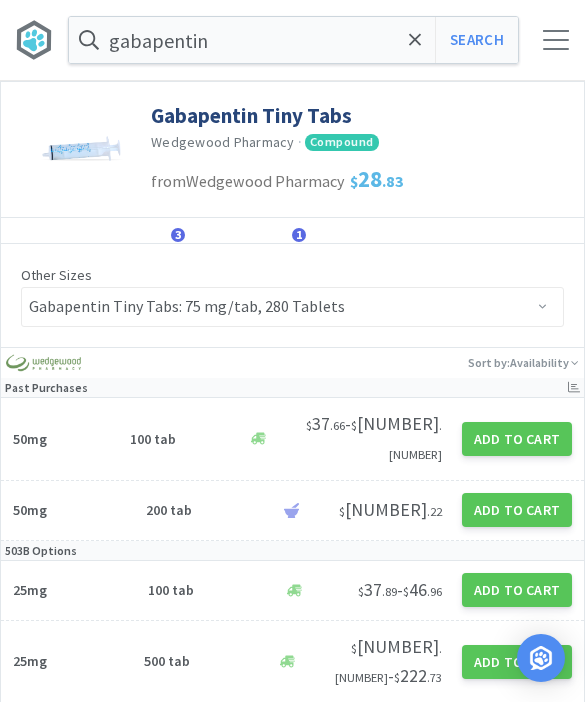 click on "Add to Cart" at bounding box center (517, 439) 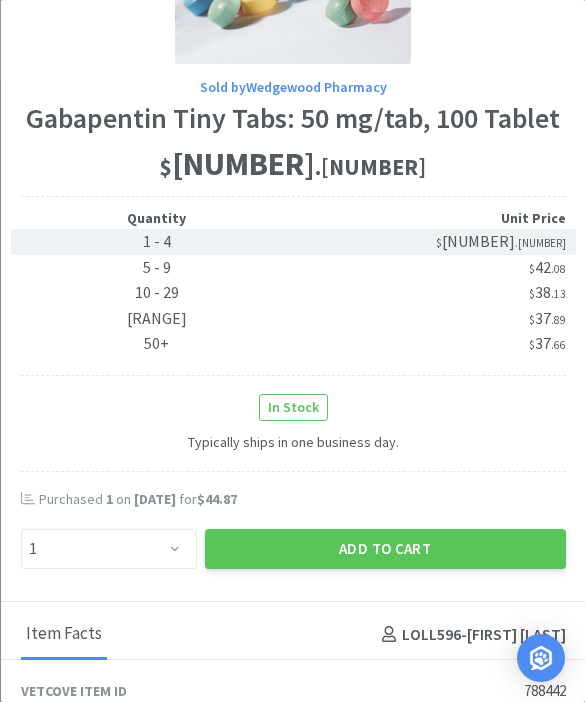 scroll, scrollTop: 217, scrollLeft: 0, axis: vertical 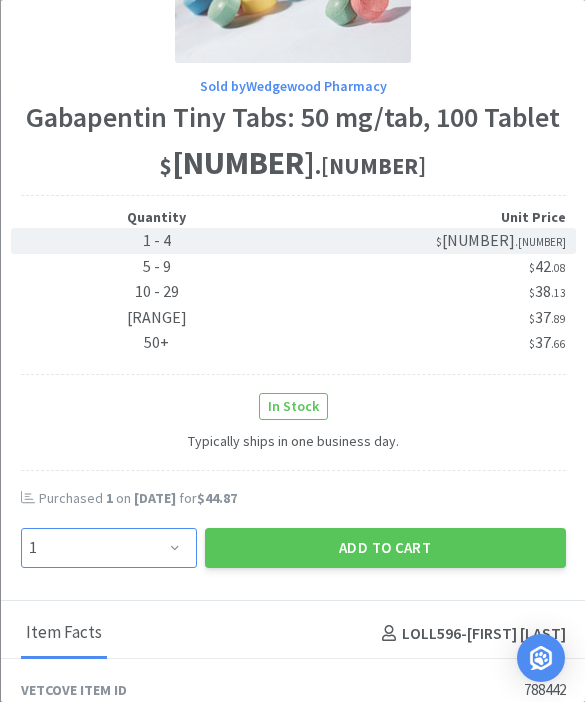click on "Enter Quantity 1 2 3 4 5 6 7 8 9 10 11 12 13 14 15 16 17 18 19 20 Enter Quantity" at bounding box center (108, 548) 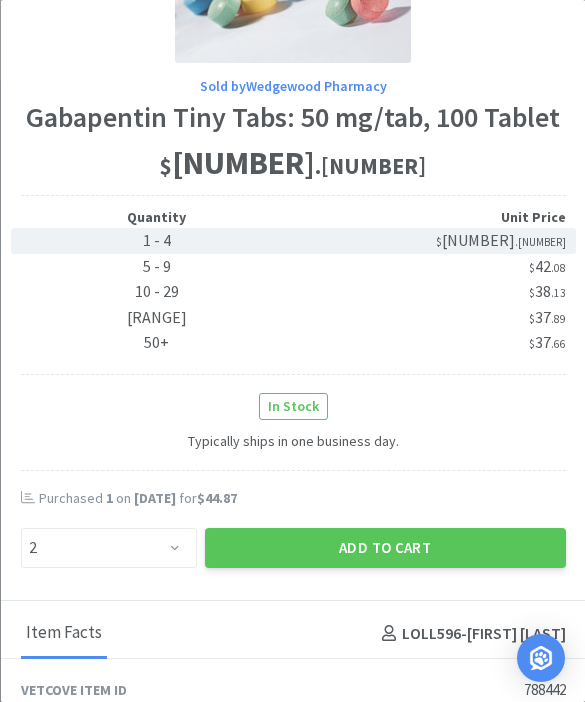 click on "Add to Cart" at bounding box center [384, 548] 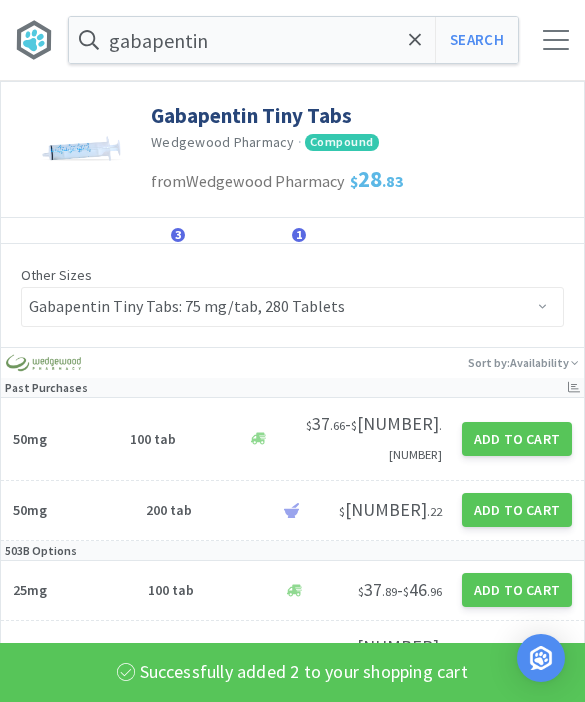 click 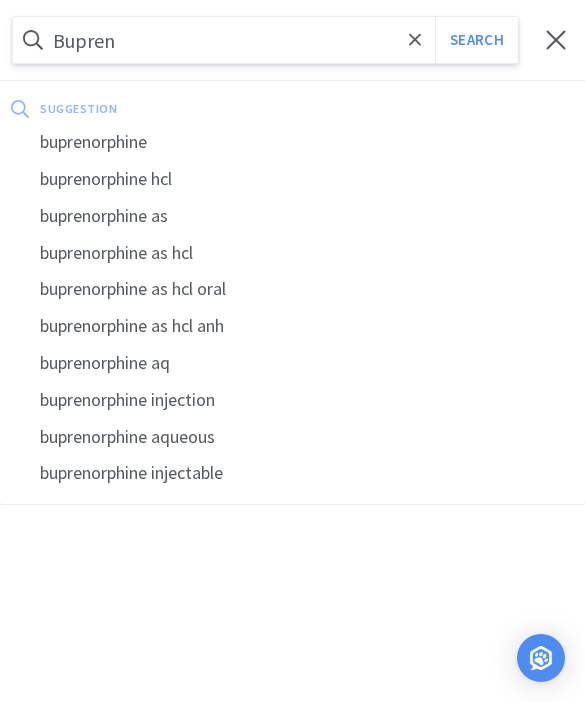 click on "buprenorphine" at bounding box center (292, 142) 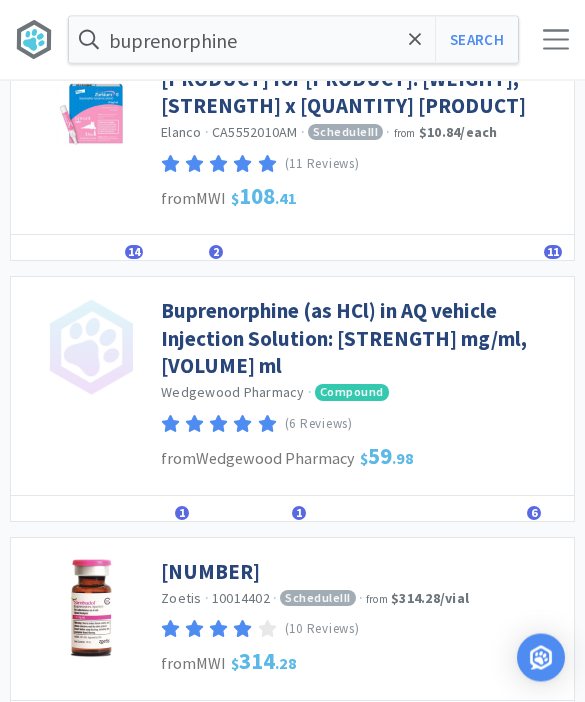 scroll, scrollTop: 639, scrollLeft: 0, axis: vertical 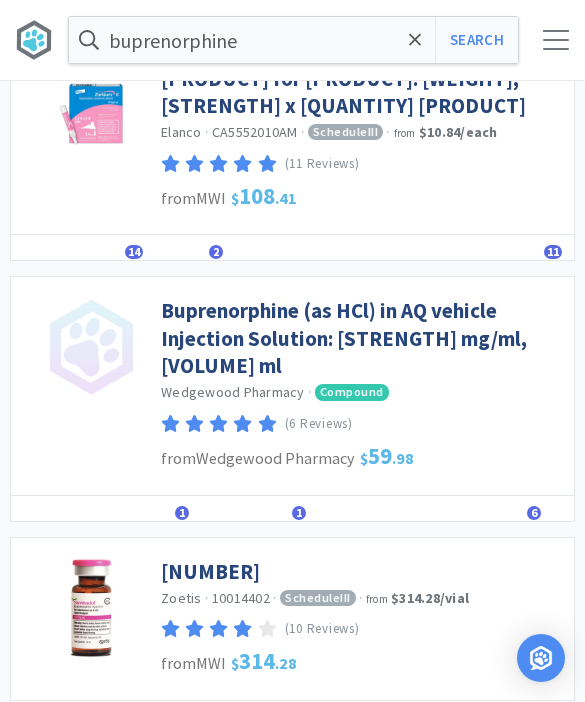 click on "Buprenorphine (as HCl) in AQ vehicle Injection Solution: [STRENGTH] mg/ml, [VOLUME] ml" at bounding box center (362, 338) 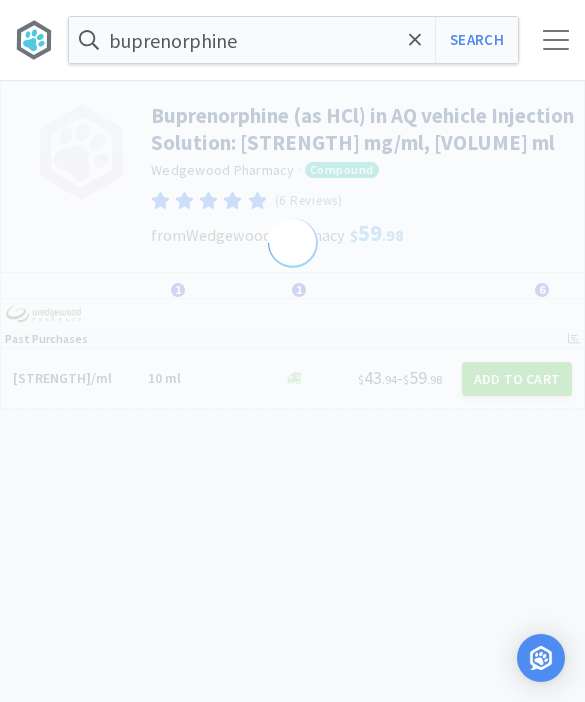scroll, scrollTop: 0, scrollLeft: 0, axis: both 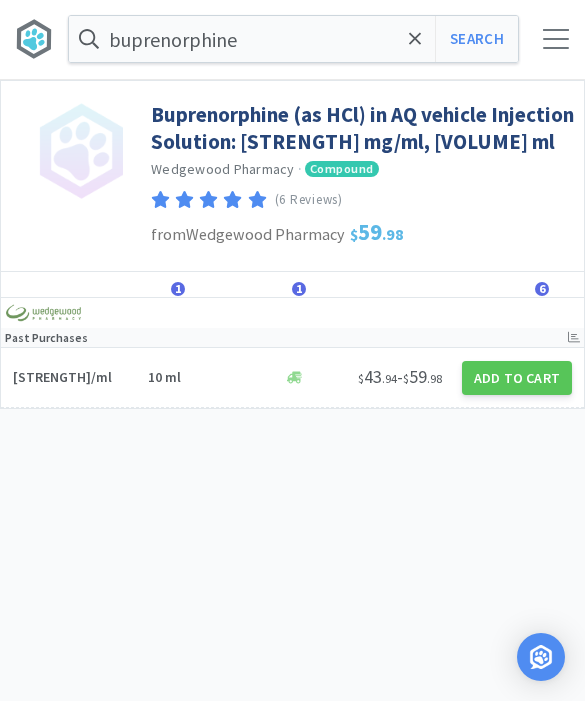 click on "Add to Cart" at bounding box center [517, 379] 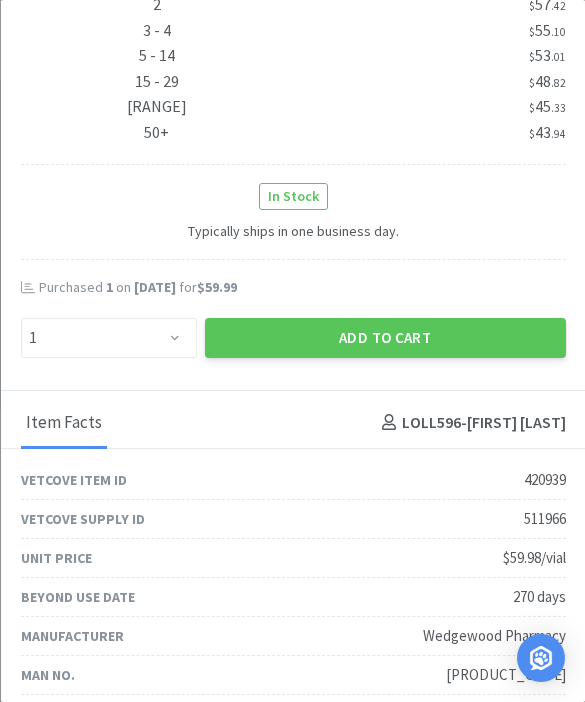 scroll, scrollTop: 560, scrollLeft: 0, axis: vertical 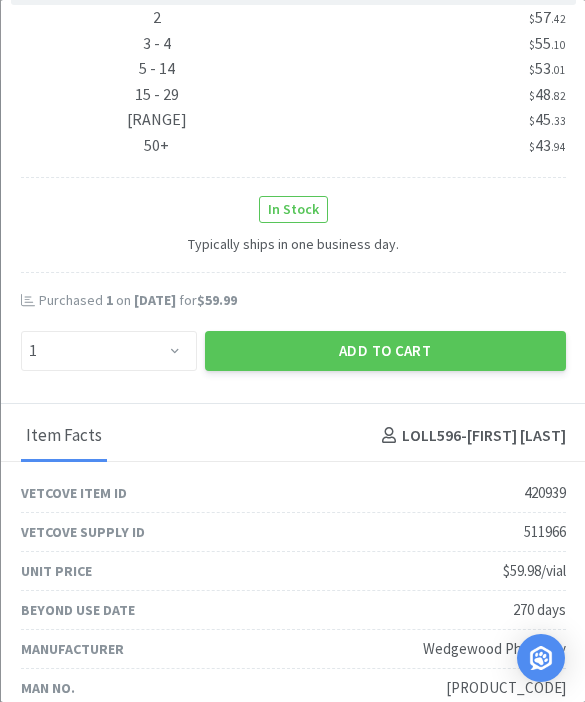 click on "Add to Cart" at bounding box center (384, 351) 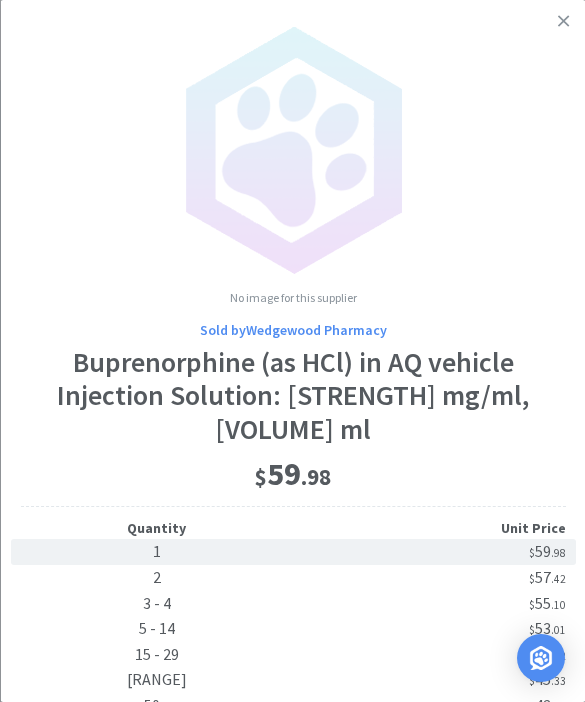scroll, scrollTop: 0, scrollLeft: 0, axis: both 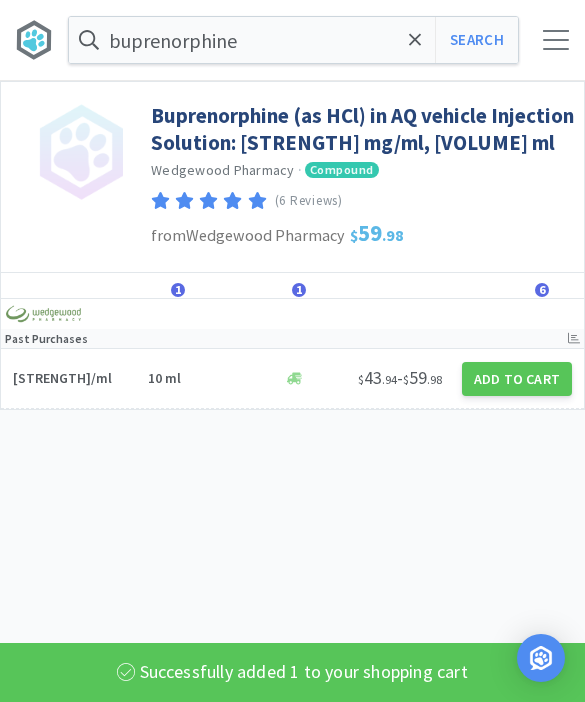 click at bounding box center (415, 40) 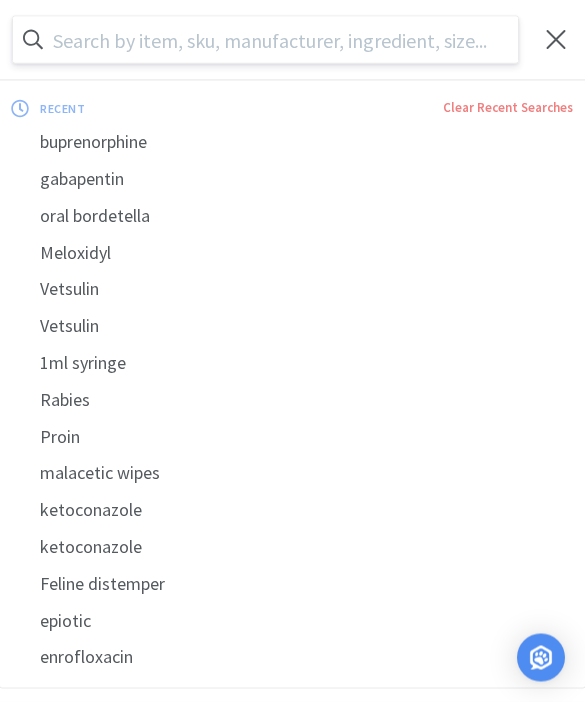 click at bounding box center [265, 40] 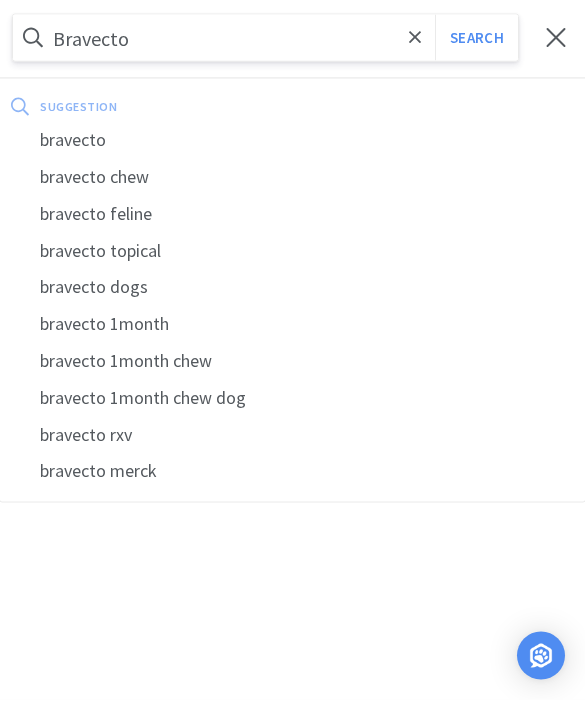 click on "bravecto" at bounding box center (292, 142) 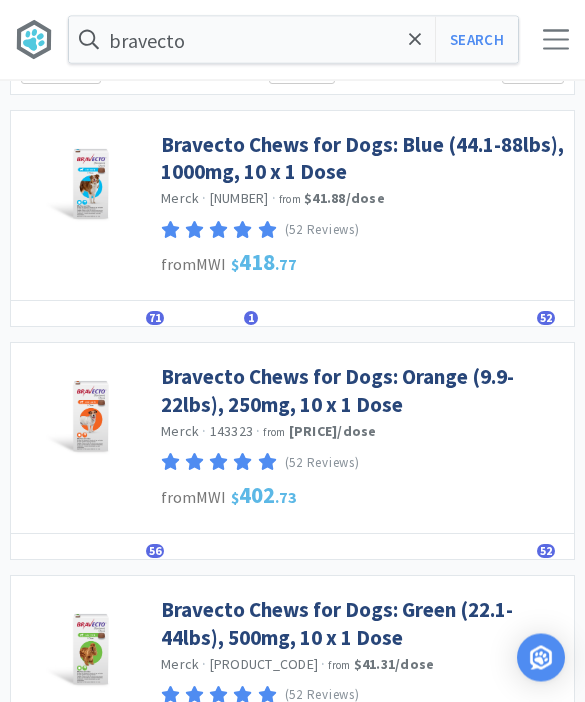 scroll, scrollTop: 90, scrollLeft: 0, axis: vertical 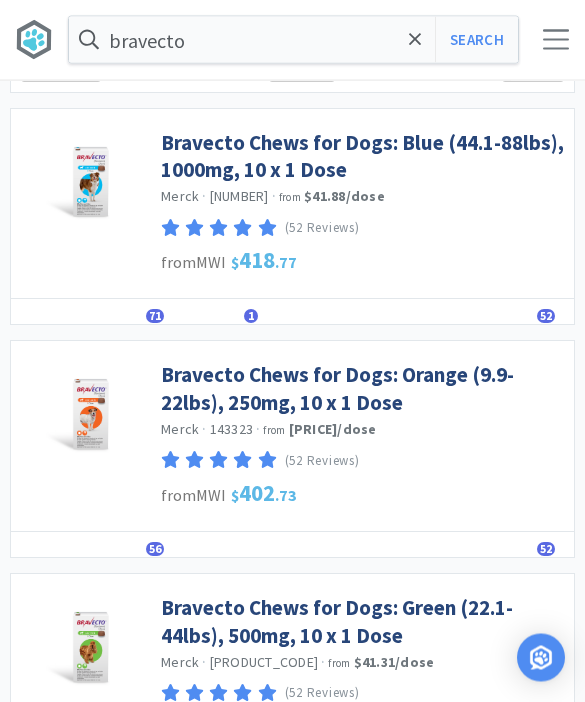 click on "Bravecto Chews for Dogs: Orange (9.9-22lbs), 250mg, 10 x 1 Dose" at bounding box center (362, 389) 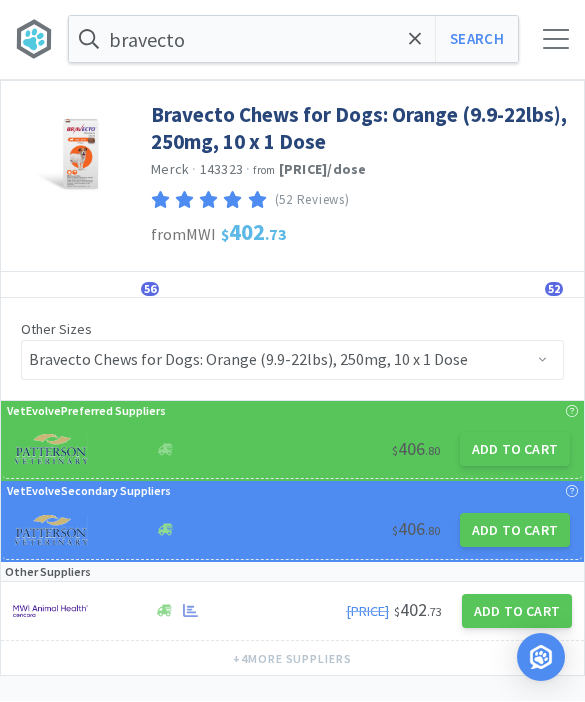 scroll, scrollTop: 1, scrollLeft: 0, axis: vertical 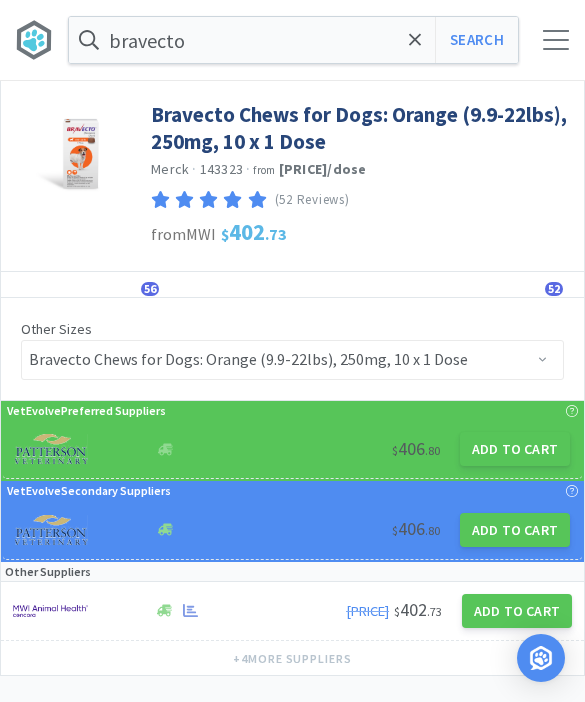 click on "Add to Cart" at bounding box center (515, 449) 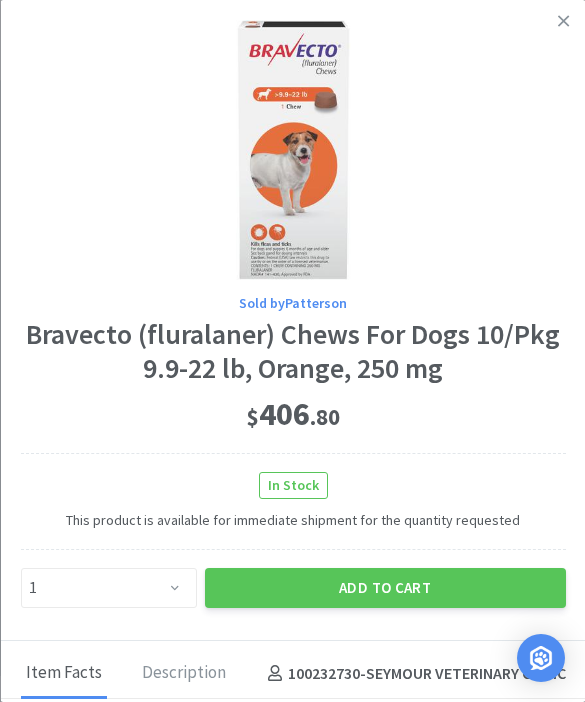 click on "Add to Cart" at bounding box center (384, 588) 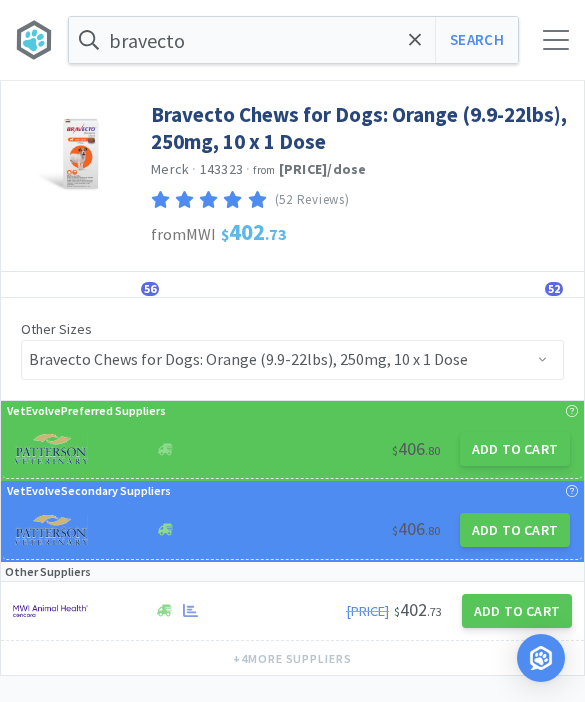 click on "Search" at bounding box center [476, 40] 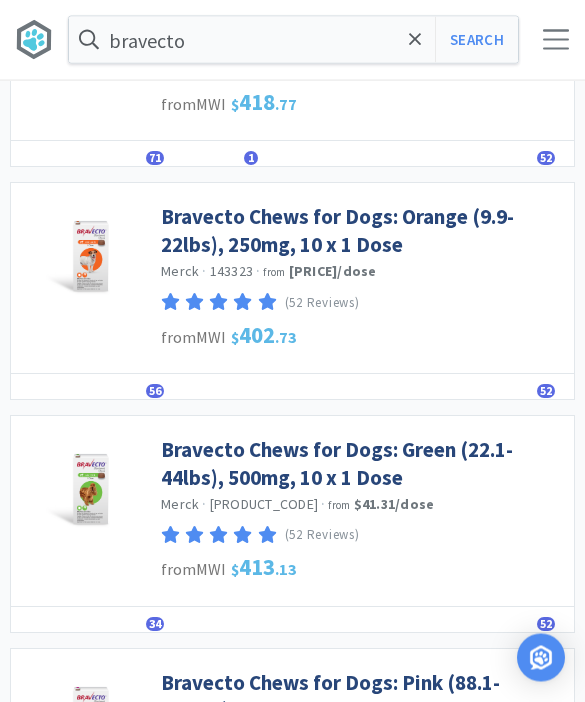 scroll, scrollTop: 249, scrollLeft: 0, axis: vertical 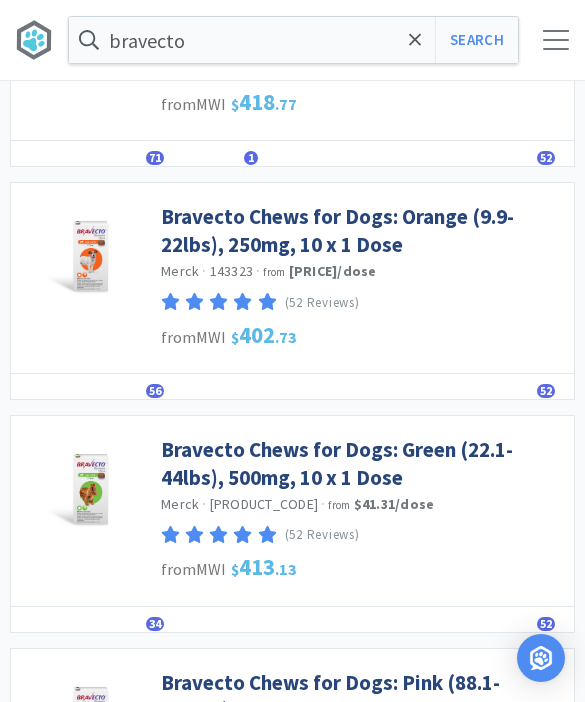 click on "Bravecto Chews for Dogs: Green (22.1-44lbs), 500mg, 10 x 1 Dose" at bounding box center (362, 463) 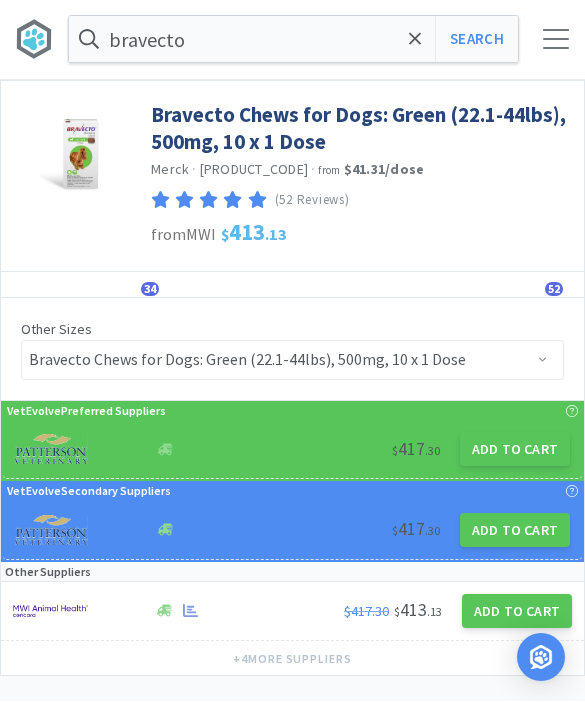 scroll, scrollTop: 1, scrollLeft: 0, axis: vertical 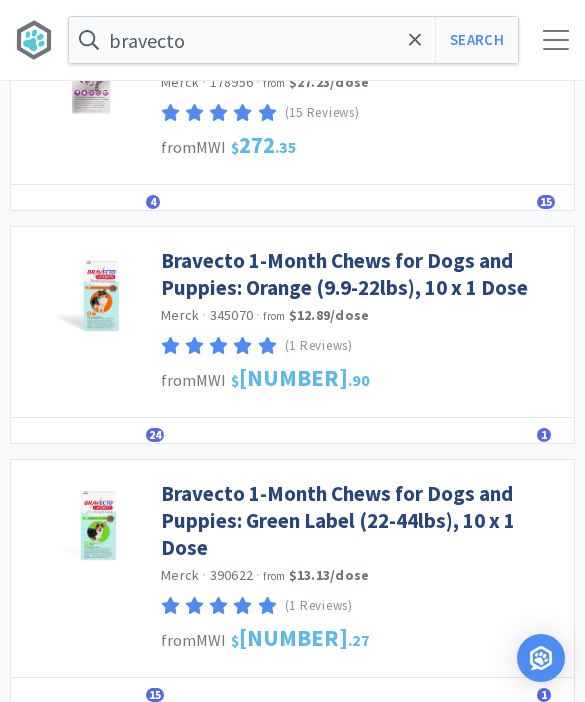 click on "Bravecto 1-Month Chews for Dogs and Puppies: Green Label (22-44lbs), 10 x 1 Dose" at bounding box center [362, 521] 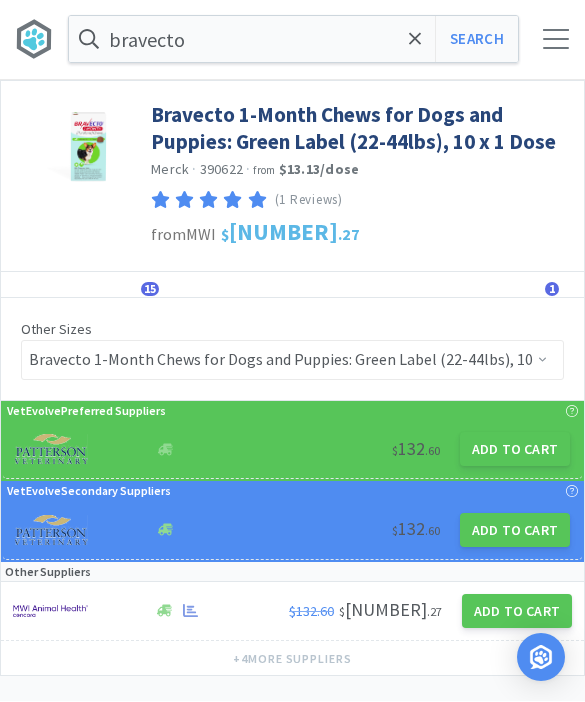 scroll, scrollTop: 1, scrollLeft: 0, axis: vertical 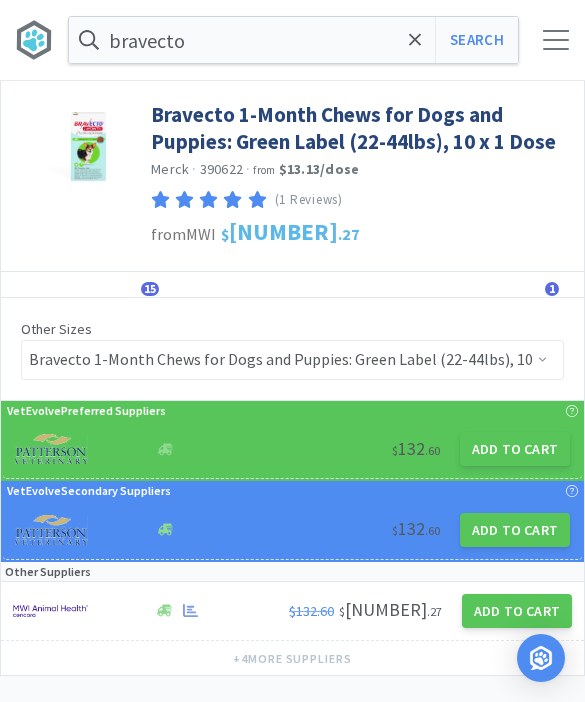 click on "Add to Cart" at bounding box center (515, 449) 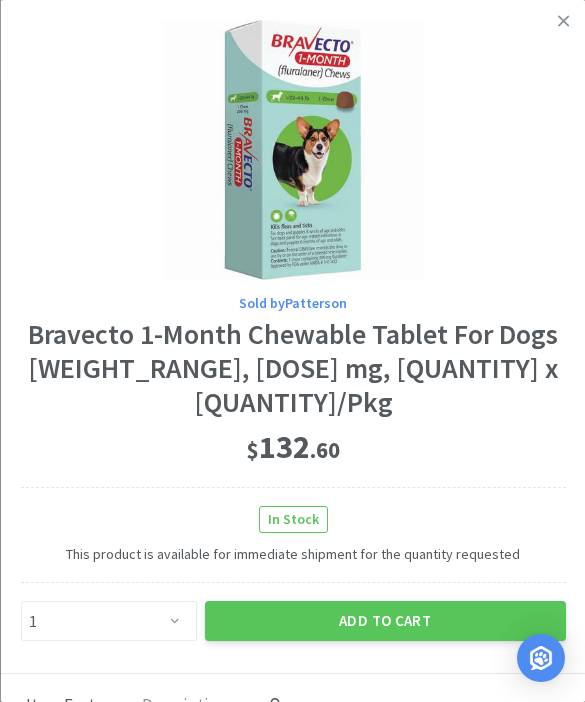 click on "Add to Cart" at bounding box center [384, 621] 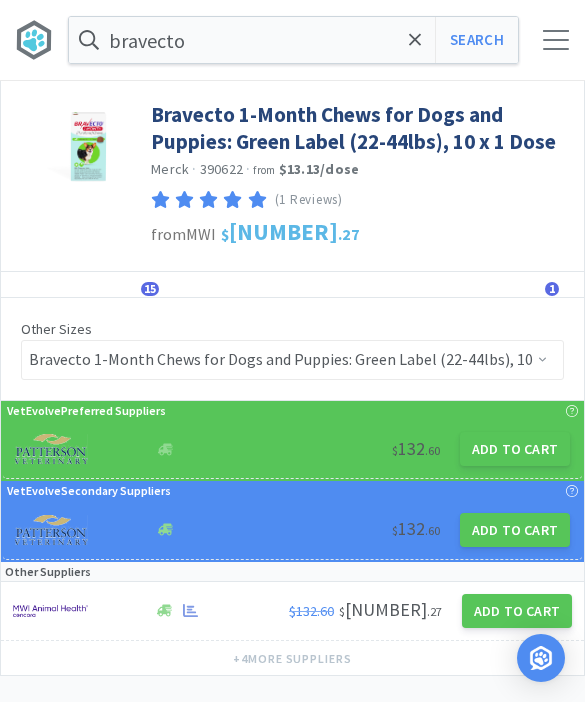 click on "Search" at bounding box center (476, 40) 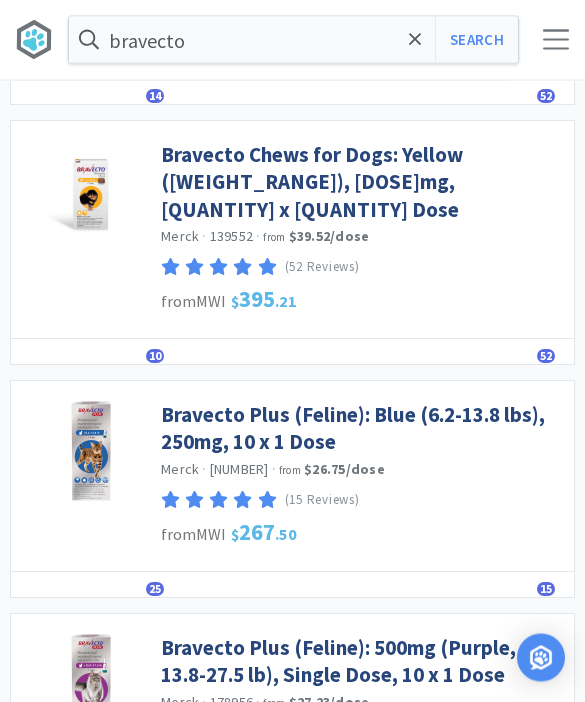 scroll, scrollTop: 1010, scrollLeft: 0, axis: vertical 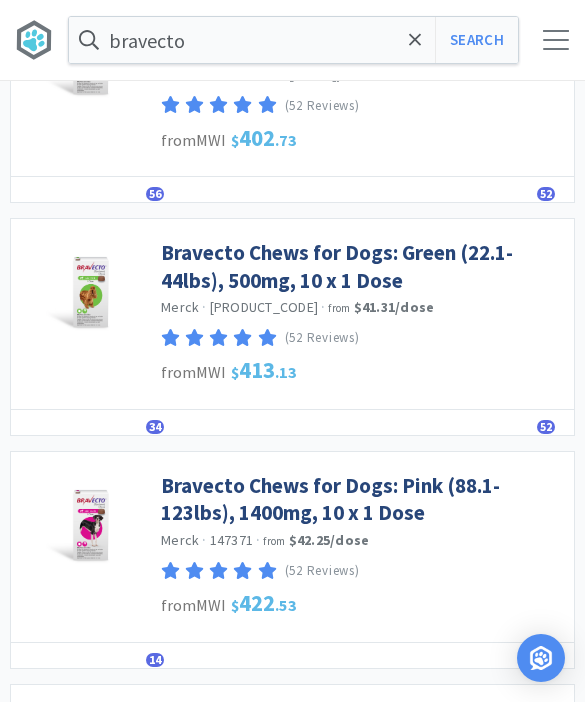 click at bounding box center [415, 40] 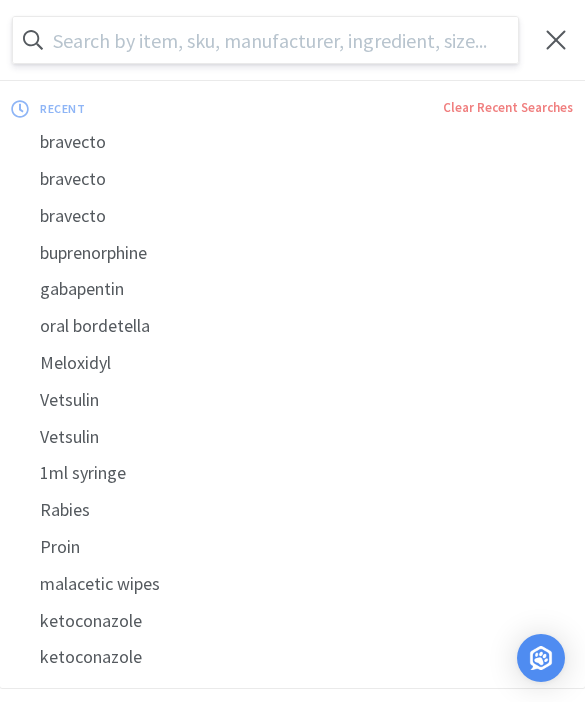 scroll, scrollTop: 445, scrollLeft: 0, axis: vertical 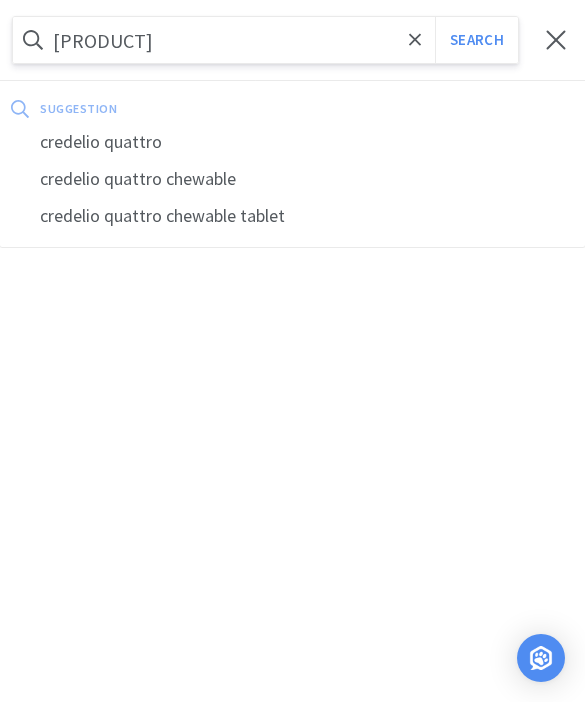 click on "Search" at bounding box center (476, 40) 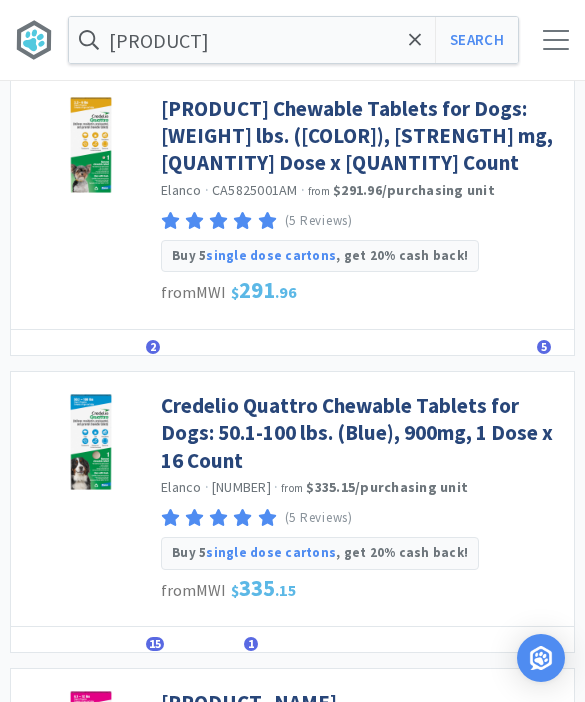 scroll, scrollTop: 1921, scrollLeft: 0, axis: vertical 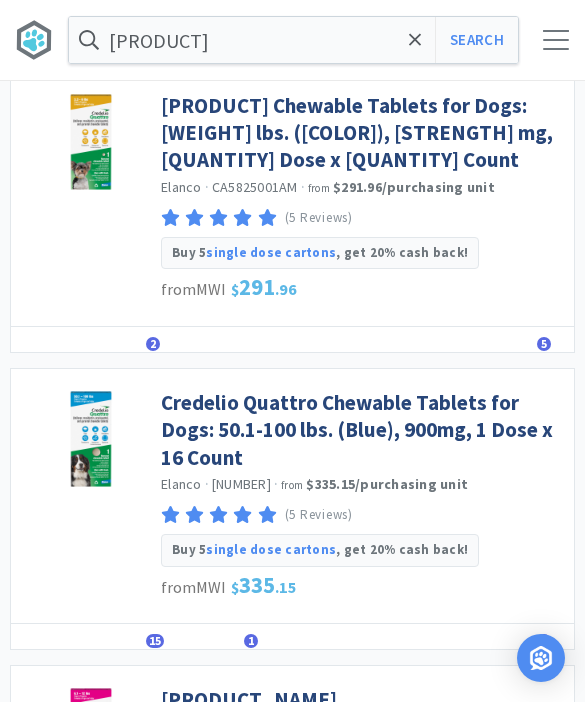 click on "Credelio Quattro Chewable Tablets for Dogs: 50.1-100 lbs. (Blue), 900mg, 1 Dose x 16 Count" at bounding box center (362, 430) 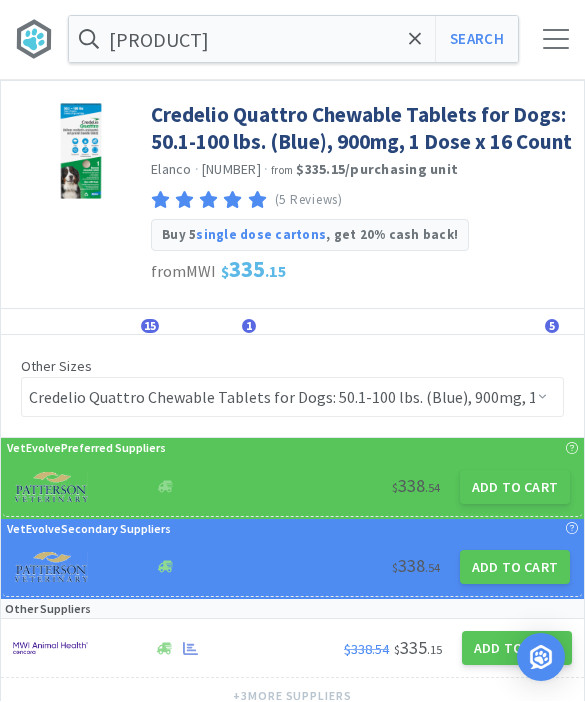scroll, scrollTop: 1, scrollLeft: 0, axis: vertical 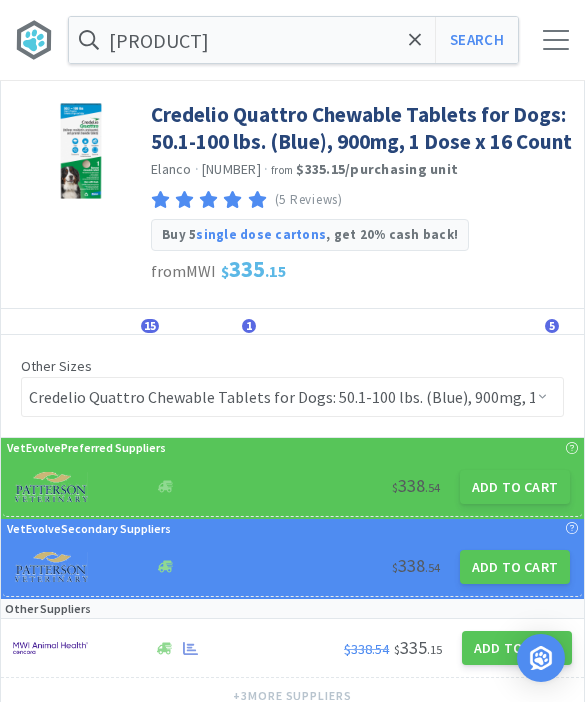 click on "Add to Cart" at bounding box center [515, 487] 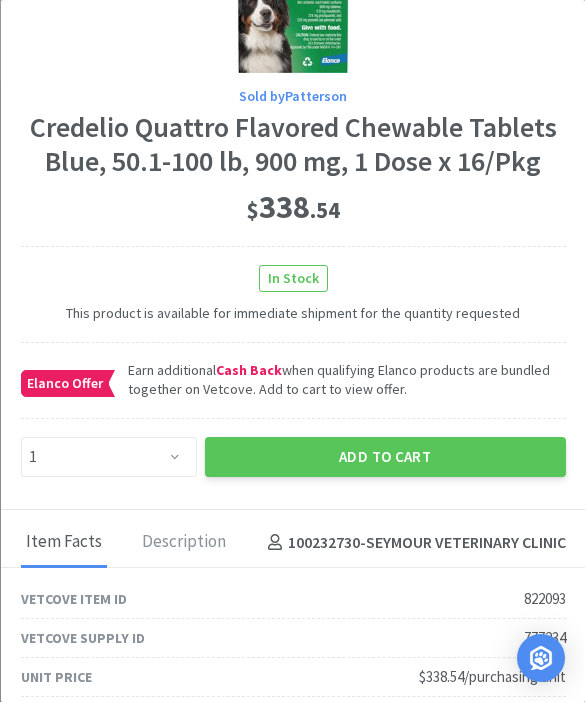 scroll, scrollTop: 203, scrollLeft: 0, axis: vertical 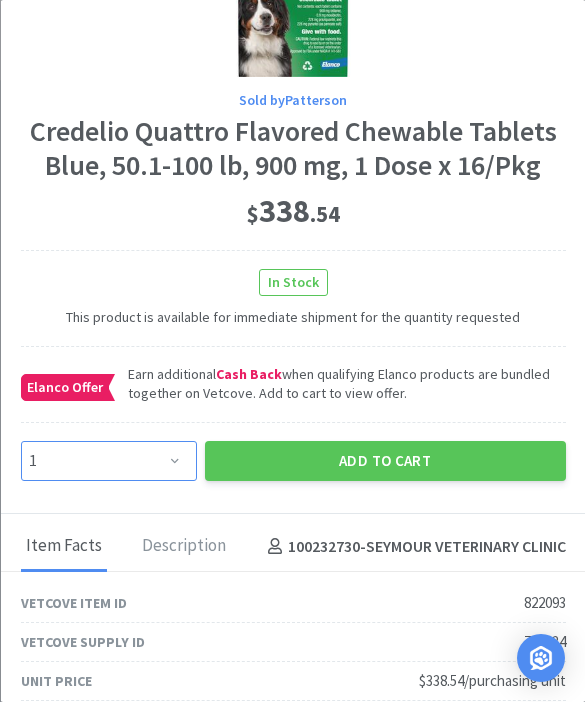 click on "Enter Quantity 1 2 3 4 5 6 7 8 9 10 11 12 13 14 15 16 17 18 19 20 Enter Quantity" at bounding box center (108, 461) 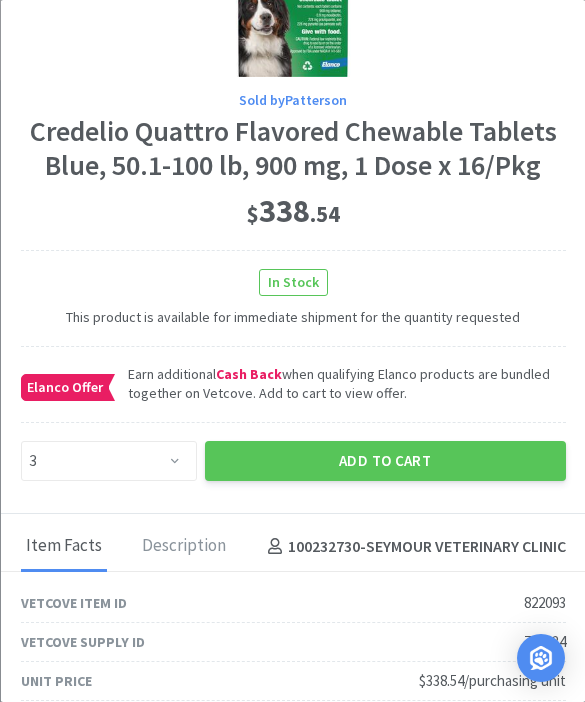 click on "Add to Cart" at bounding box center [384, 461] 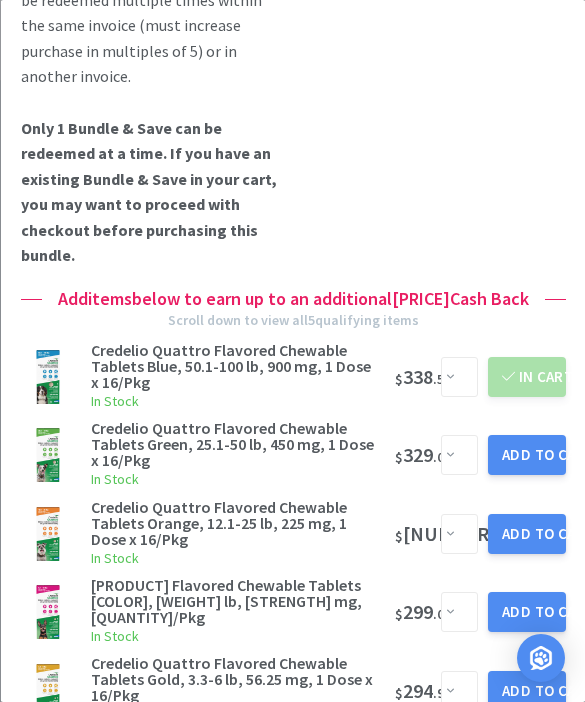 scroll, scrollTop: 380, scrollLeft: 0, axis: vertical 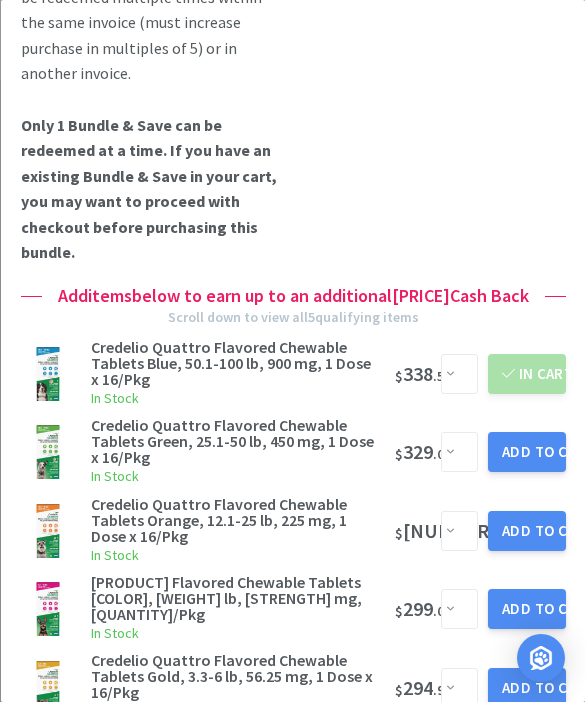 click on "Add to Cart" at bounding box center (527, 531) 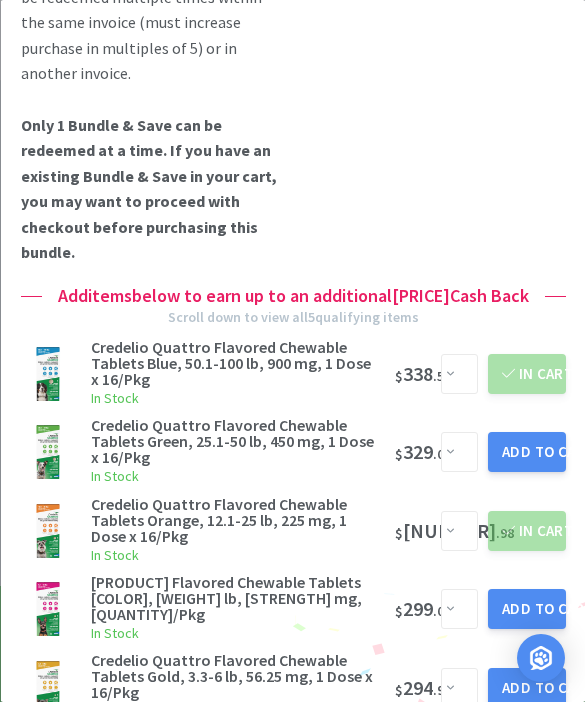 click on "Add to Cart" at bounding box center [527, 452] 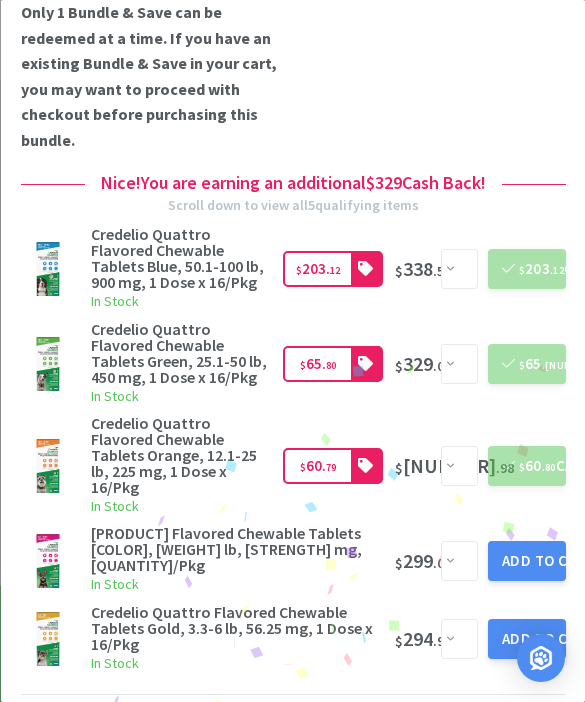 scroll, scrollTop: 469, scrollLeft: 0, axis: vertical 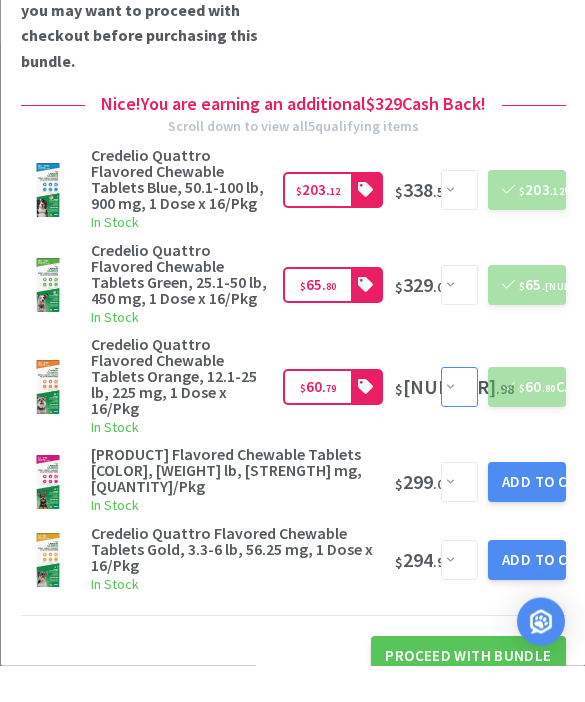 click on "Enter Quantity 1 2 3 4 5 6 7 8 9 10 11 12 13 14 15 16 17 18 19 20 Enter Quantity" at bounding box center [459, 424] 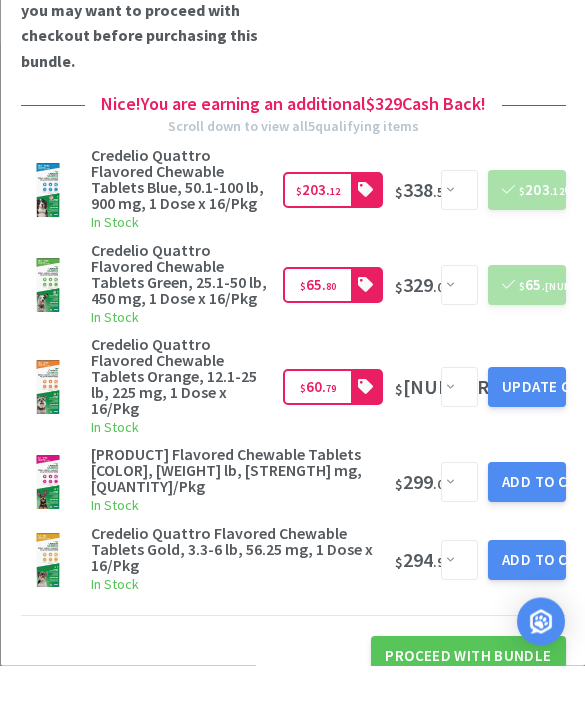 click on "Update Cart" at bounding box center (527, 424) 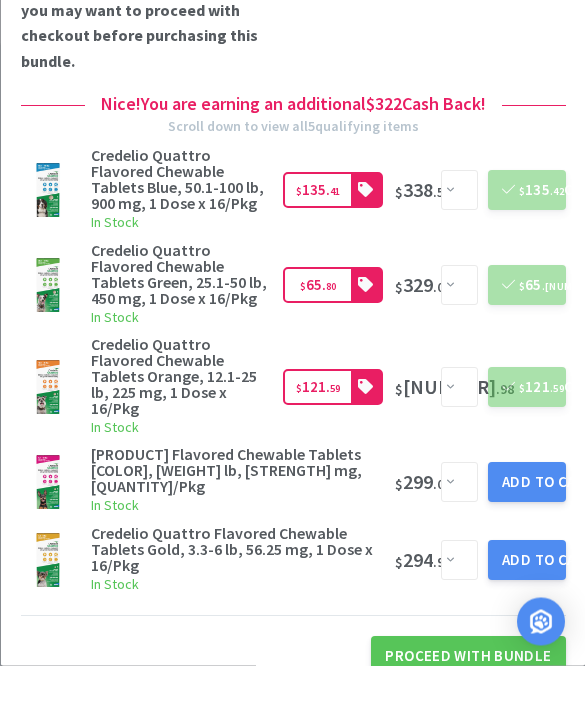 click on "Proceed With Bundle" at bounding box center (468, 693) 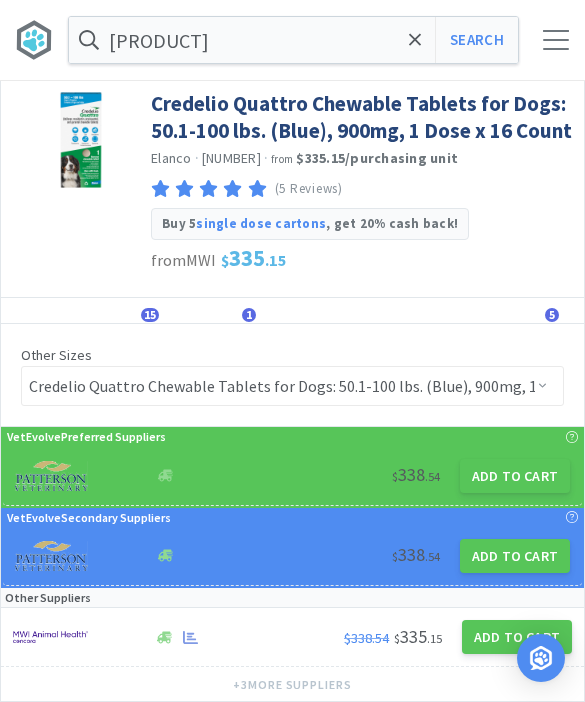 scroll, scrollTop: 0, scrollLeft: 0, axis: both 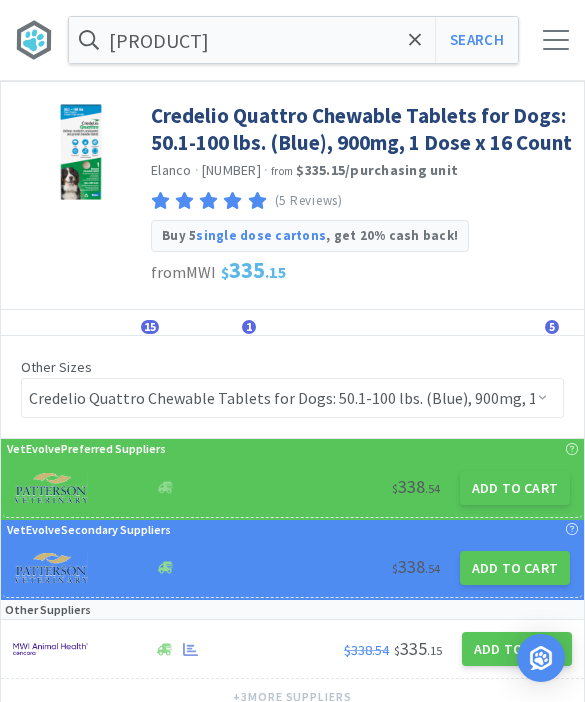 click at bounding box center (556, 40) 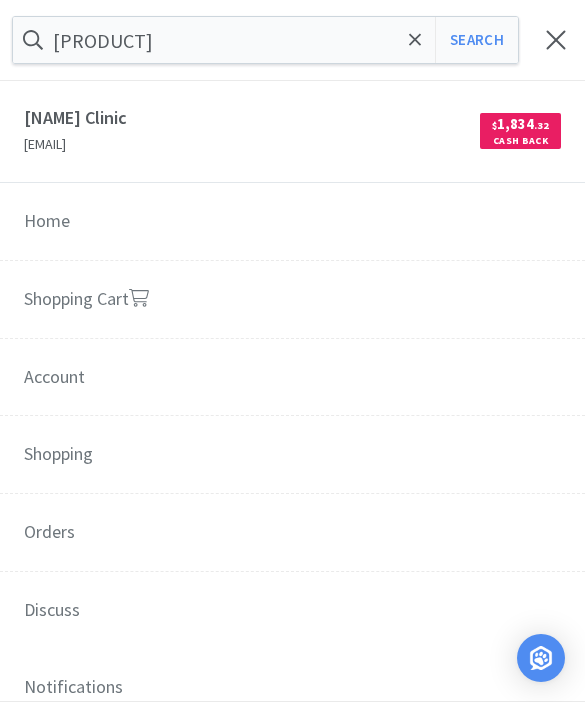 click on "Shopping Cart" at bounding box center [292, 300] 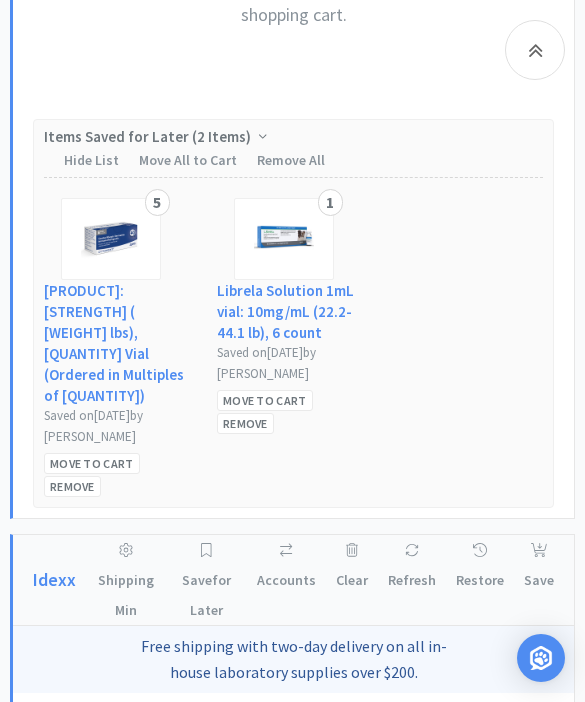 scroll, scrollTop: 1130, scrollLeft: 0, axis: vertical 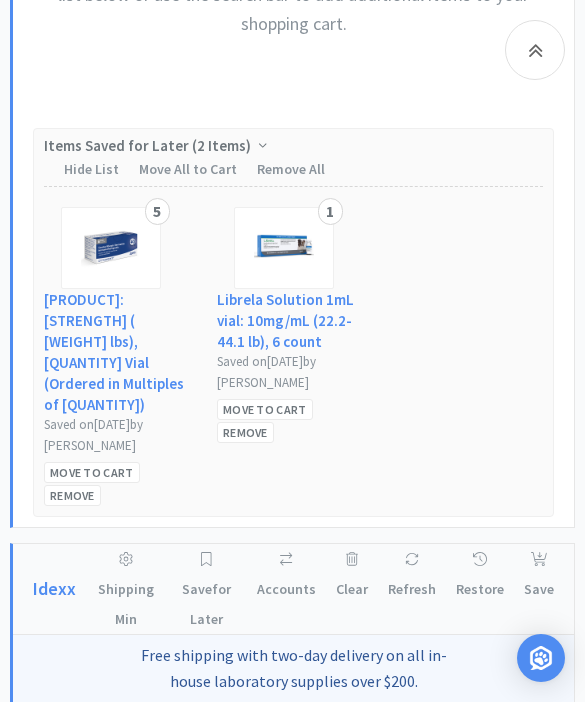 click at bounding box center [535, 50] 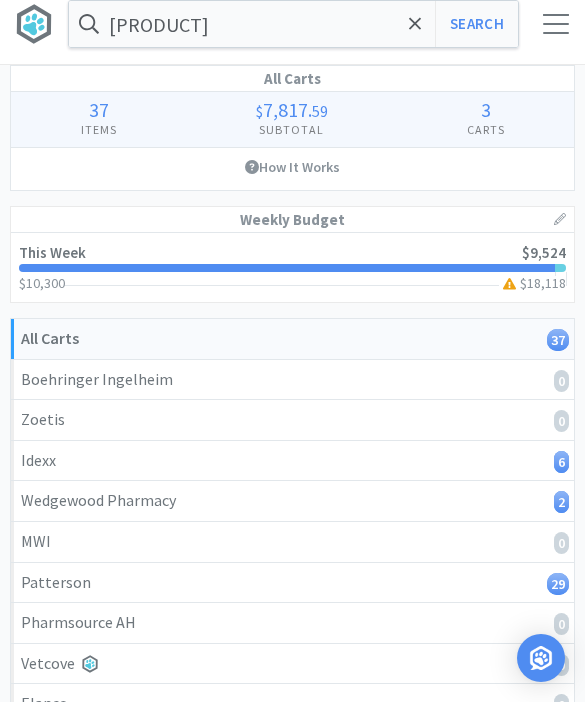 scroll, scrollTop: 1, scrollLeft: 0, axis: vertical 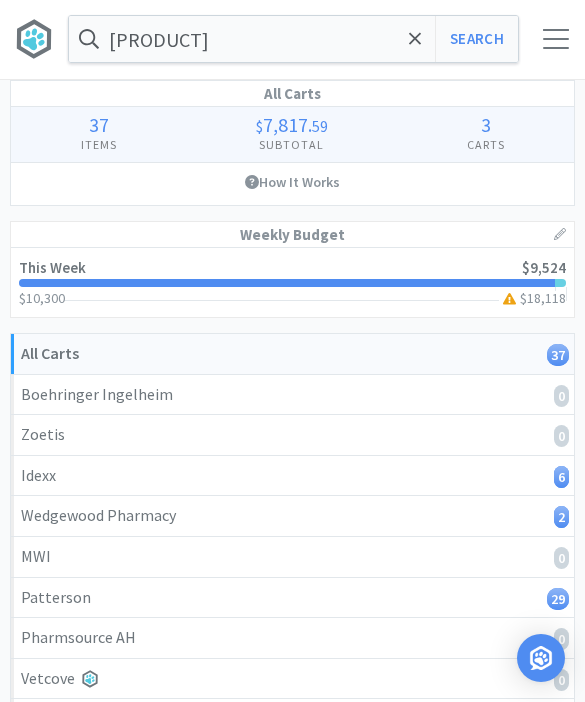 click at bounding box center (415, 39) 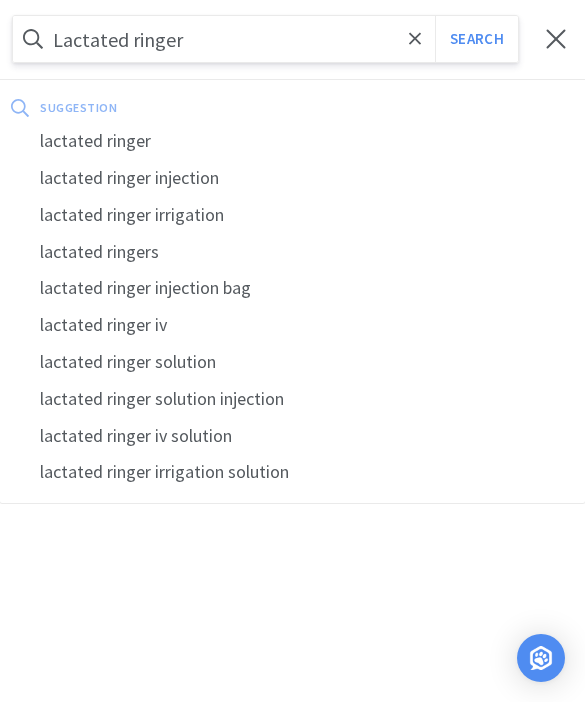click on "Search" at bounding box center [476, 39] 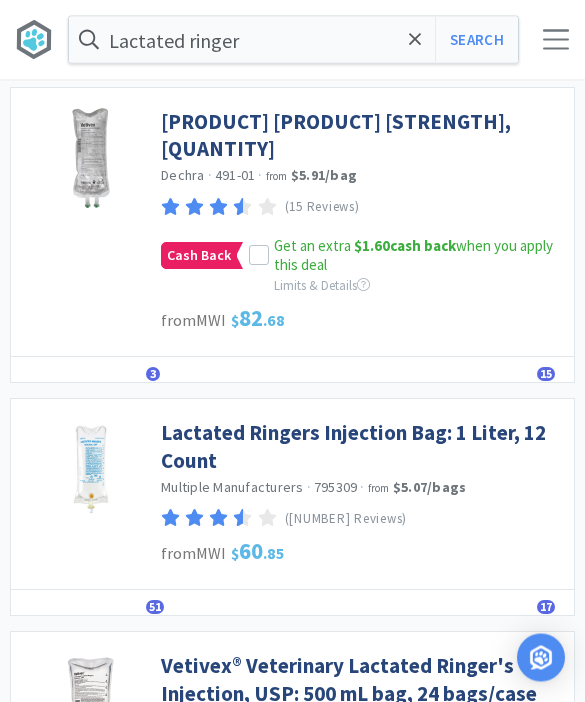 scroll, scrollTop: 112, scrollLeft: 0, axis: vertical 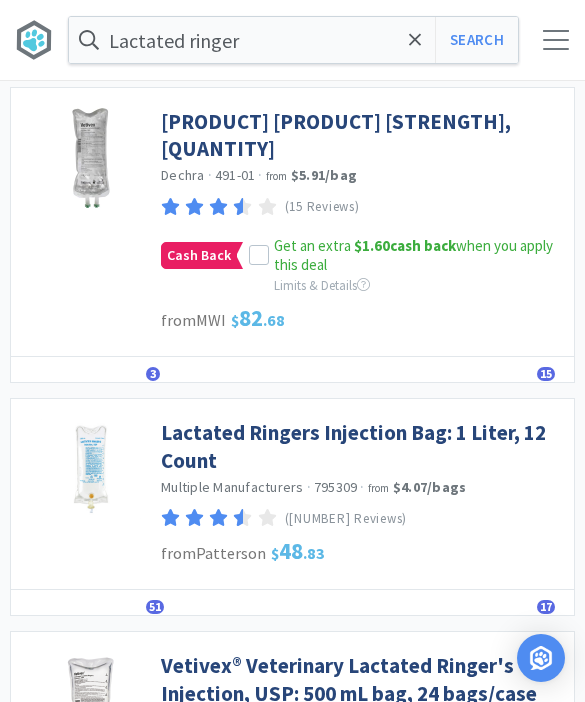 click on "Lactated Ringers Injection Bag: 1 Liter, 12 Count" at bounding box center (362, 446) 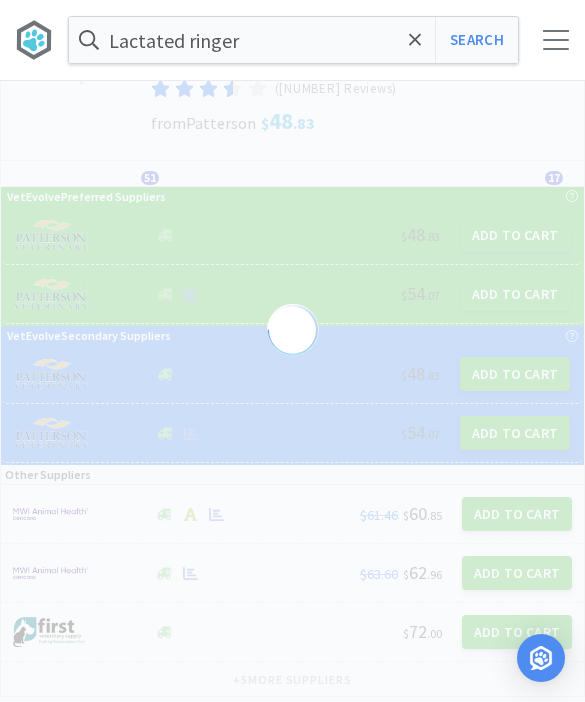 scroll, scrollTop: 0, scrollLeft: 0, axis: both 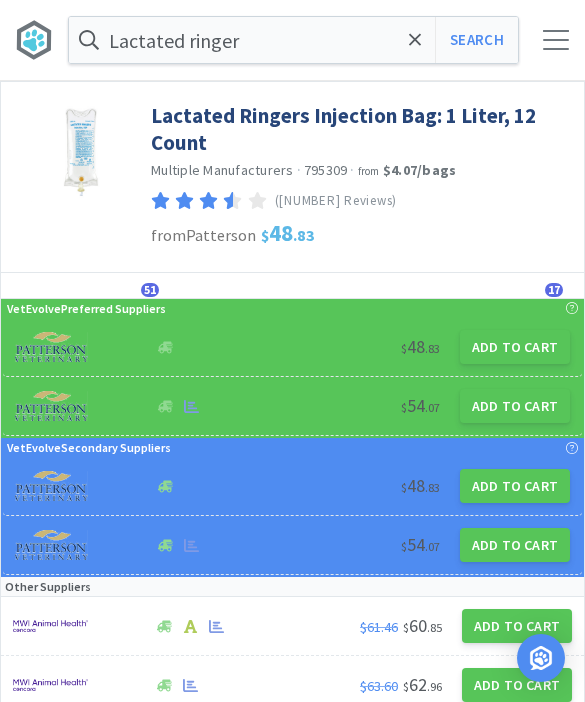 click on "Add to Cart" at bounding box center [515, 406] 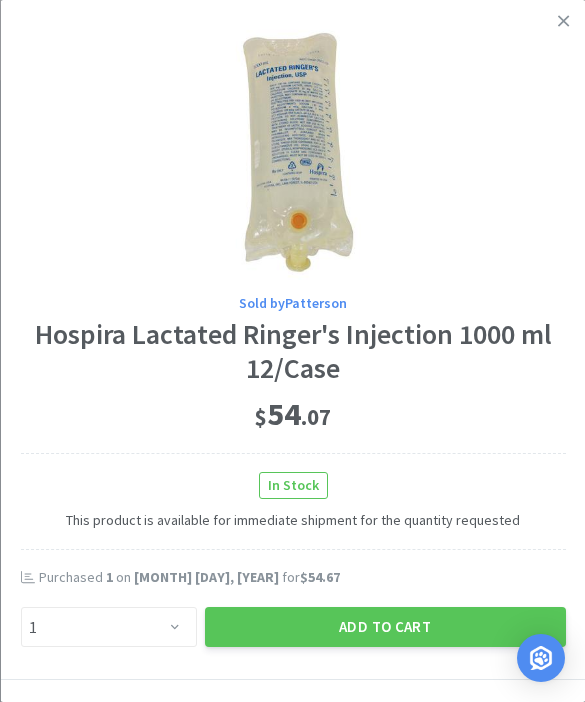 click on "Add to Cart" at bounding box center [384, 627] 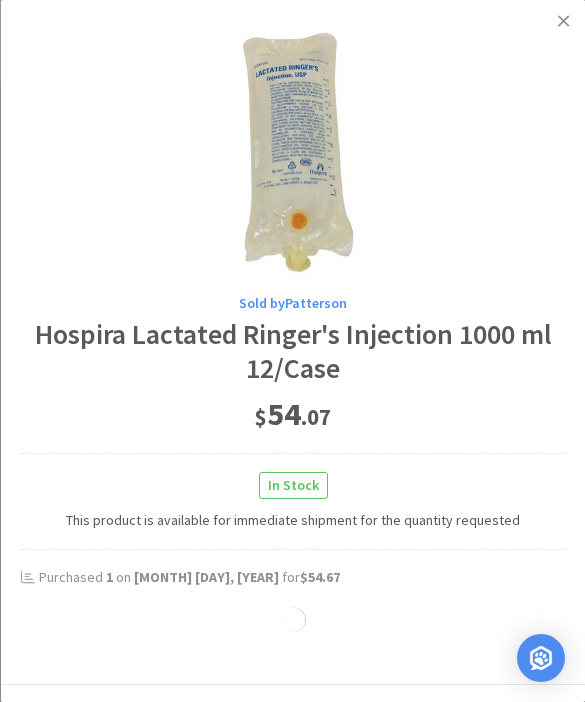 scroll, scrollTop: 0, scrollLeft: 0, axis: both 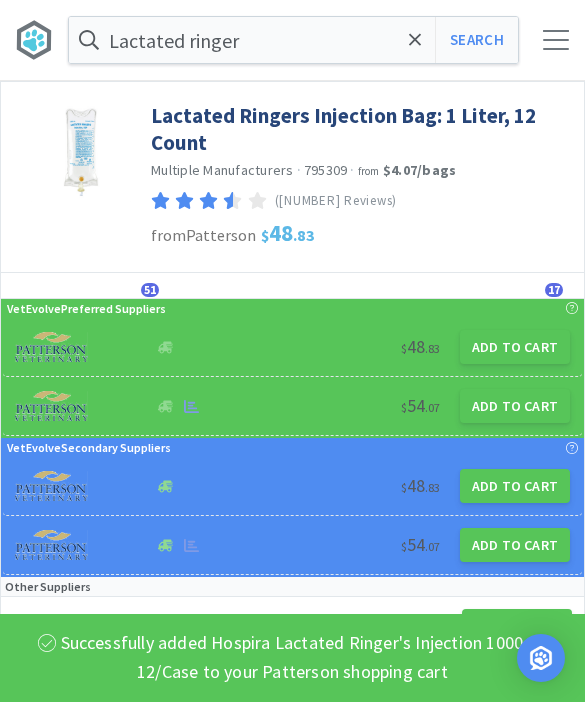 click on "Lactated ringer Search Orders Shopping Discuss Discuss 38 38" at bounding box center [292, 40] 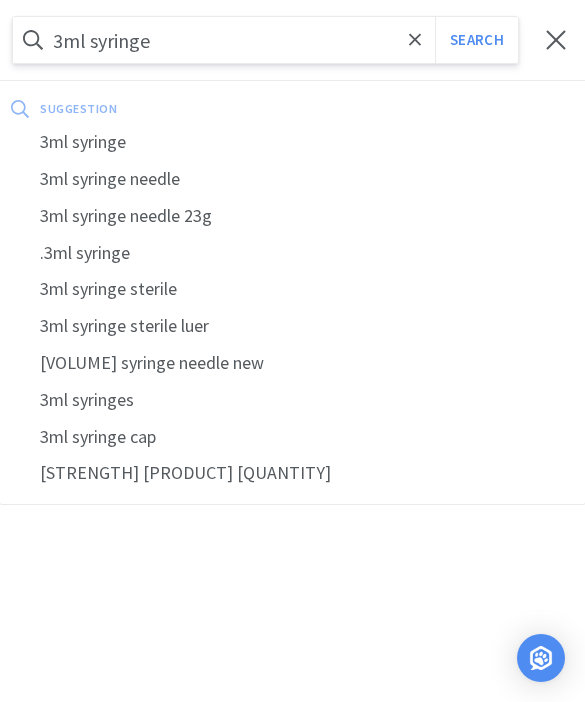 click on "Search" at bounding box center (476, 40) 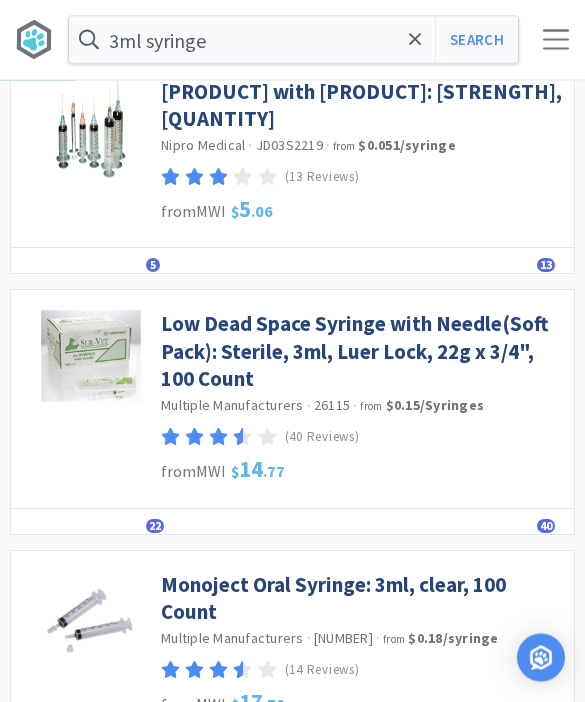 scroll, scrollTop: 144, scrollLeft: 0, axis: vertical 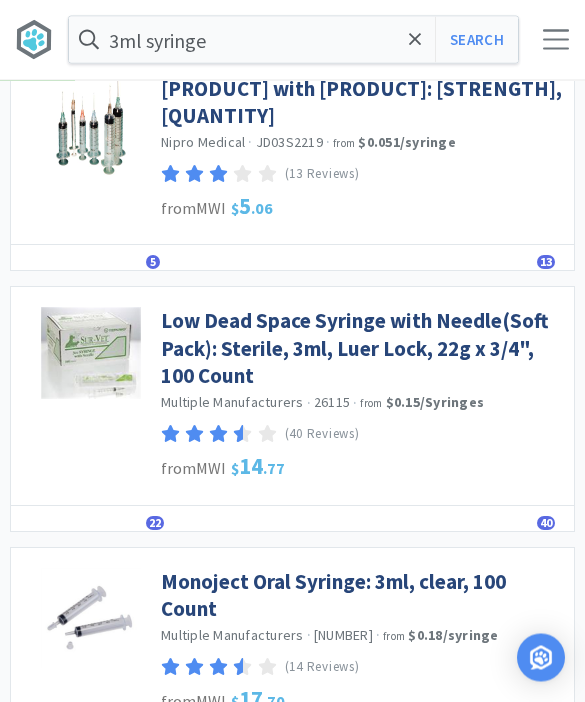 click on "Low Dead Space Syringe with Needle(Soft Pack): Sterile, 3ml, Luer Lock, 22g x 3/4", 100 Count" at bounding box center (362, 349) 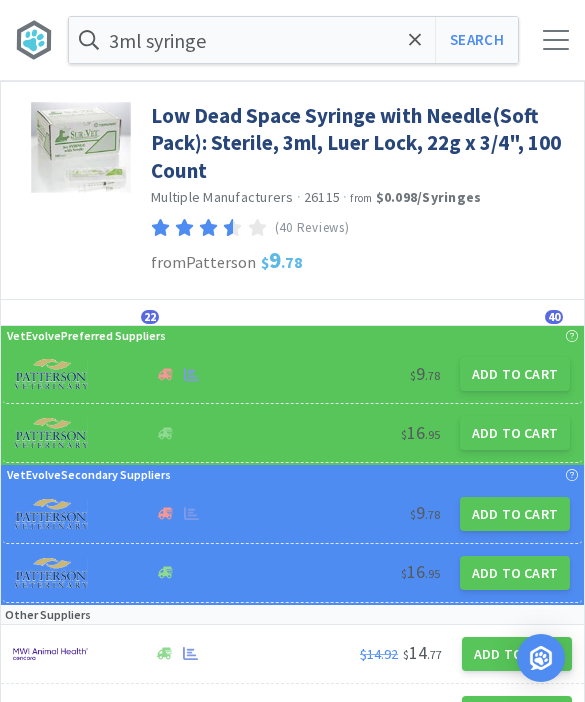 click on "Add to Cart" at bounding box center (515, 374) 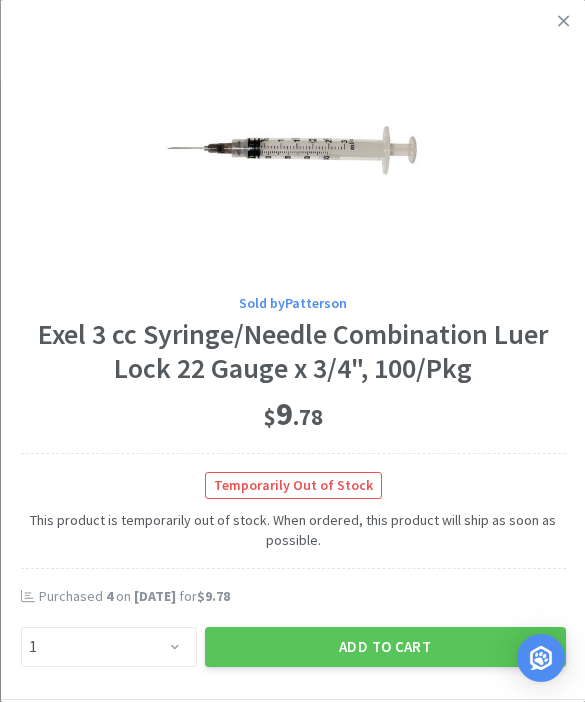 click 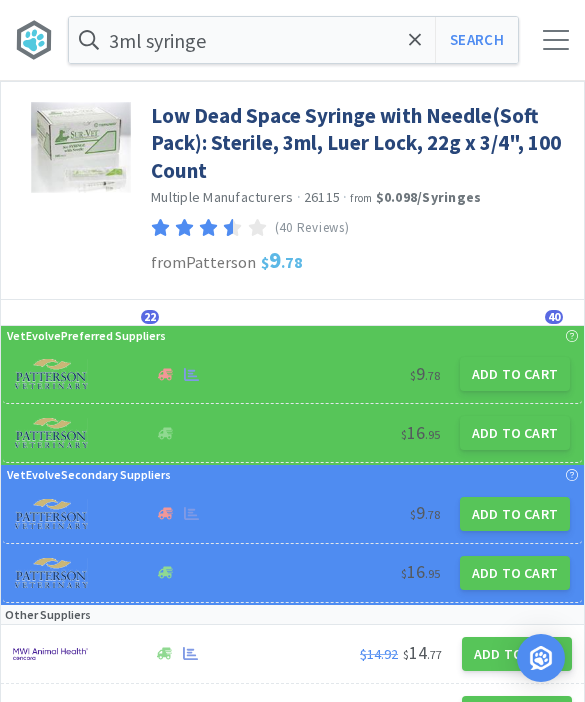 click on "Add to Cart" at bounding box center (515, 433) 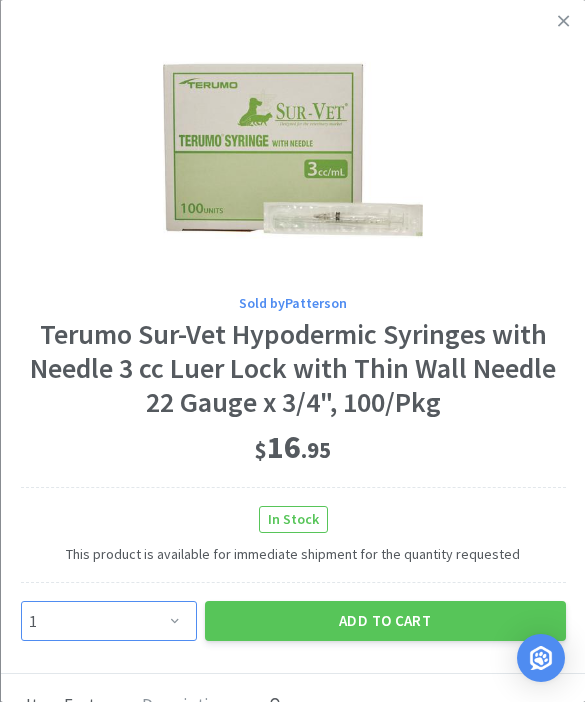click on "Enter Quantity 1 2 3 4 5 6 7 8 9 10 11 12 13 14 15 16 17 18 19 20 Enter Quantity" at bounding box center (108, 621) 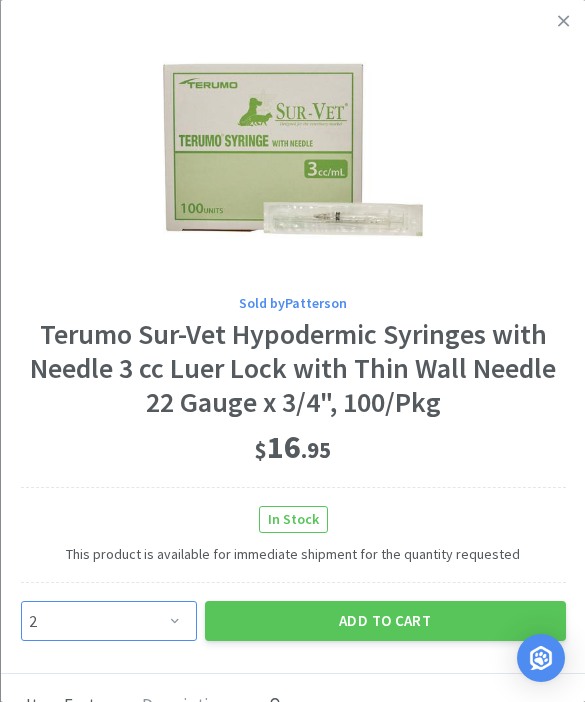 click on "Enter Quantity 1 2 3 4 5 6 7 8 9 10 11 12 13 14 15 16 17 18 19 20 Enter Quantity" at bounding box center (108, 621) 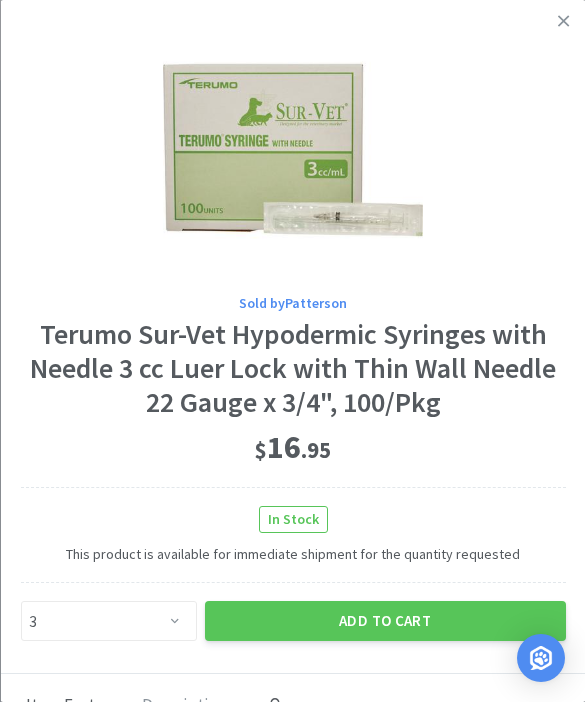 click on "Add to Cart" at bounding box center (384, 621) 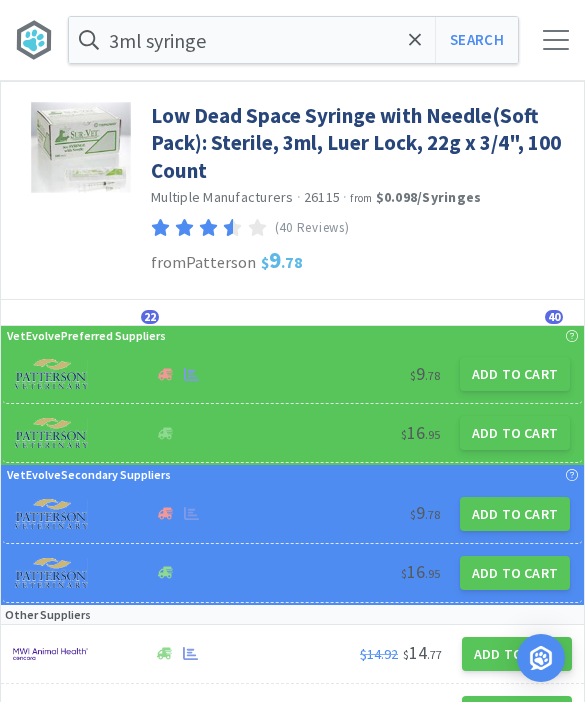 click on "3ml syringe" at bounding box center [293, 40] 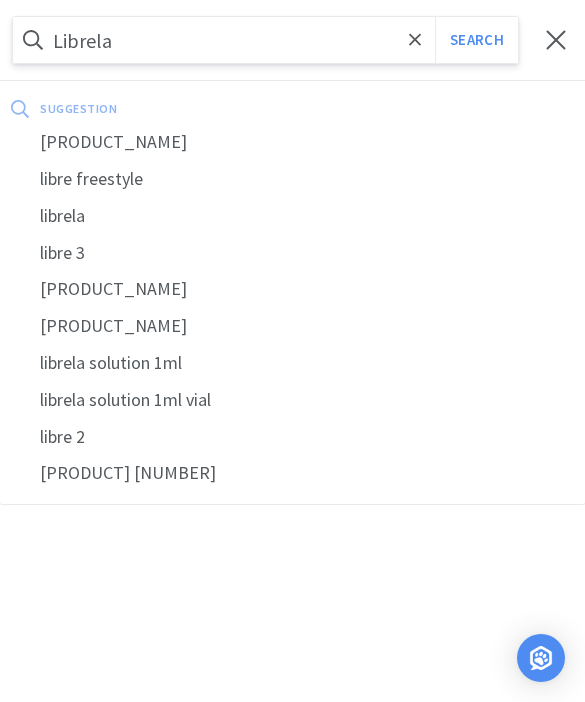 click on "Search" at bounding box center [476, 40] 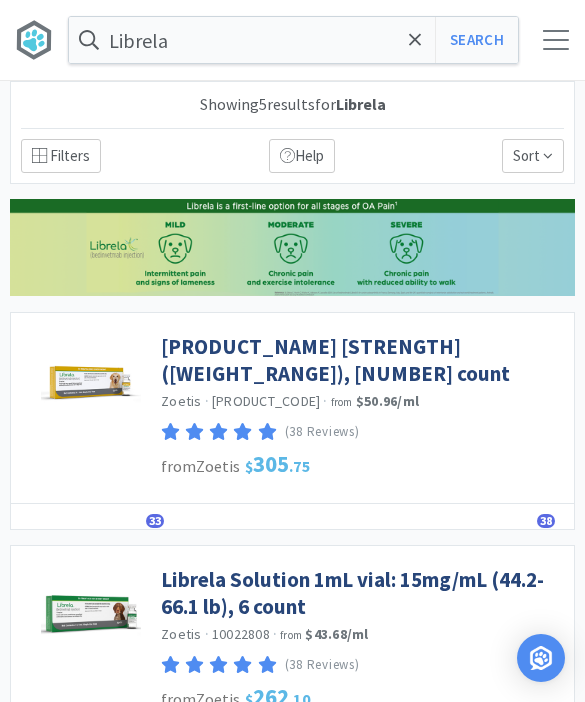 click on "[PRODUCT_NAME] [STRENGTH] ([WEIGHT_RANGE]), [NUMBER] count" at bounding box center [362, 360] 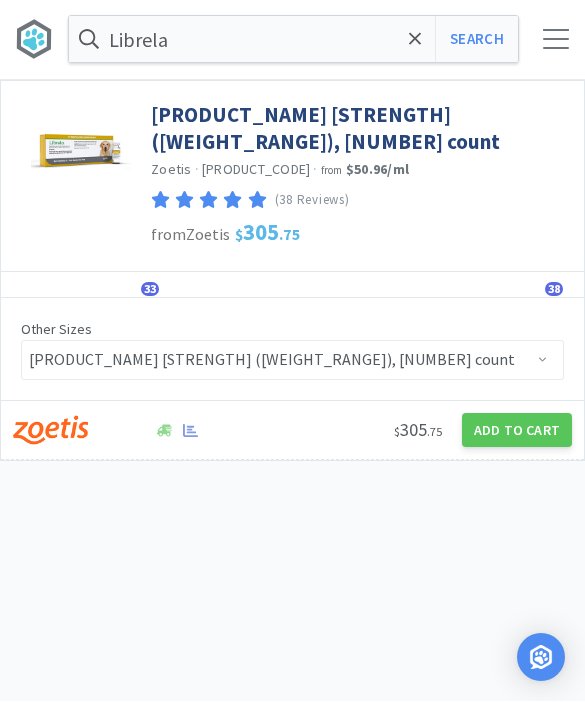click on "Add to Cart" at bounding box center [517, 431] 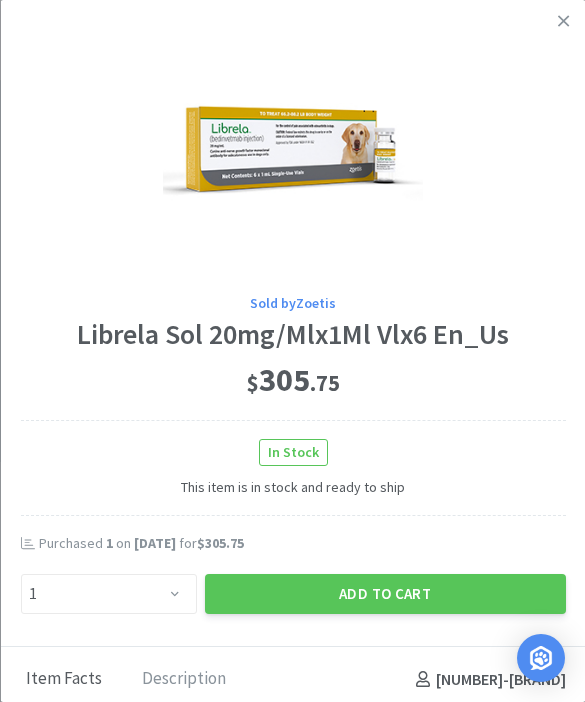 click on "Add to Cart" at bounding box center [384, 594] 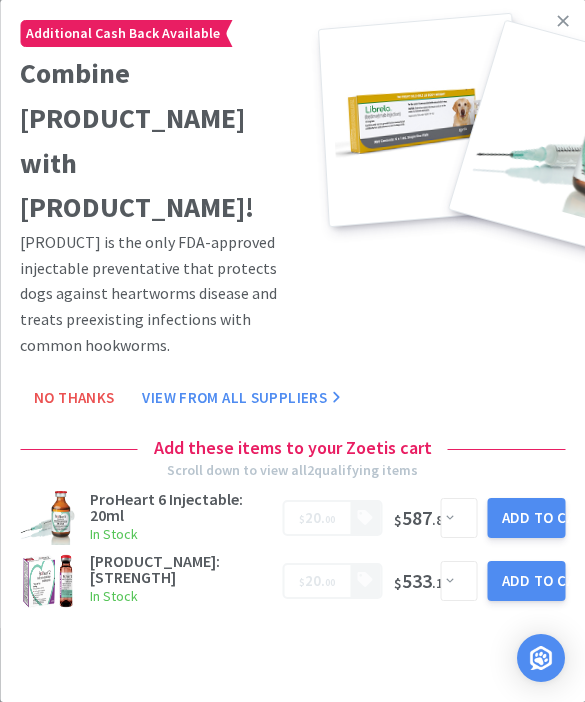 click 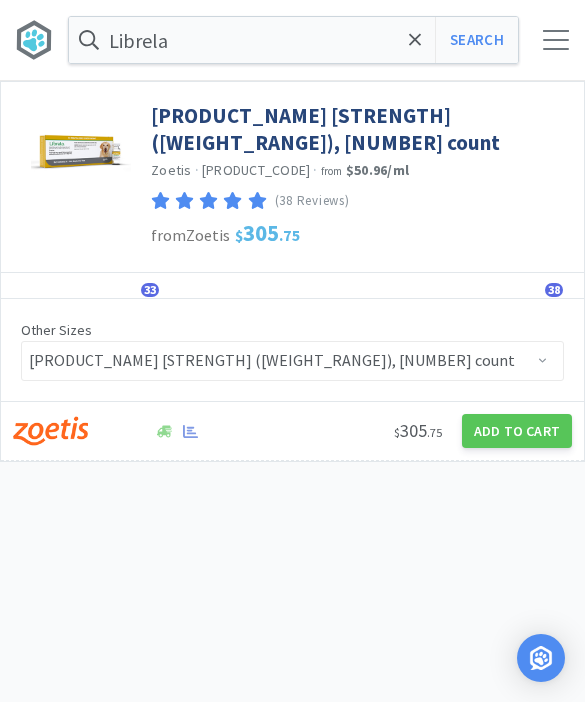 click on "Search" at bounding box center (476, 40) 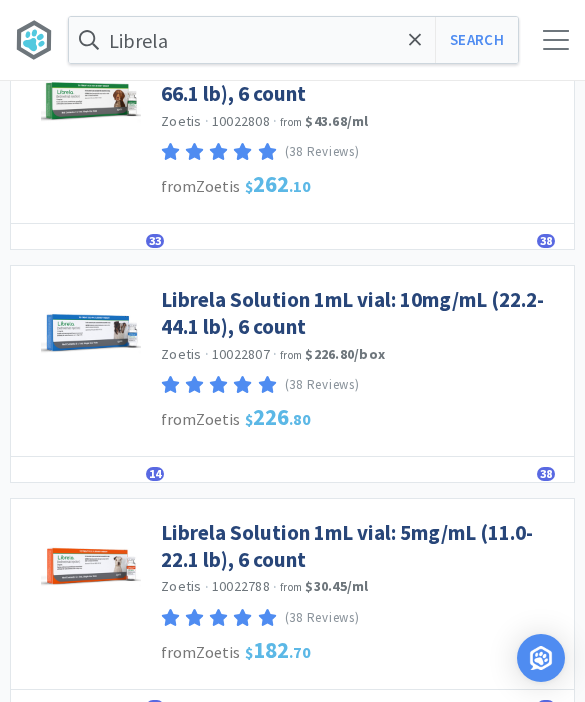 scroll, scrollTop: 577, scrollLeft: 0, axis: vertical 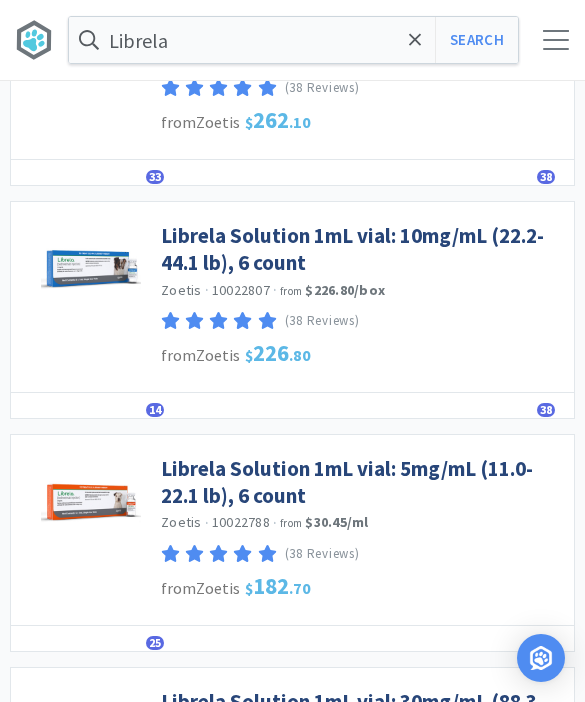 click on "Librela Solution 1mL vial: 5mg/mL (11.0-22.1 lb), 6 count" at bounding box center (362, 482) 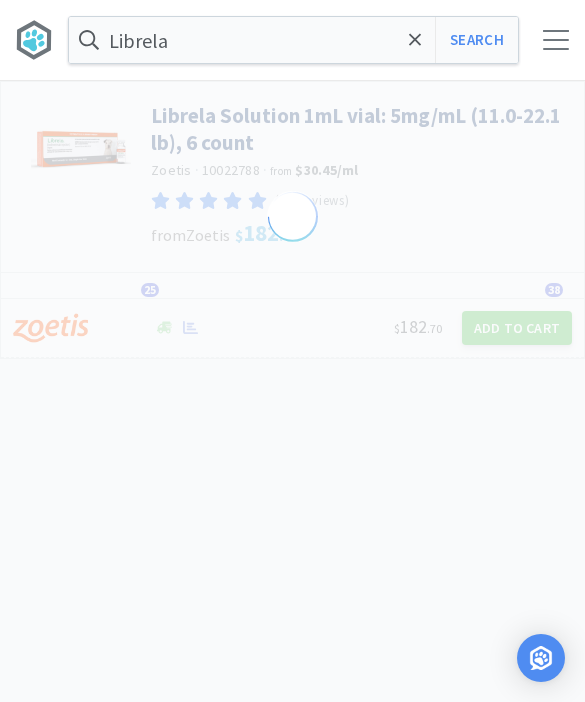 scroll, scrollTop: 0, scrollLeft: 0, axis: both 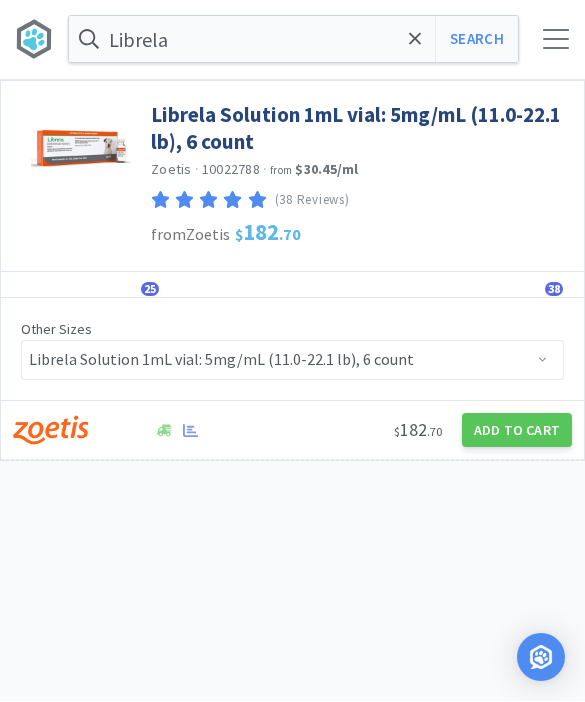 click on "Add to Cart" at bounding box center (517, 431) 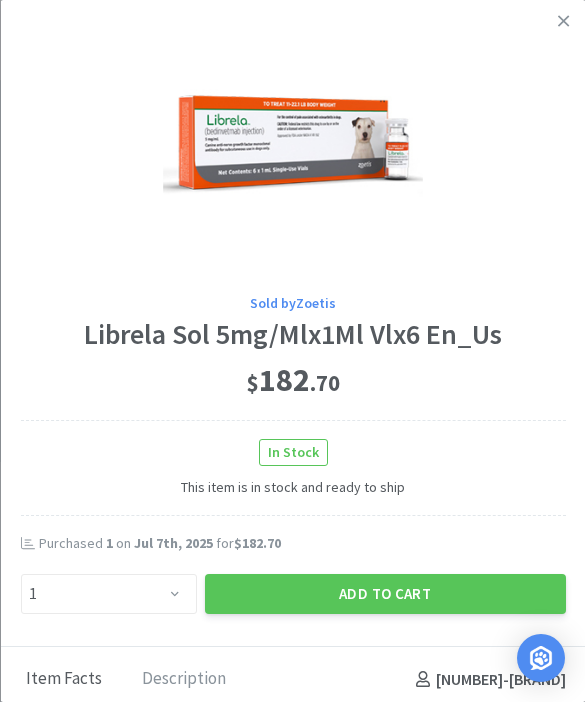 click on "Add to Cart" at bounding box center (384, 594) 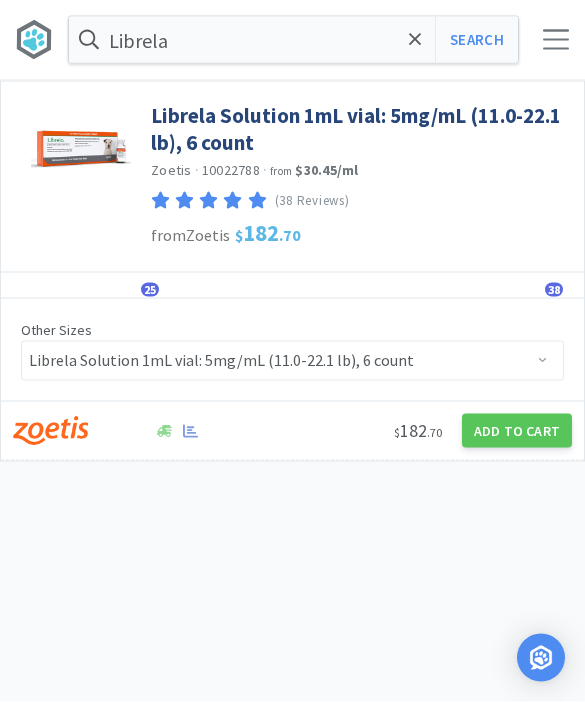 click at bounding box center (415, 40) 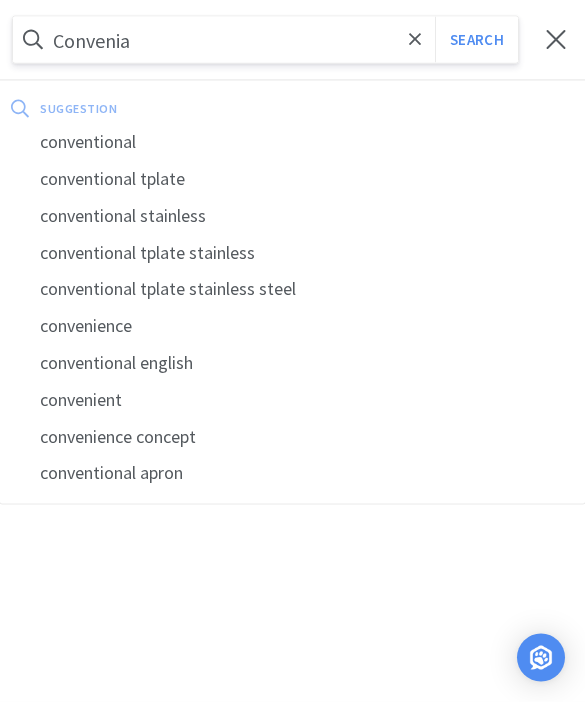 click on "Search" at bounding box center [476, 40] 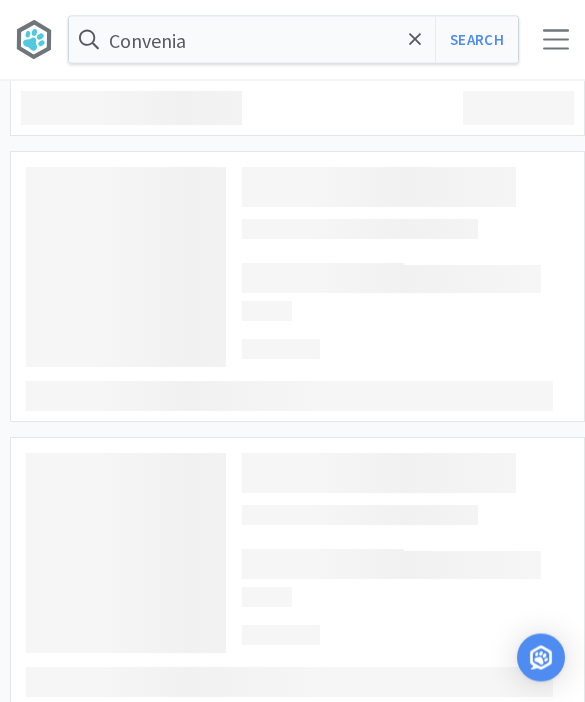 scroll, scrollTop: 1, scrollLeft: 0, axis: vertical 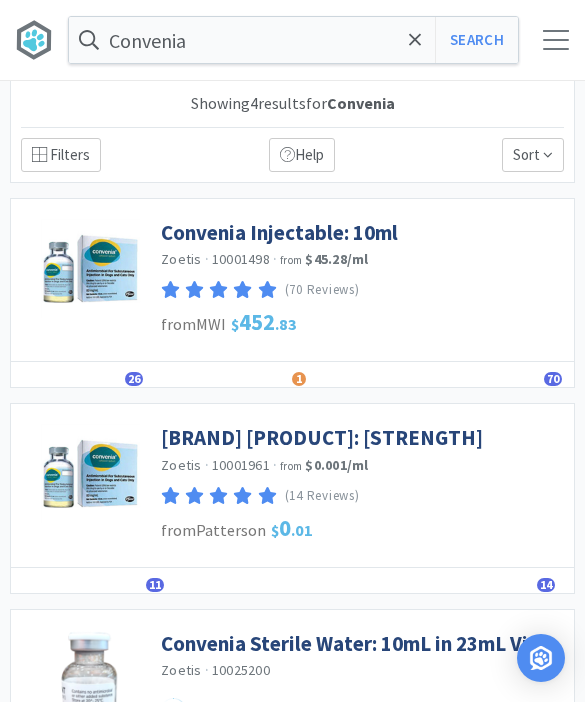click on "Convenia Injectable: 10ml" at bounding box center [279, 232] 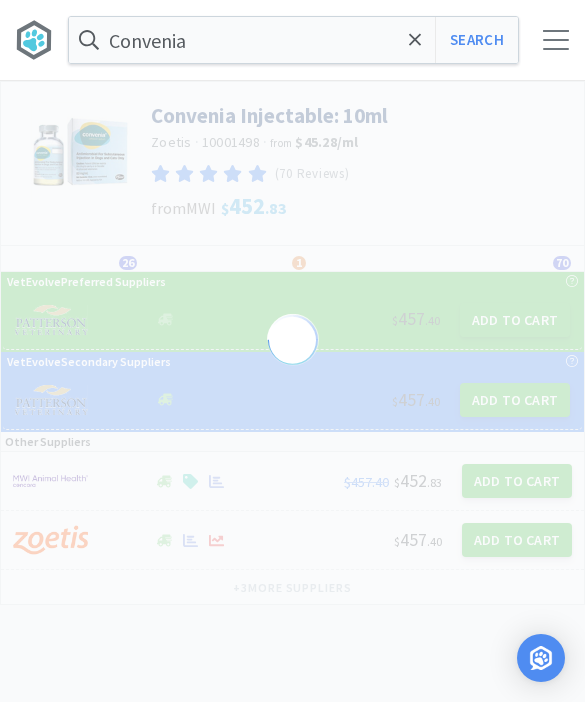 scroll, scrollTop: 0, scrollLeft: 0, axis: both 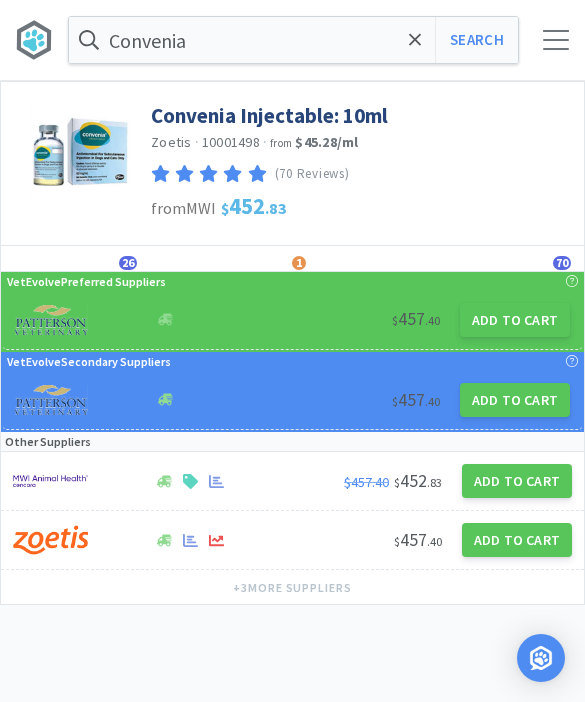 click on "Add to Cart" at bounding box center (515, 320) 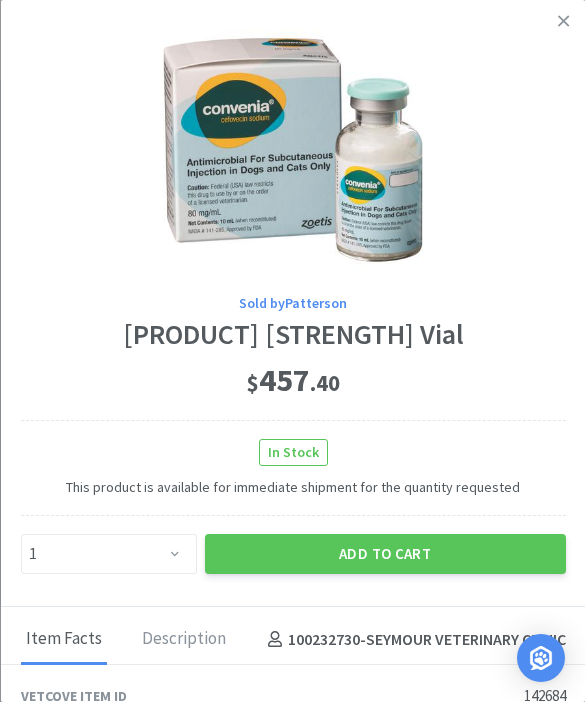 click on "Add to Cart" at bounding box center [384, 554] 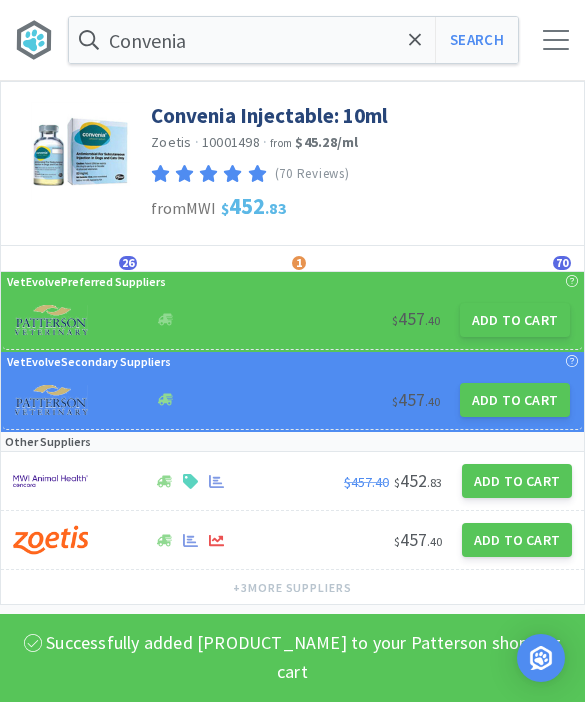 click on "Convenia Search Orders Shopping Discuss Discuss [NUMBER] [NUMBER]" at bounding box center [292, 40] 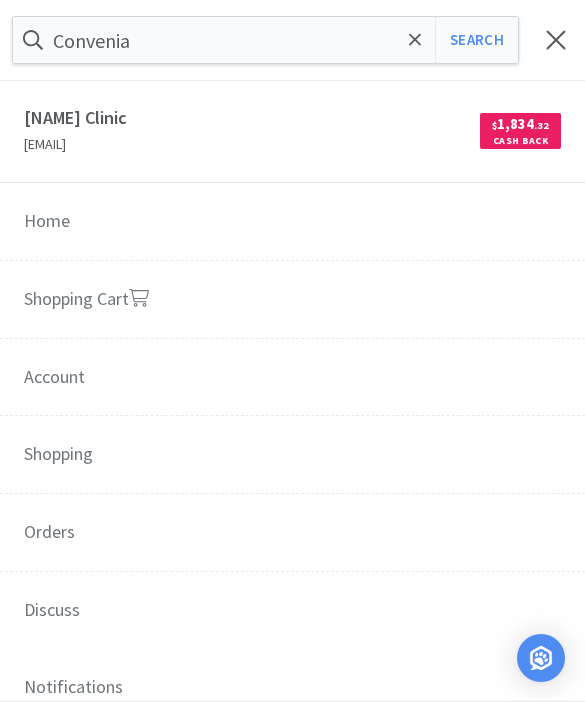 click on "$ [PRICE] . [PRICE] Cash Back" at bounding box center [427, 131] 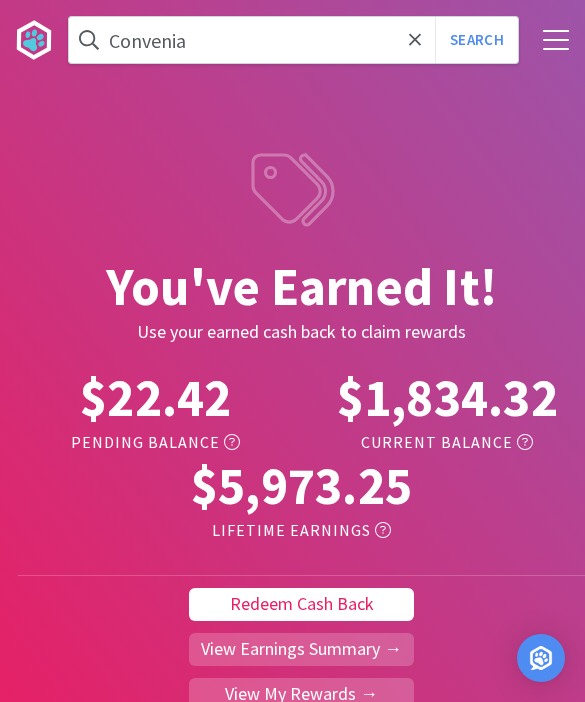 click on "Convenia Search Orders Shopping Discuss Discuss [NUMBER] [NUMBER]" at bounding box center [292, 40] 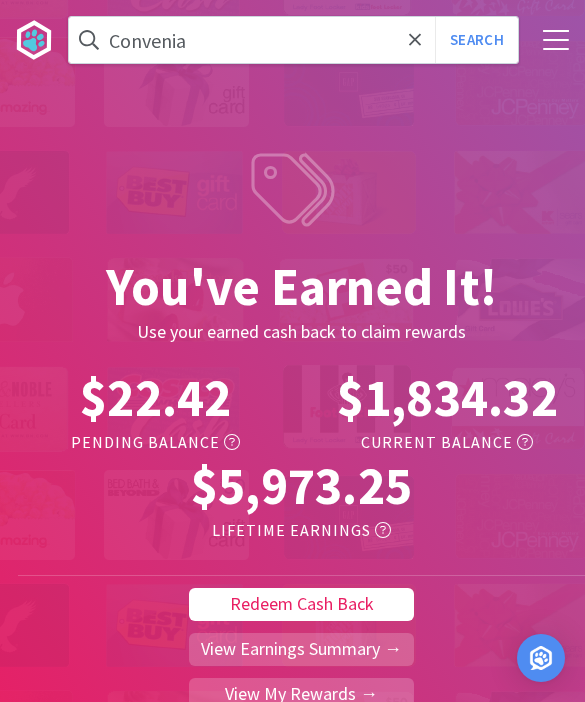 click at bounding box center (556, 49) 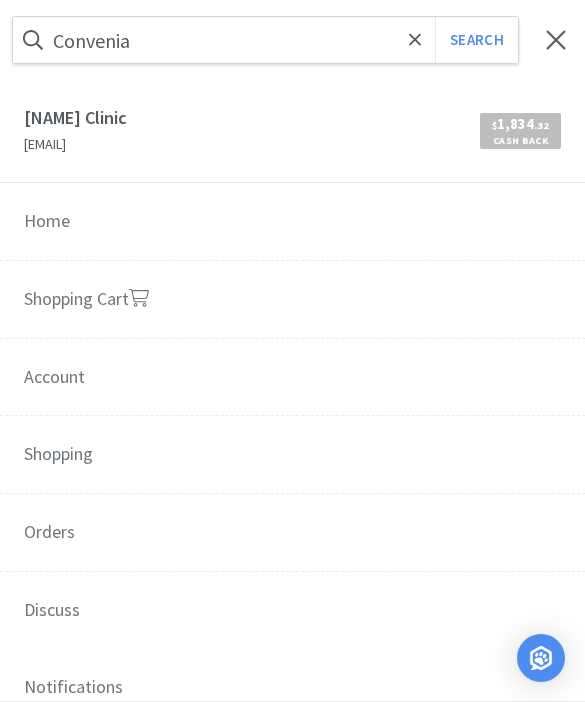 click on "Shopping Cart" at bounding box center [292, 300] 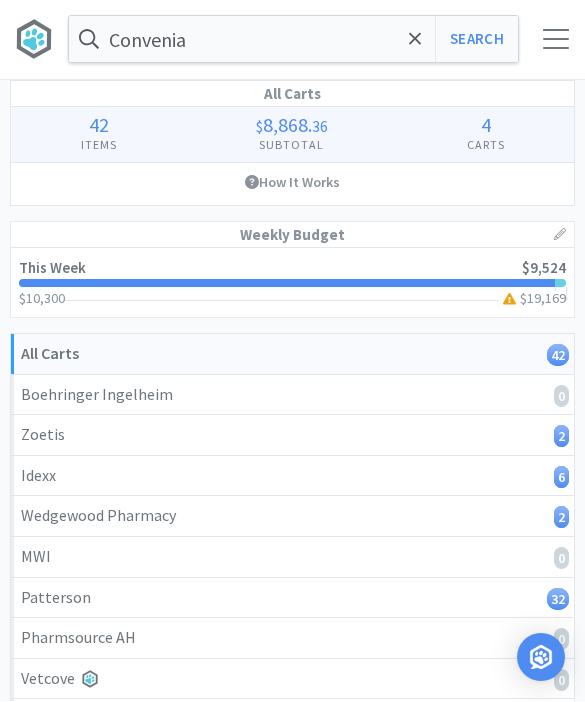 scroll, scrollTop: 1, scrollLeft: 0, axis: vertical 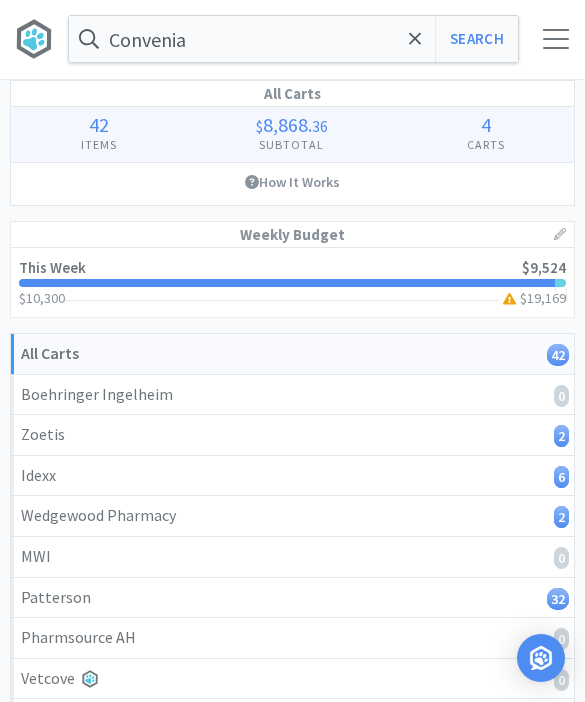 click 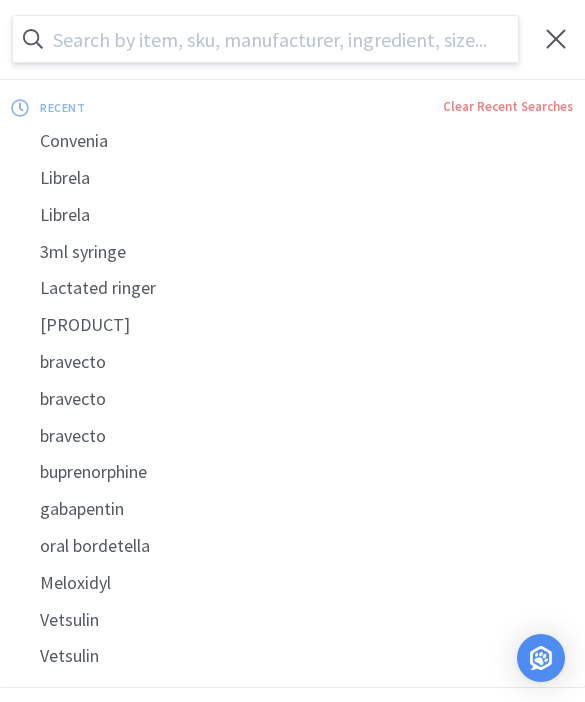 scroll, scrollTop: 0, scrollLeft: 0, axis: both 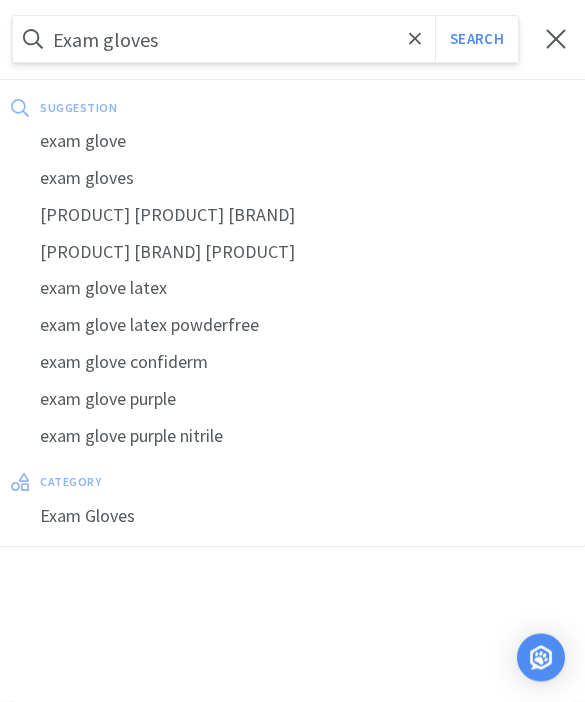 click on "Search" at bounding box center (476, 40) 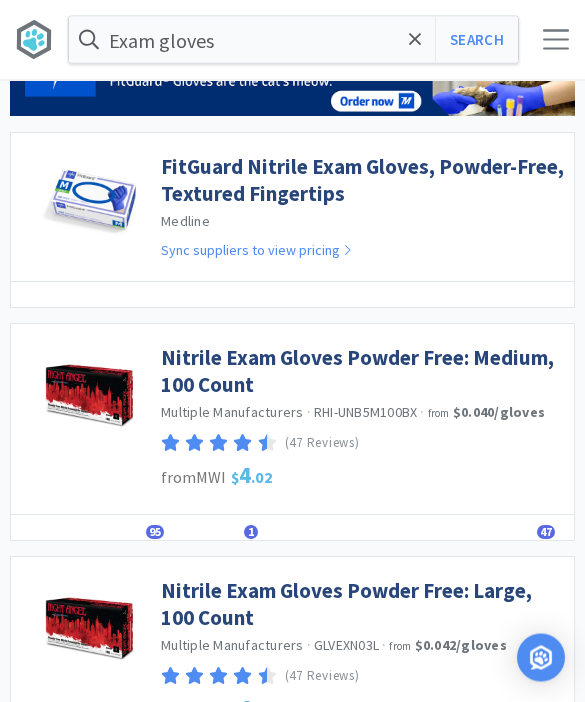 scroll, scrollTop: 185, scrollLeft: 0, axis: vertical 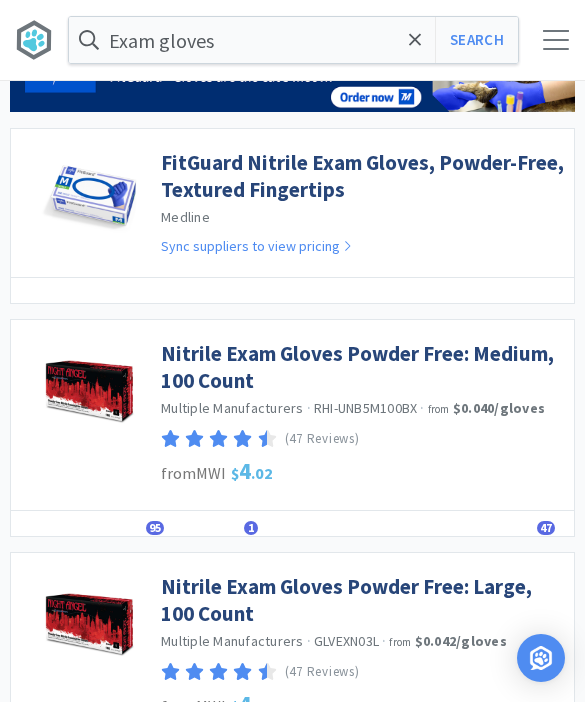 click on "Nitrile Exam Gloves Powder Free: Medium, 100 Count" at bounding box center (362, 367) 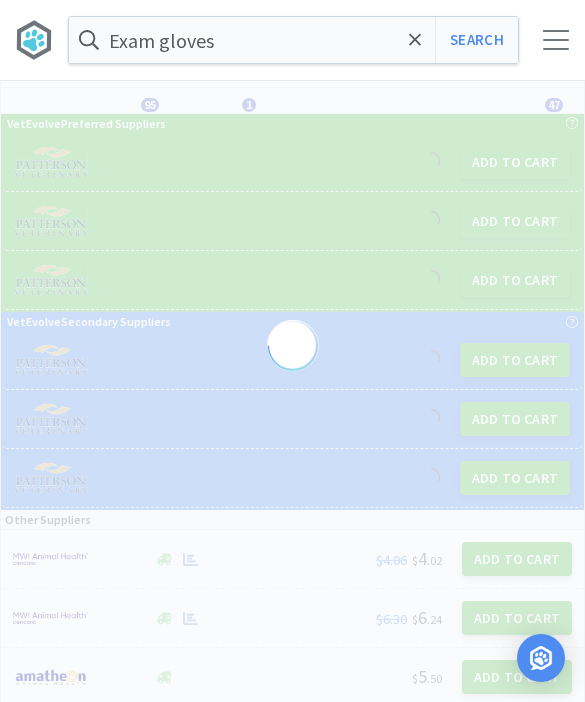 scroll, scrollTop: 0, scrollLeft: 0, axis: both 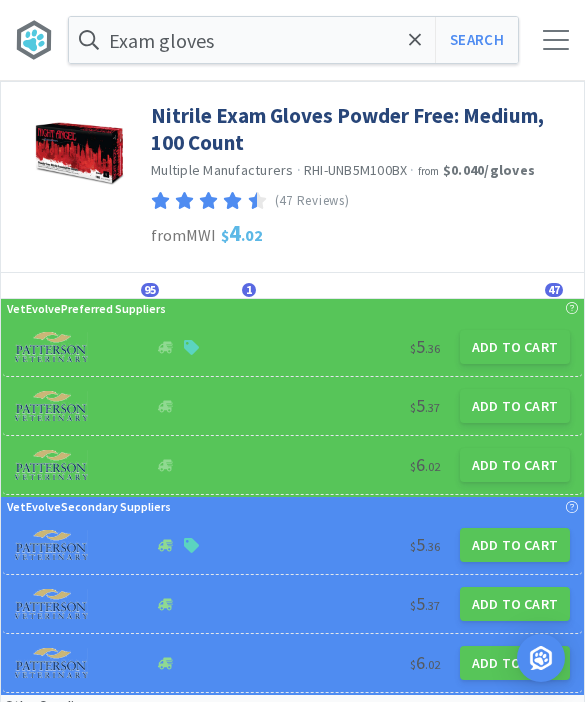 click on "Add to Cart" at bounding box center (515, 347) 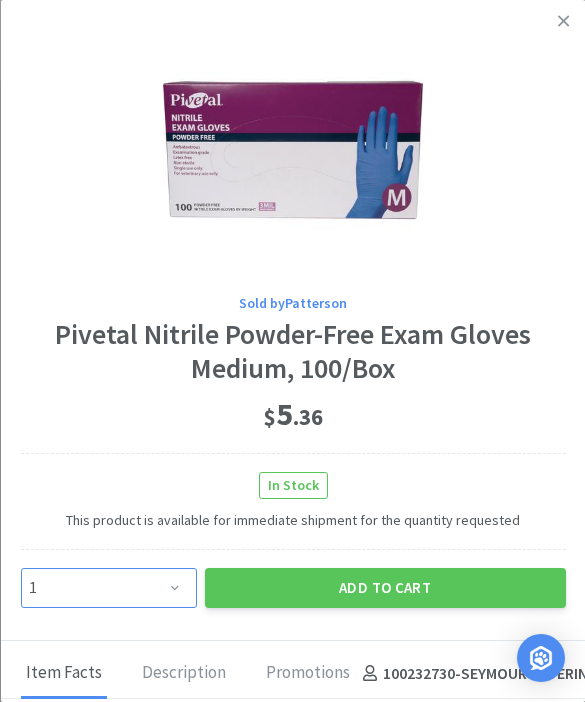 click on "Enter Quantity 1 2 3 4 5 6 7 8 9 10 11 12 13 14 15 16 17 18 19 20 Enter Quantity" at bounding box center (108, 588) 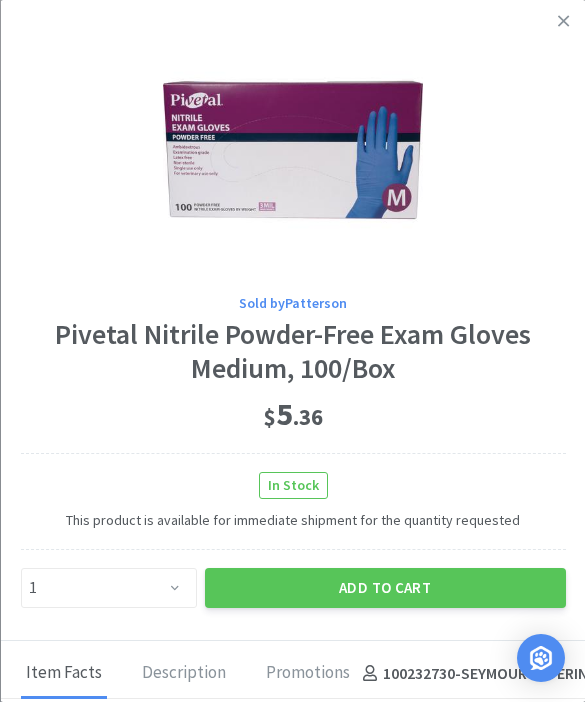 click 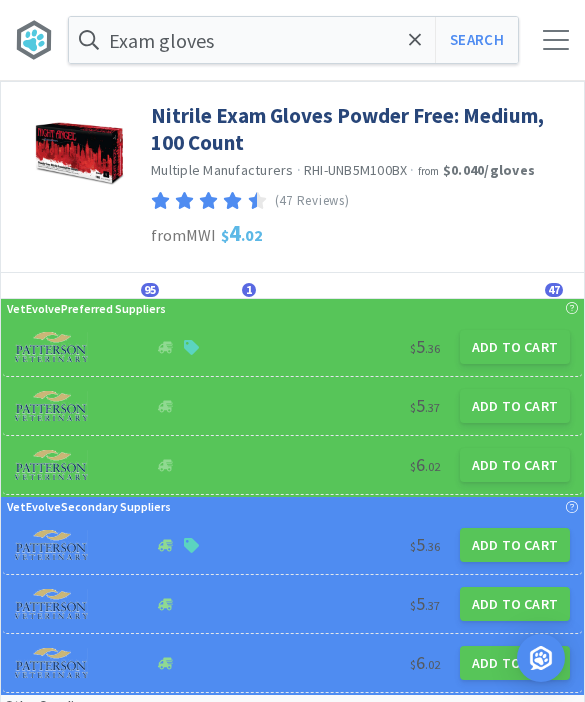 click on "Add to Cart" at bounding box center [515, 406] 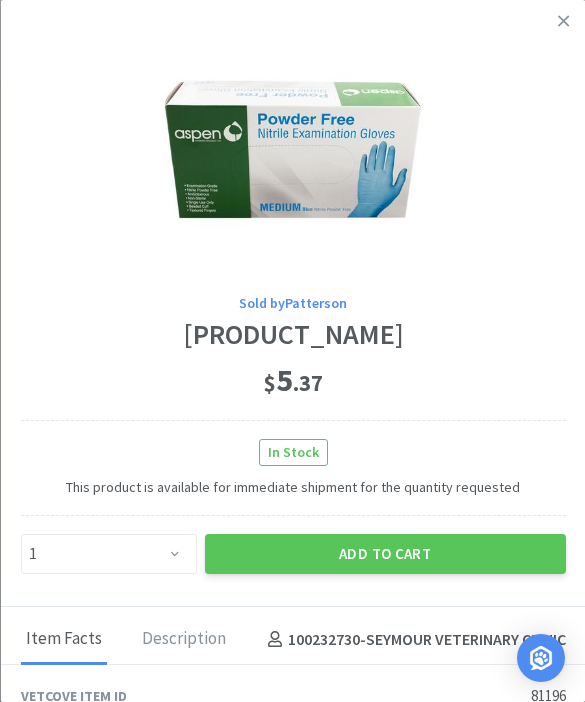 click at bounding box center (563, 21) 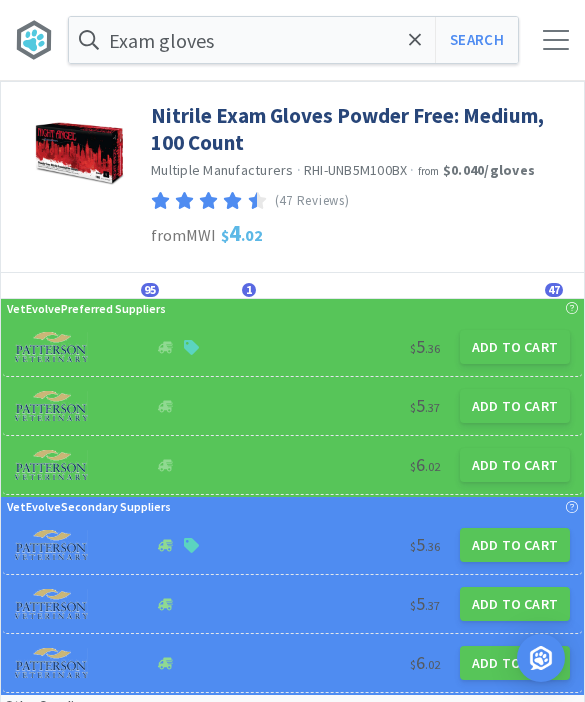 click on "Add to Cart" at bounding box center [515, 465] 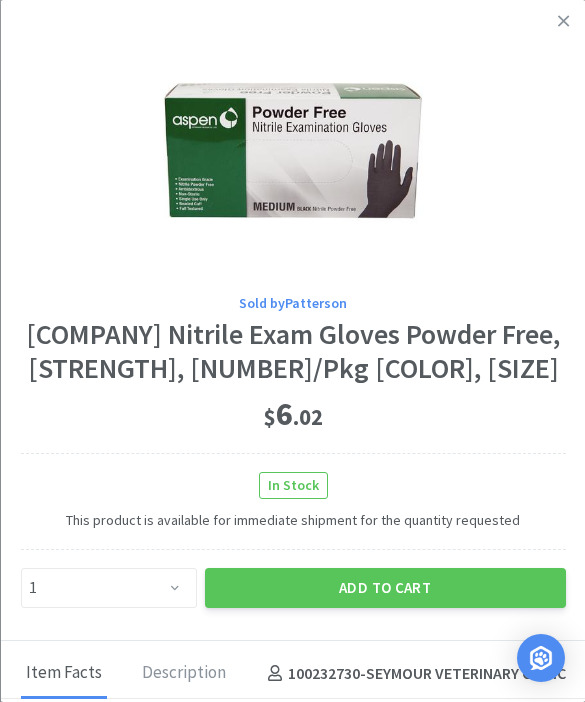click 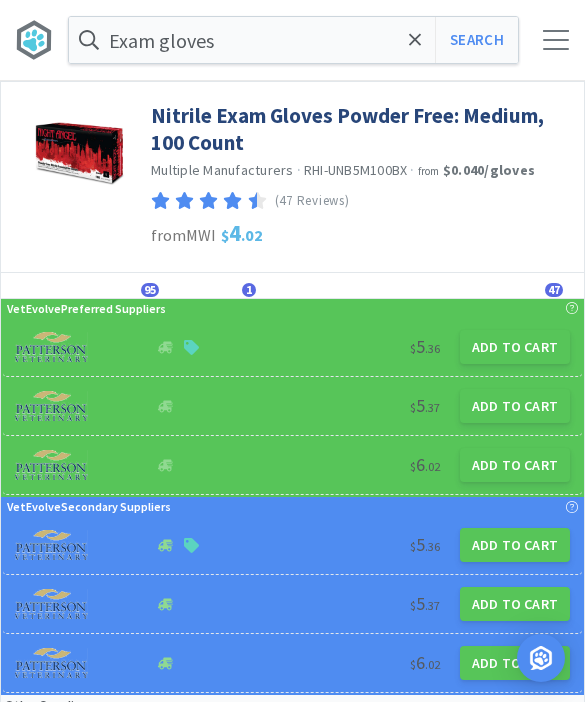 click on "Add to Cart" at bounding box center (515, 545) 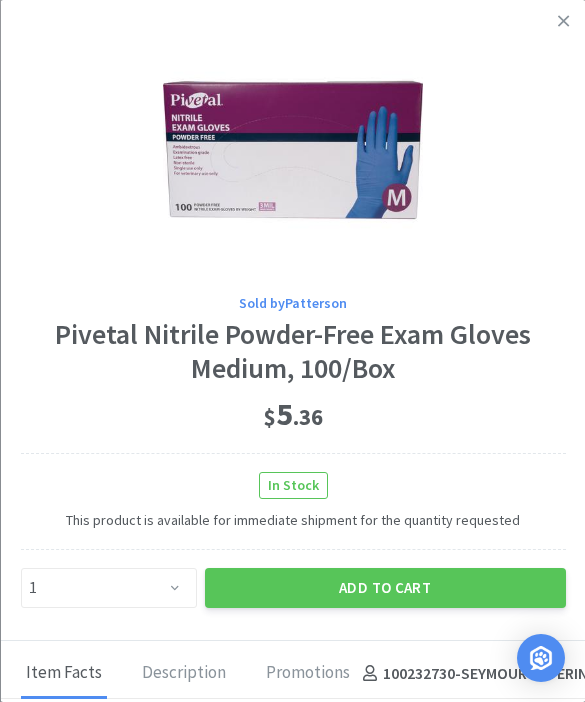 click at bounding box center (563, 21) 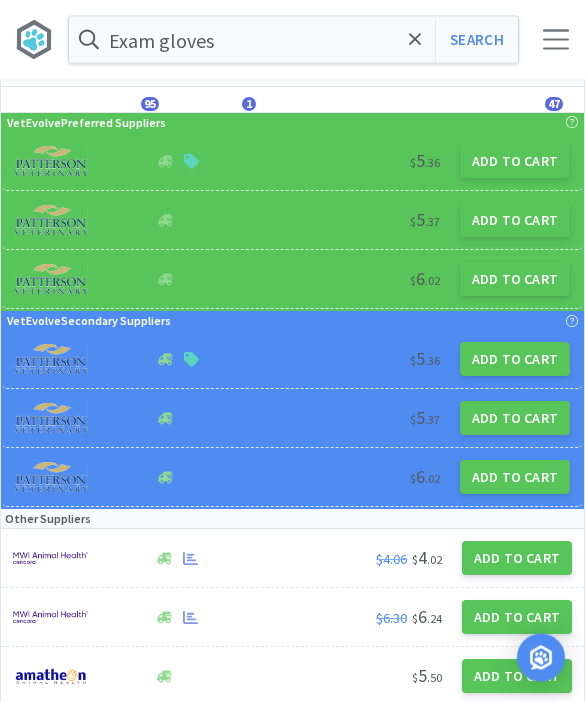 scroll, scrollTop: 186, scrollLeft: 0, axis: vertical 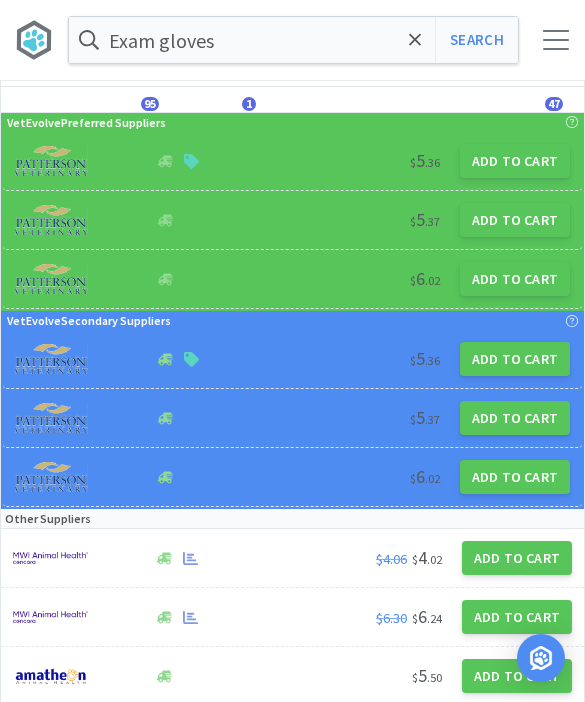 click on "Add to Cart" at bounding box center (515, 359) 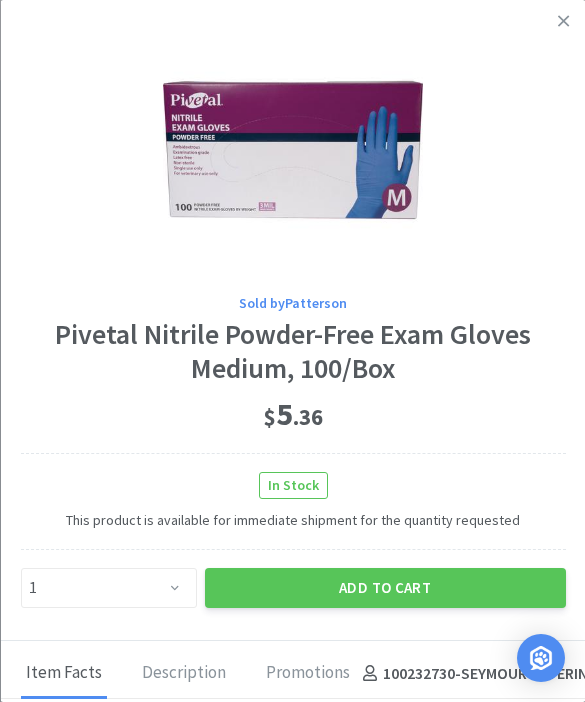 click at bounding box center (563, 21) 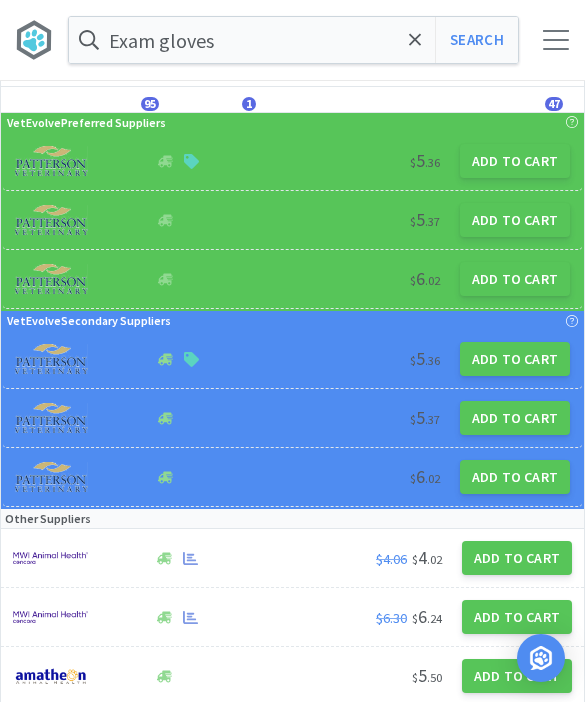 click on "Add to Cart" at bounding box center [517, 558] 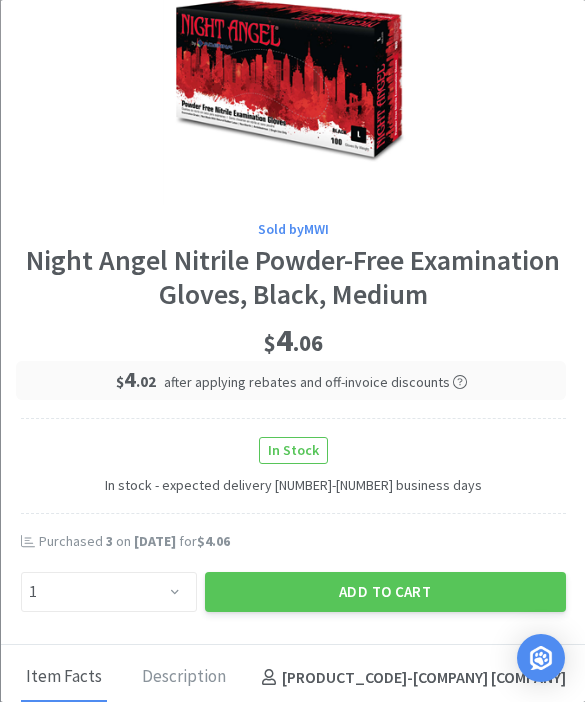 scroll, scrollTop: 71, scrollLeft: 0, axis: vertical 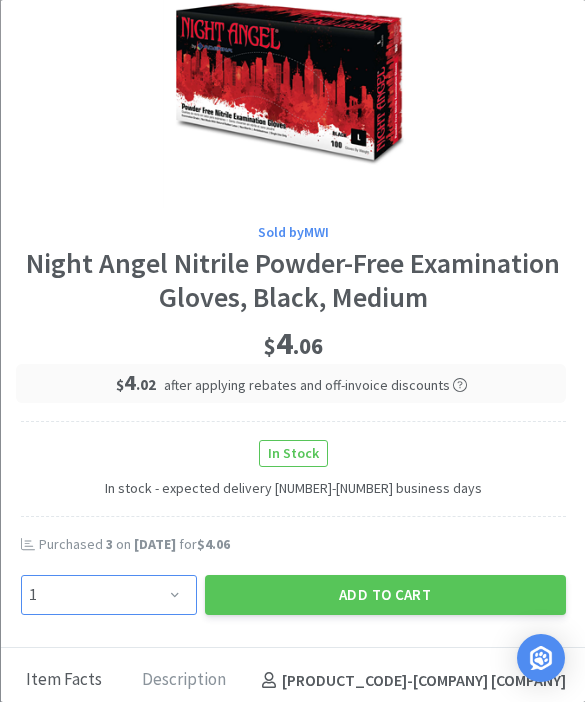 click on "Enter Quantity 1 2 3 4 5 6 7 8 9 10 11 12 13 14 15 16 17 18 19 20 Enter Quantity" at bounding box center (108, 595) 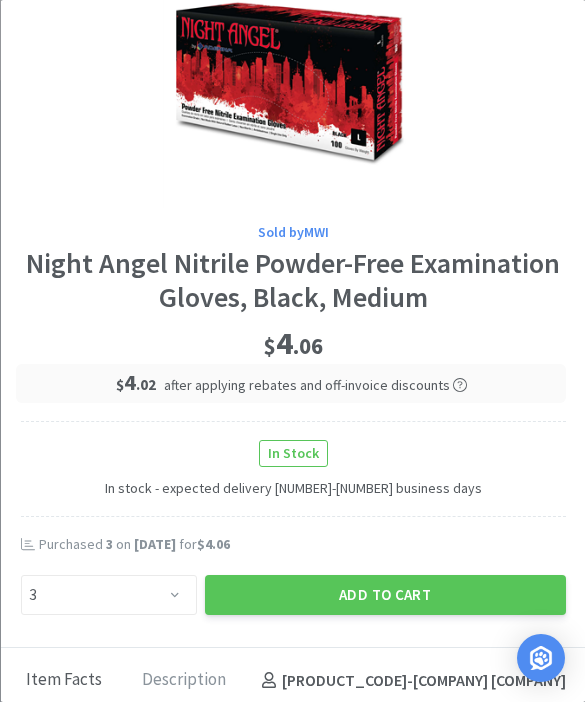 click on "Add to Cart" at bounding box center [384, 595] 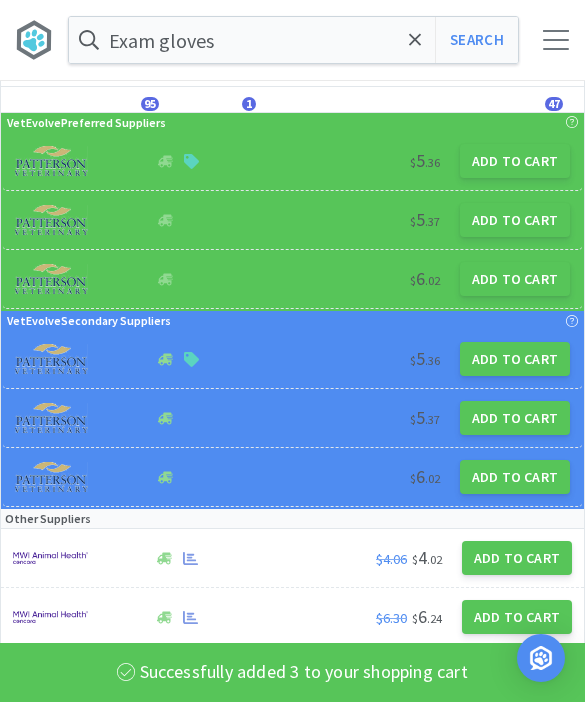 click on "Search" at bounding box center (476, 40) 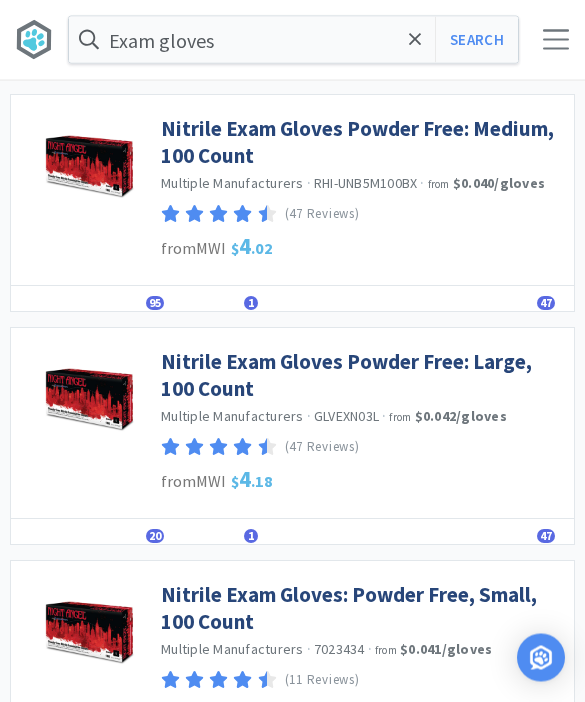 scroll, scrollTop: 411, scrollLeft: 0, axis: vertical 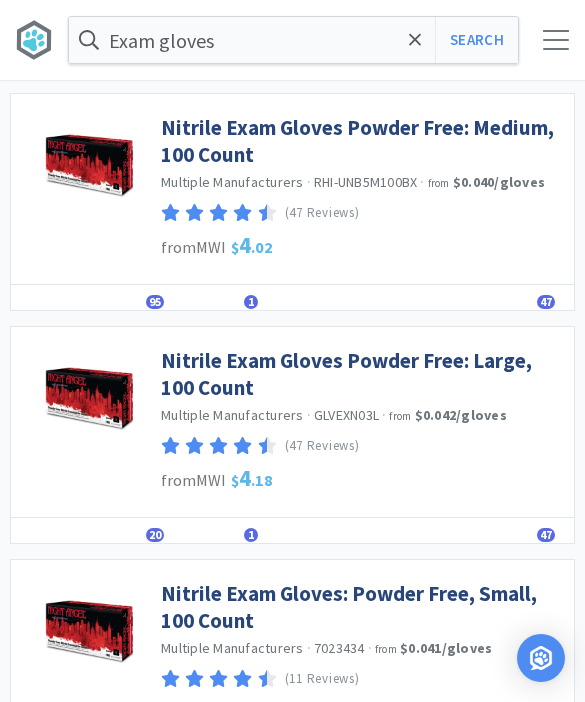 click on "Nitrile Exam Gloves Powder Free: Large, 100 Count" at bounding box center (362, 374) 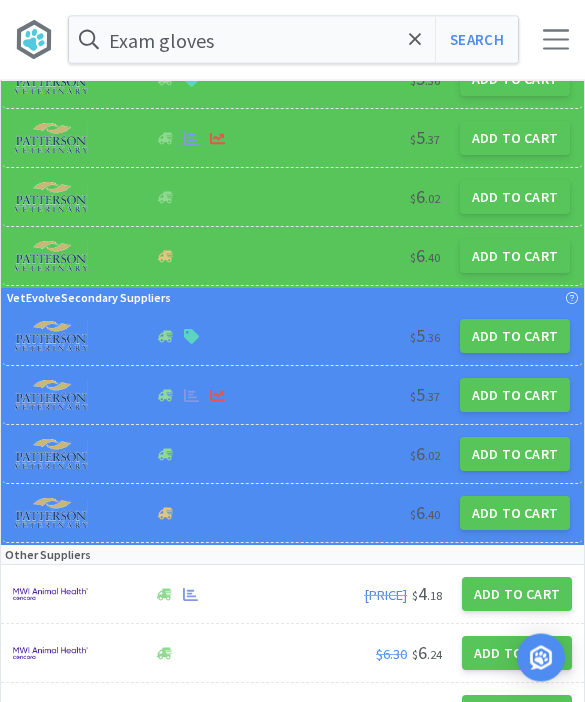 scroll, scrollTop: 268, scrollLeft: 0, axis: vertical 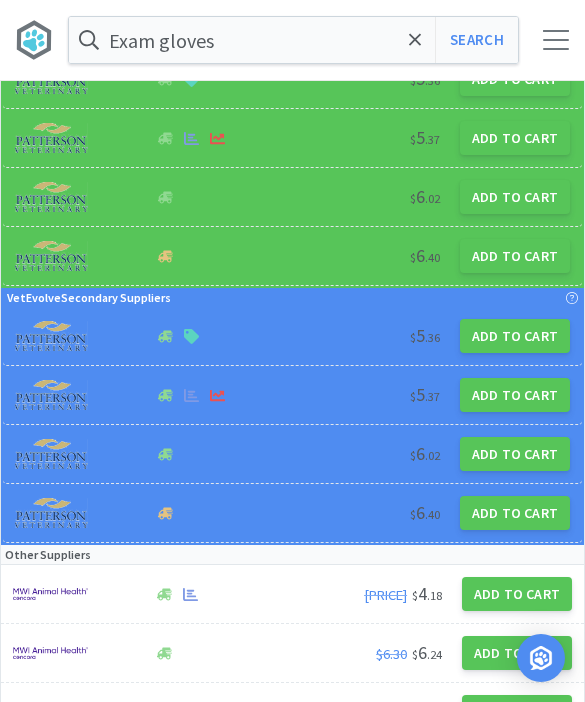 click on "Add to Cart" at bounding box center (517, 594) 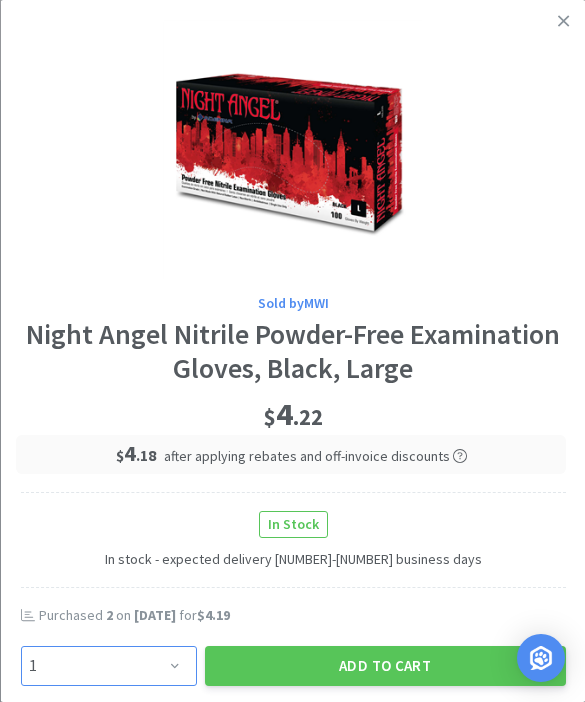 click on "Enter Quantity 1 2 3 4 5 6 7 8 9 10 11 12 13 14 15 16 17 18 19 20 Enter Quantity" at bounding box center [108, 666] 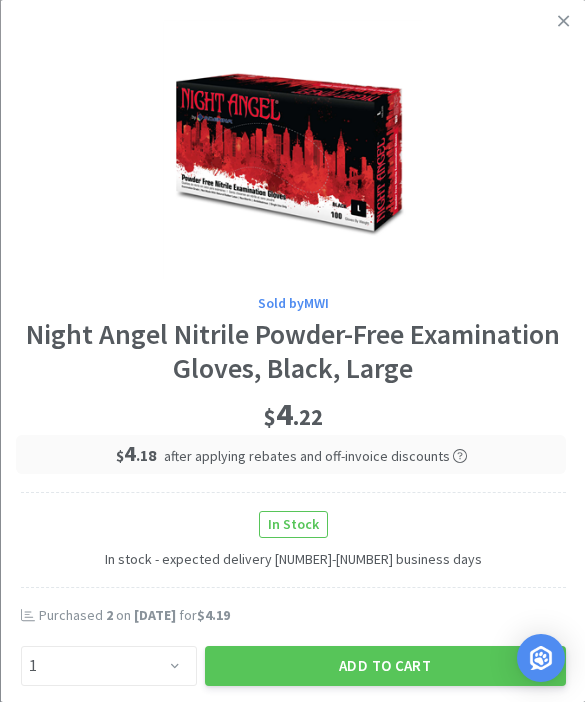 click on "Add to Cart" at bounding box center [384, 666] 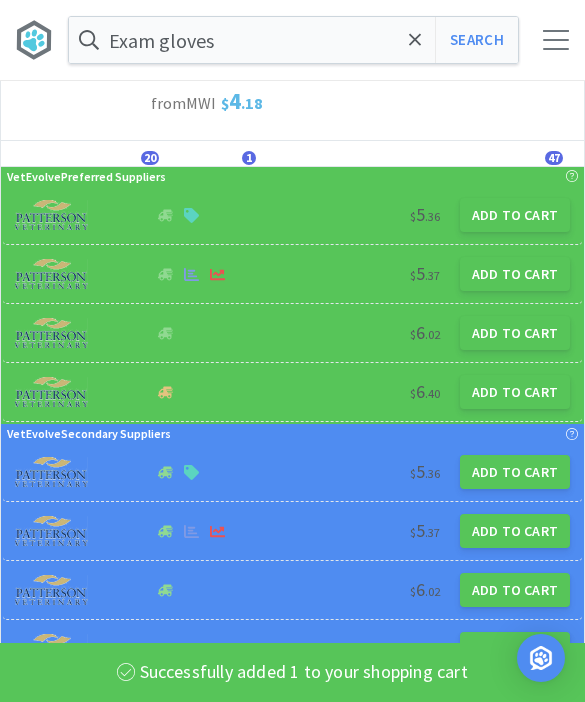 scroll, scrollTop: 0, scrollLeft: 0, axis: both 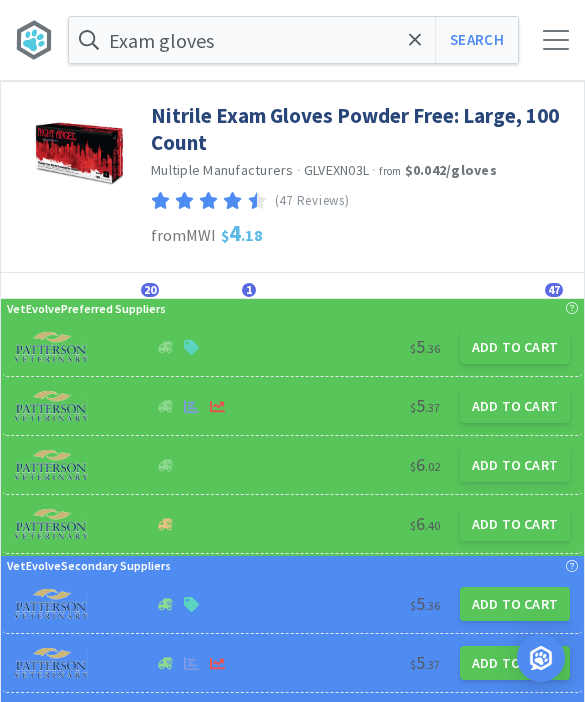 click on "Search" at bounding box center (476, 40) 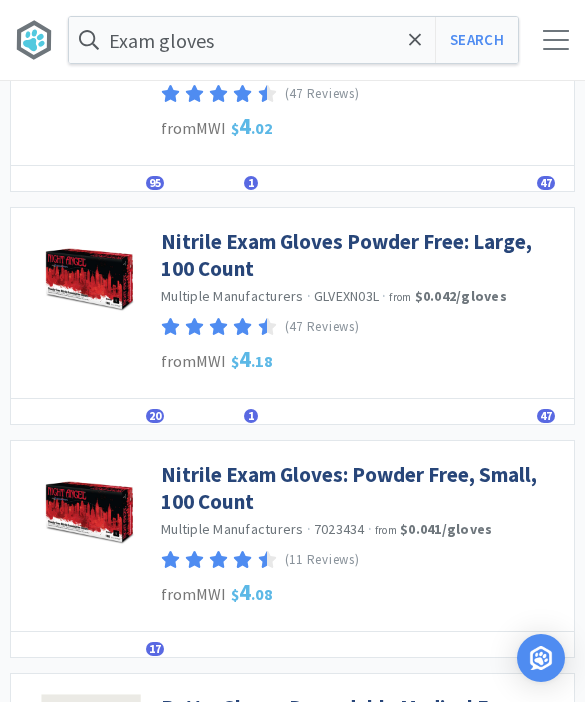 scroll, scrollTop: 538, scrollLeft: 0, axis: vertical 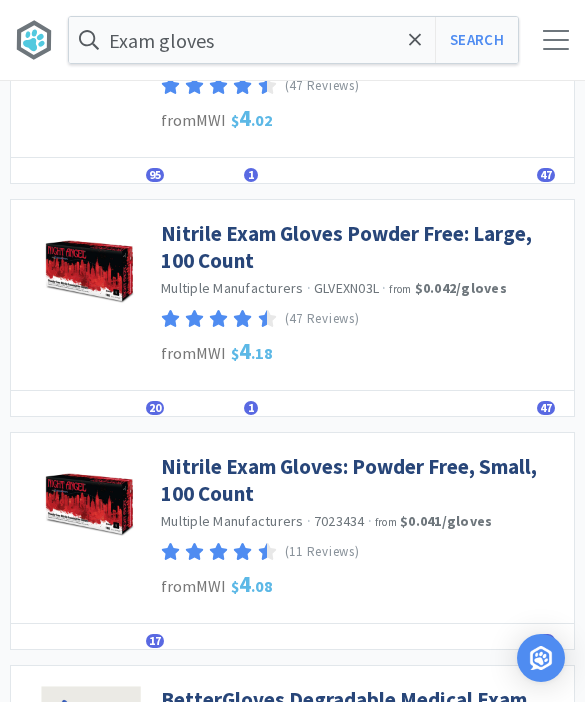 click on "Nitrile Exam Gloves: Powder Free, Small, 100 Count" at bounding box center (362, 480) 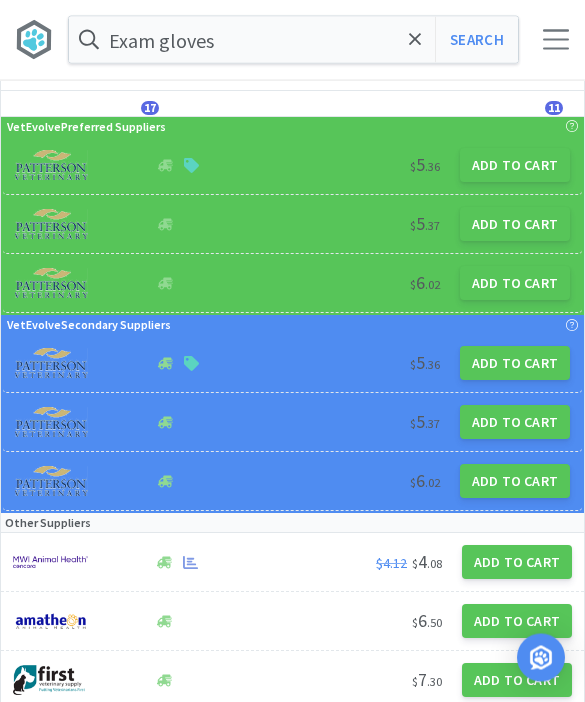 scroll, scrollTop: 189, scrollLeft: 0, axis: vertical 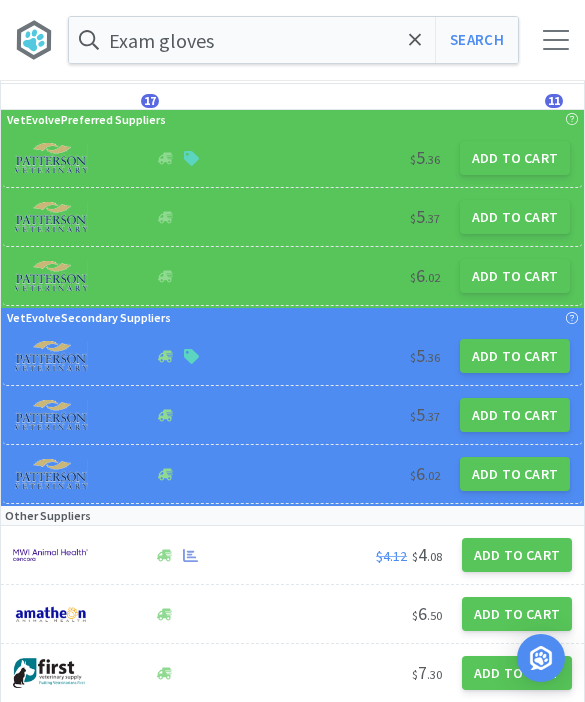 click on "Add to Cart" at bounding box center (517, 555) 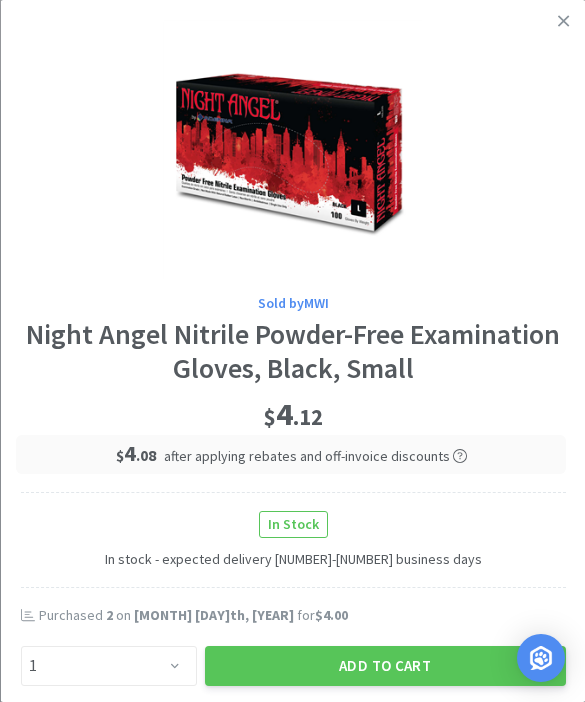 click on "Add to Cart" at bounding box center (384, 666) 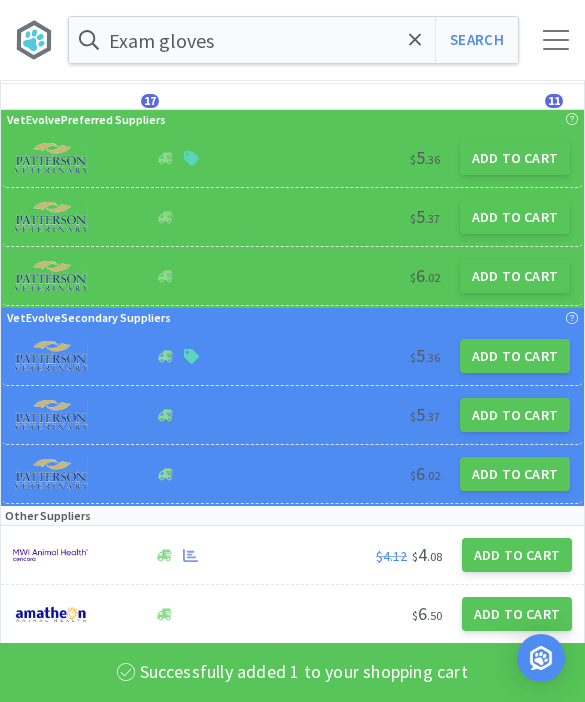 click at bounding box center [415, 40] 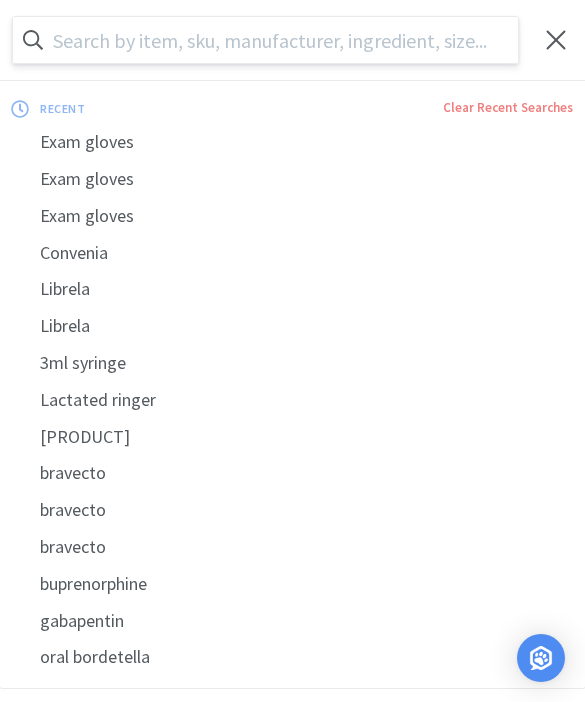 click on "recent Clear Recent Searches Exam gloves Exam gloves Exam gloves Convenia Librela Librela 3ml syringe Lactated ringer Credelio Quattro  bravecto bravecto bravecto buprenorphine gabapentin oral bordetella Orders Shopping Discuss Discuss 45 45" at bounding box center [292, 40] 